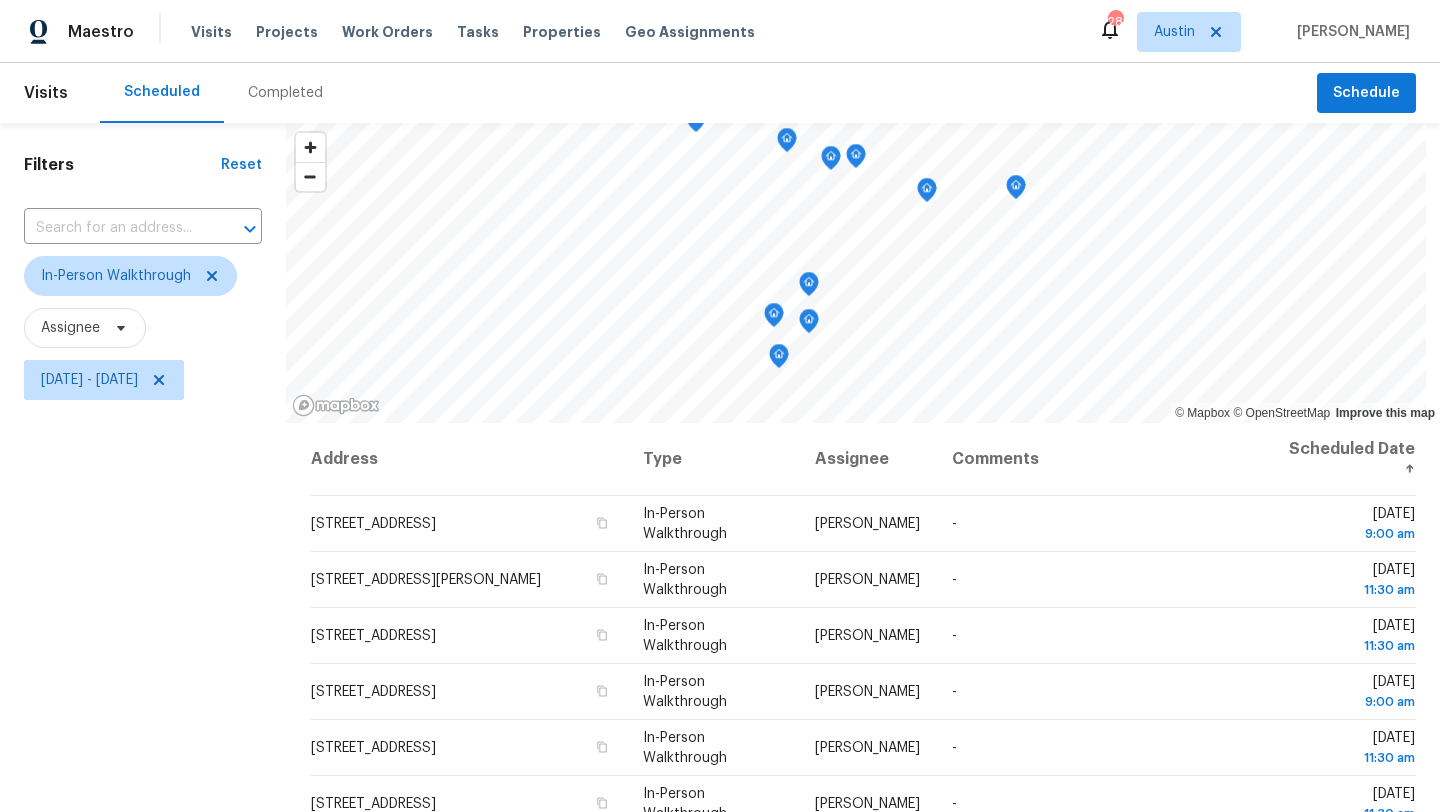 scroll, scrollTop: 0, scrollLeft: 0, axis: both 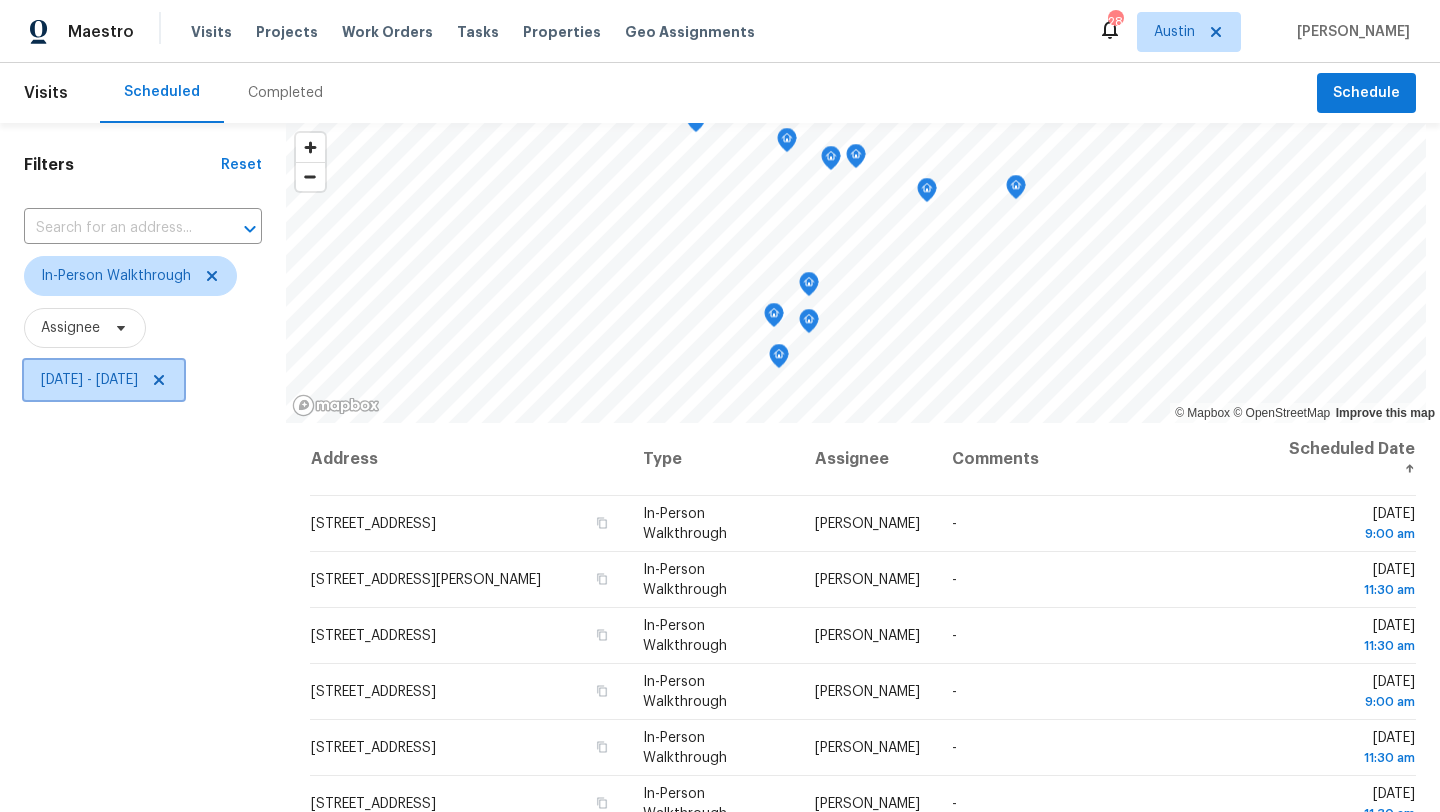 click 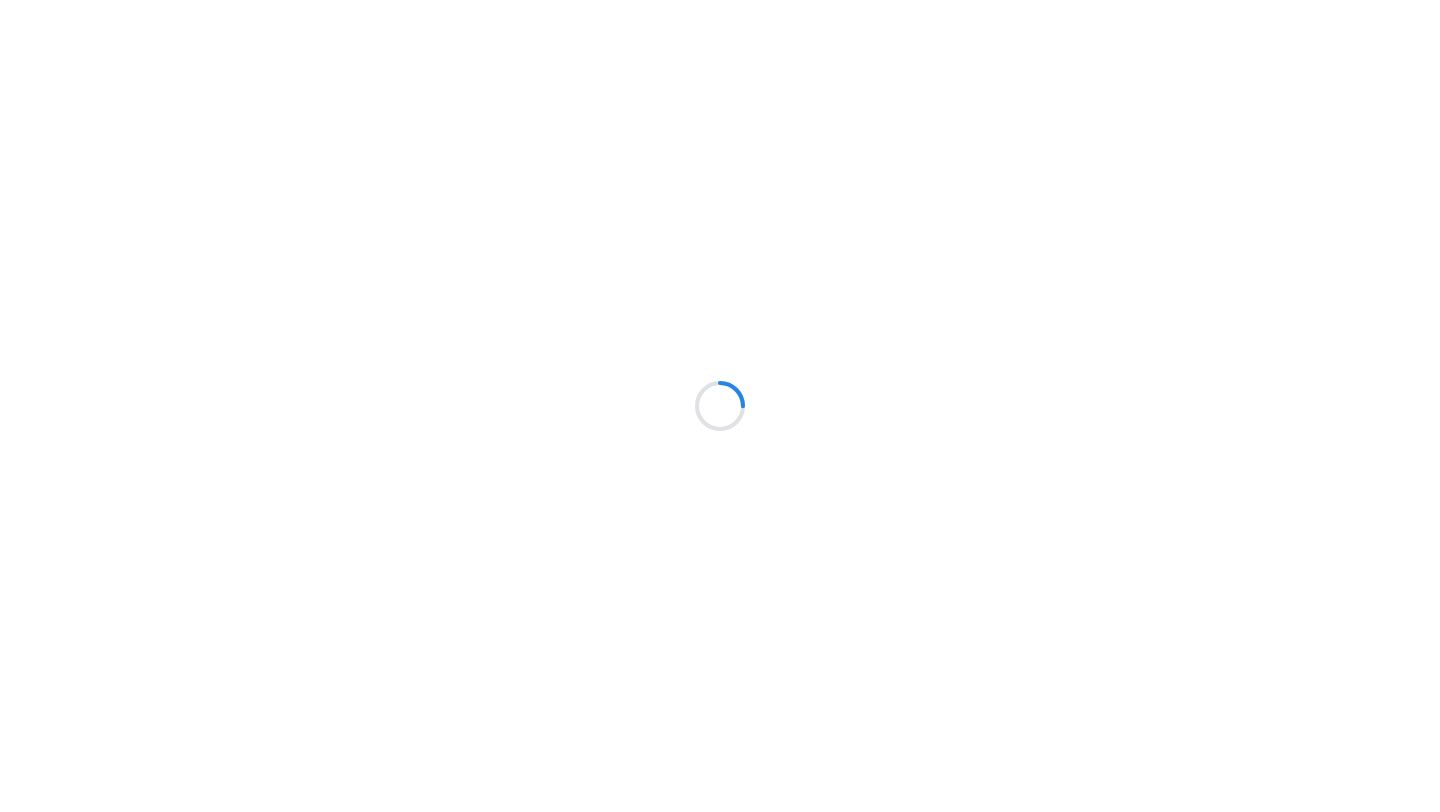 scroll, scrollTop: 0, scrollLeft: 0, axis: both 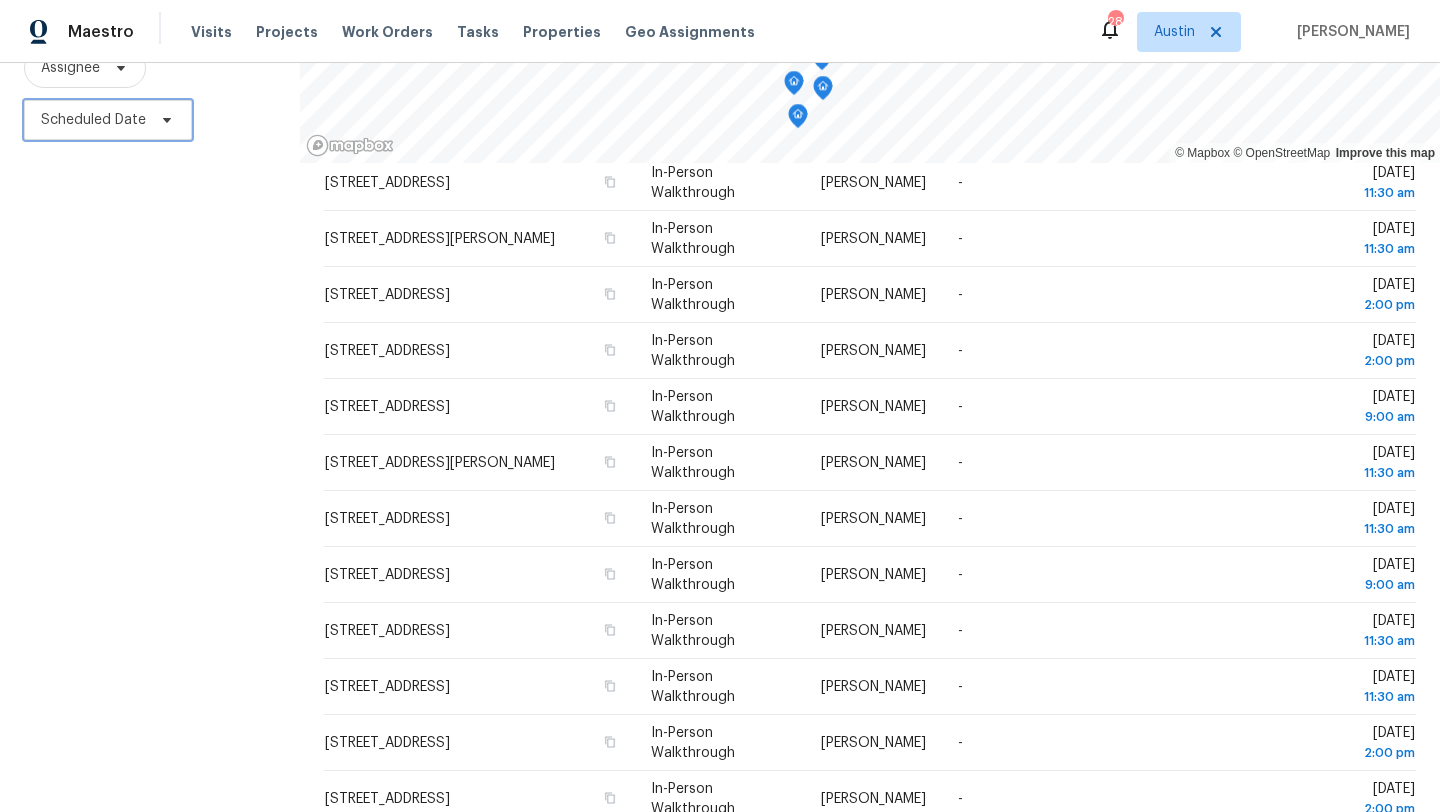 click 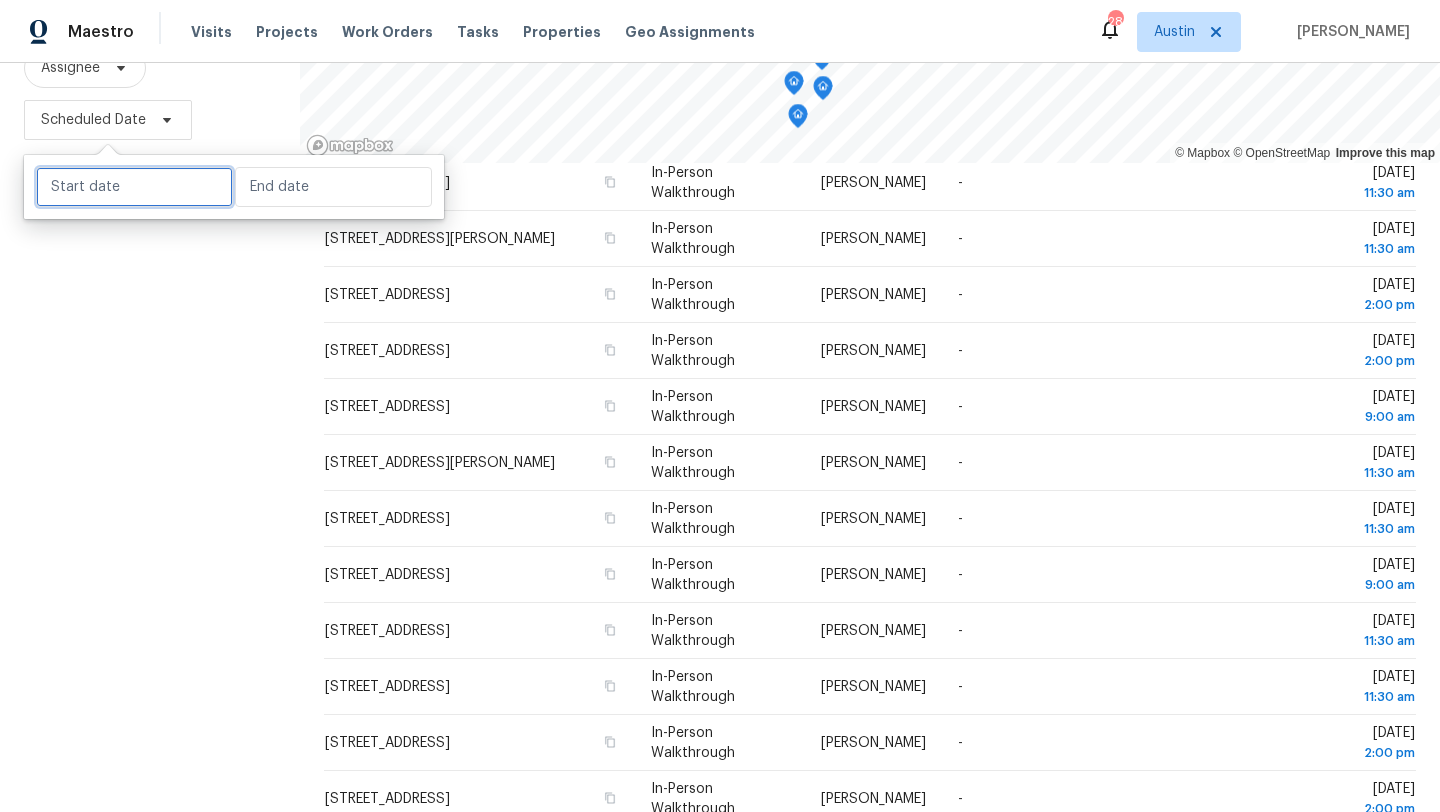 click at bounding box center [134, 187] 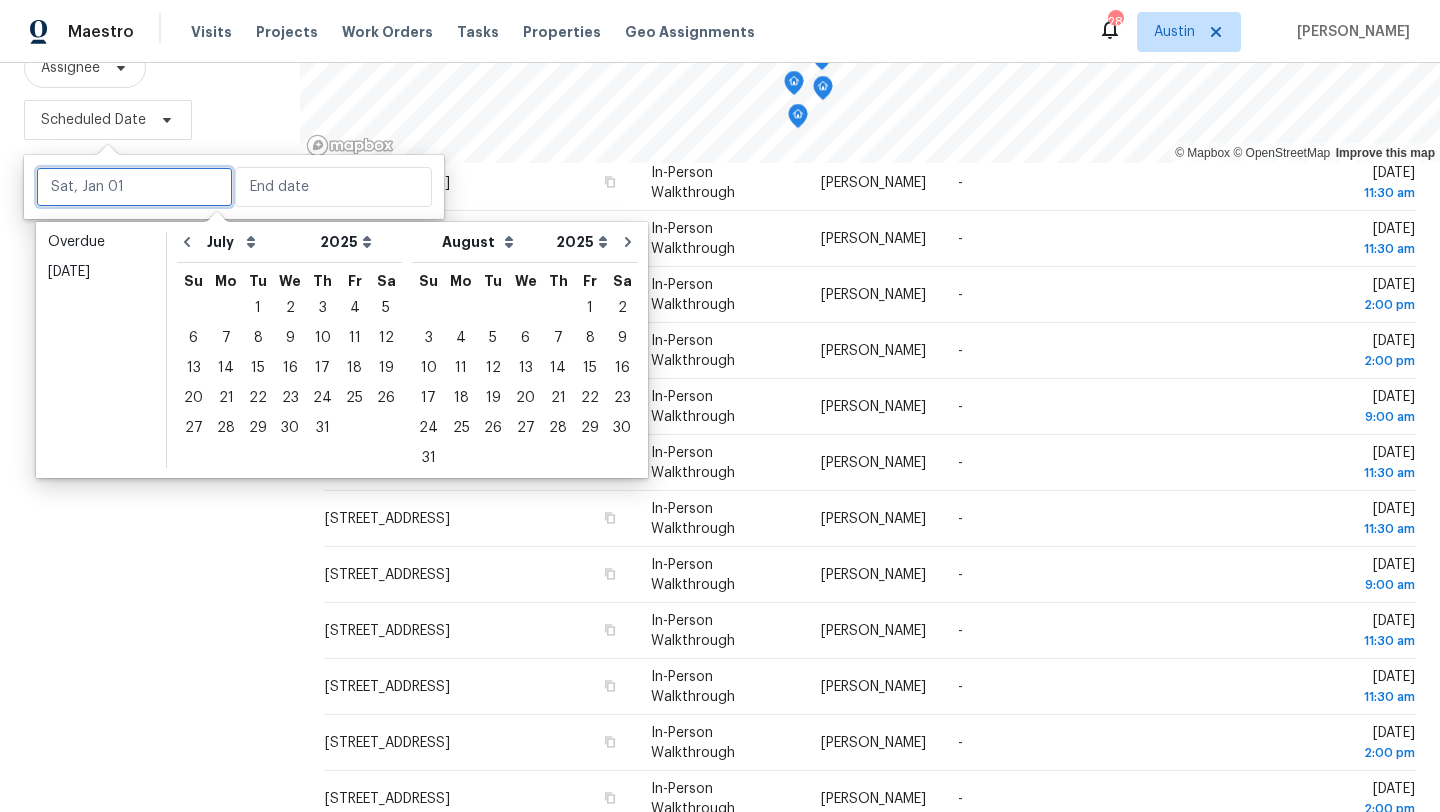 type on "Tue, Jul 01" 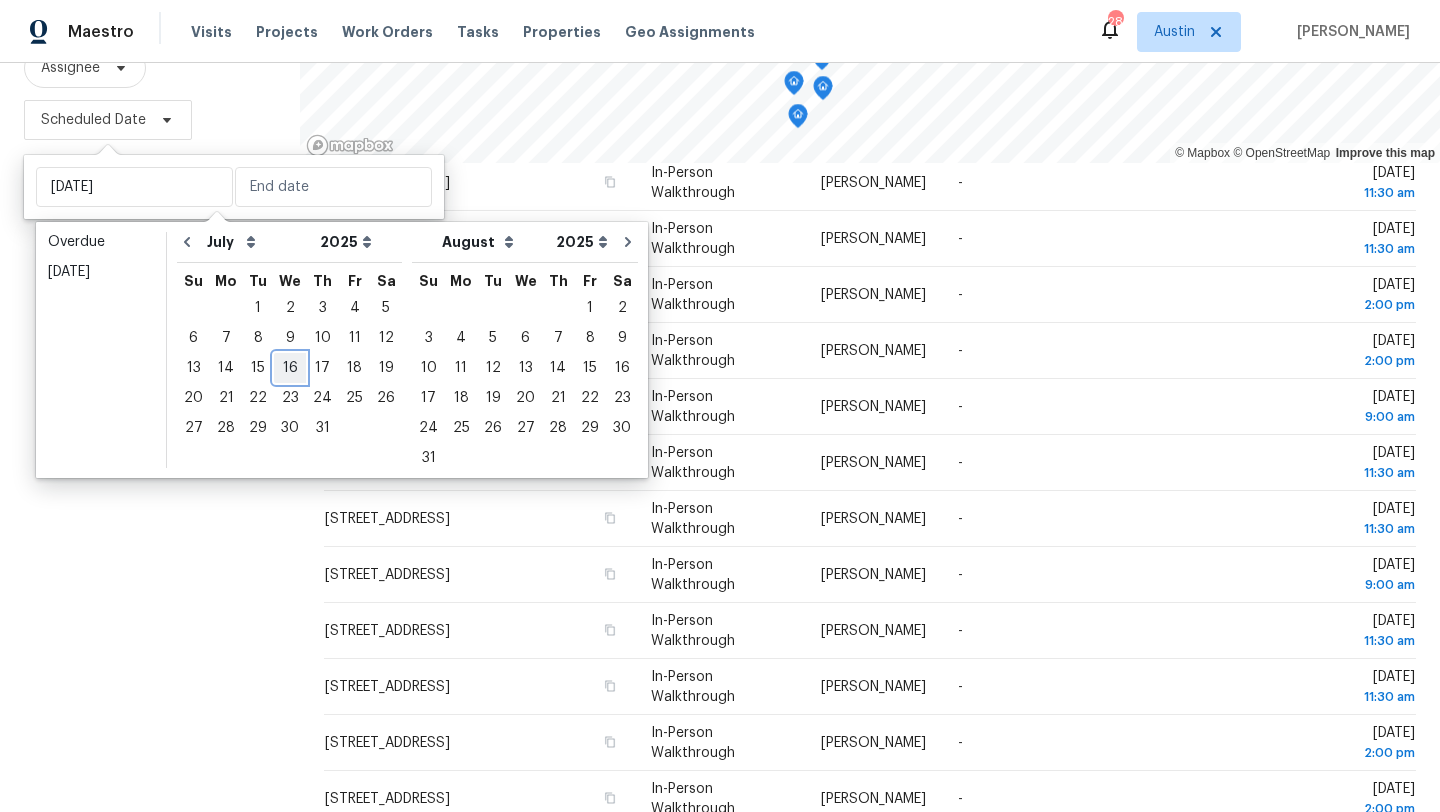 click on "16" at bounding box center [290, 368] 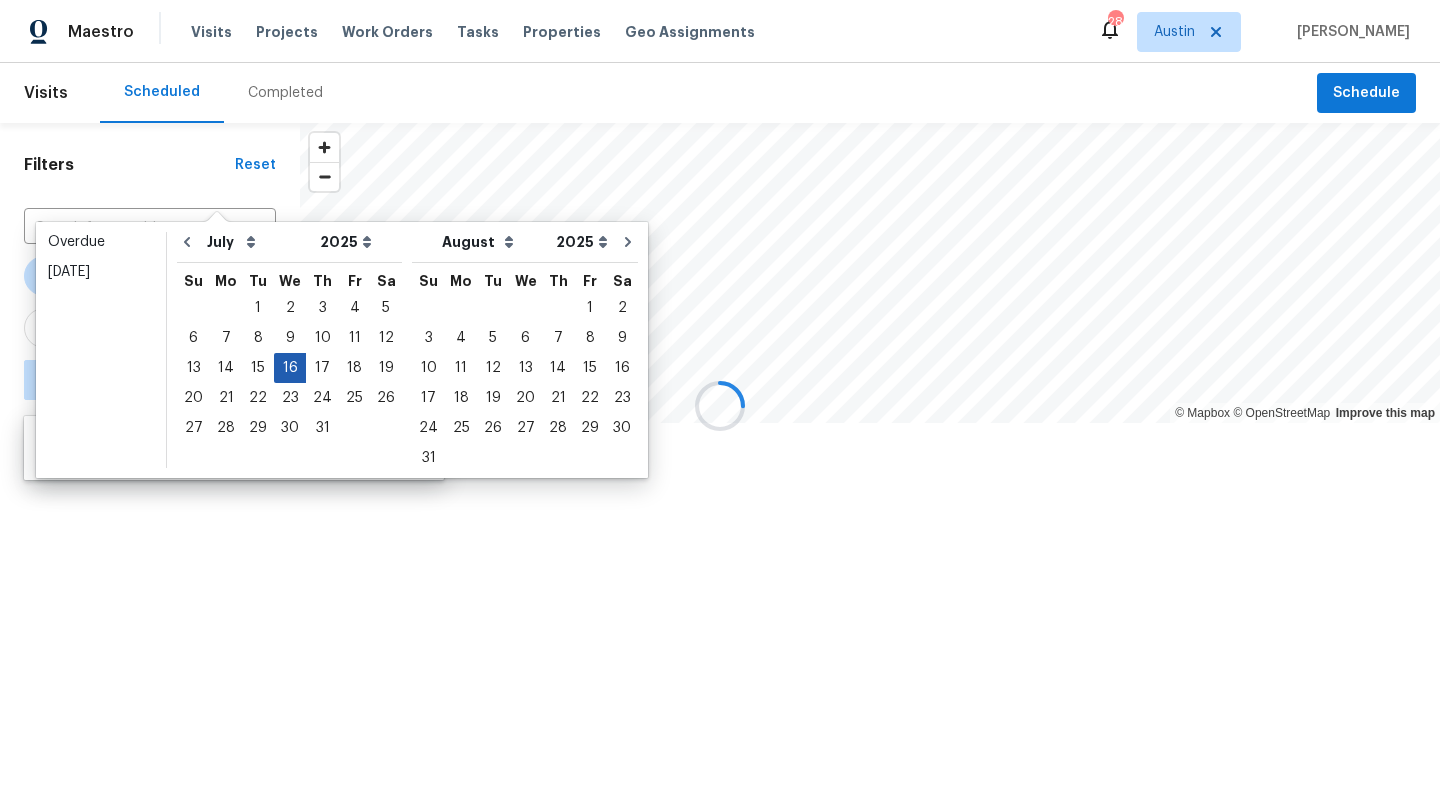 scroll, scrollTop: 0, scrollLeft: 0, axis: both 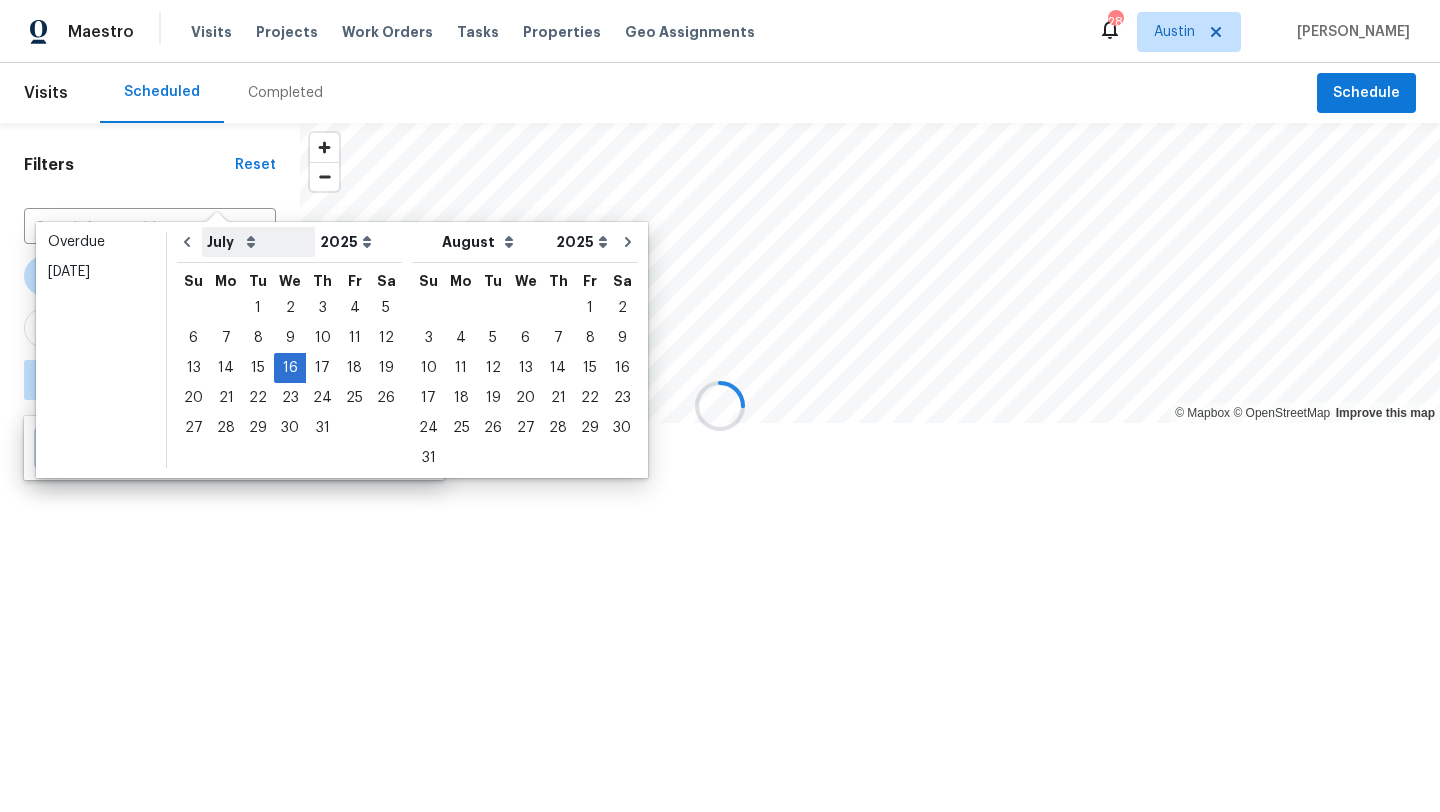 type on "Wed, Jul 09" 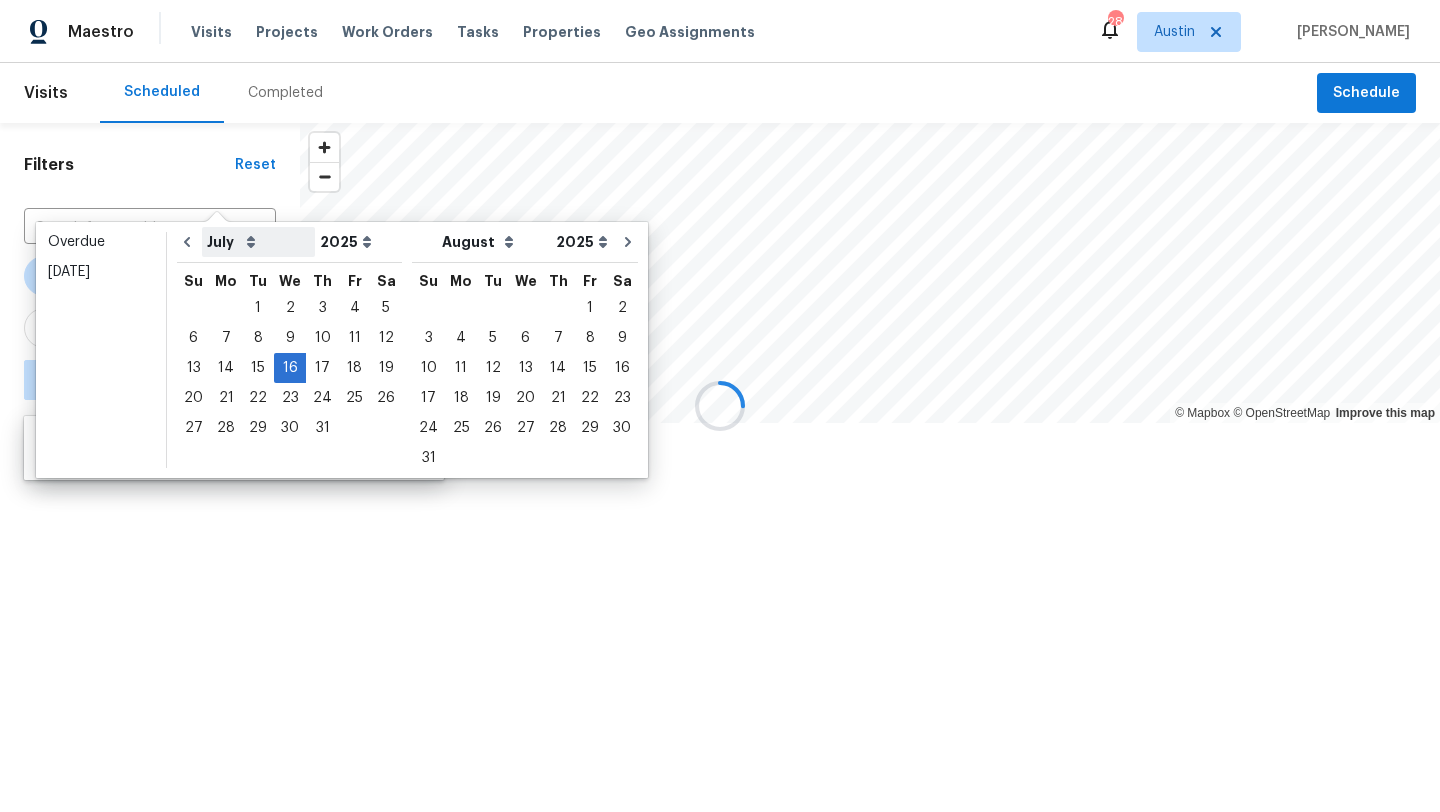 type on "[DATE]" 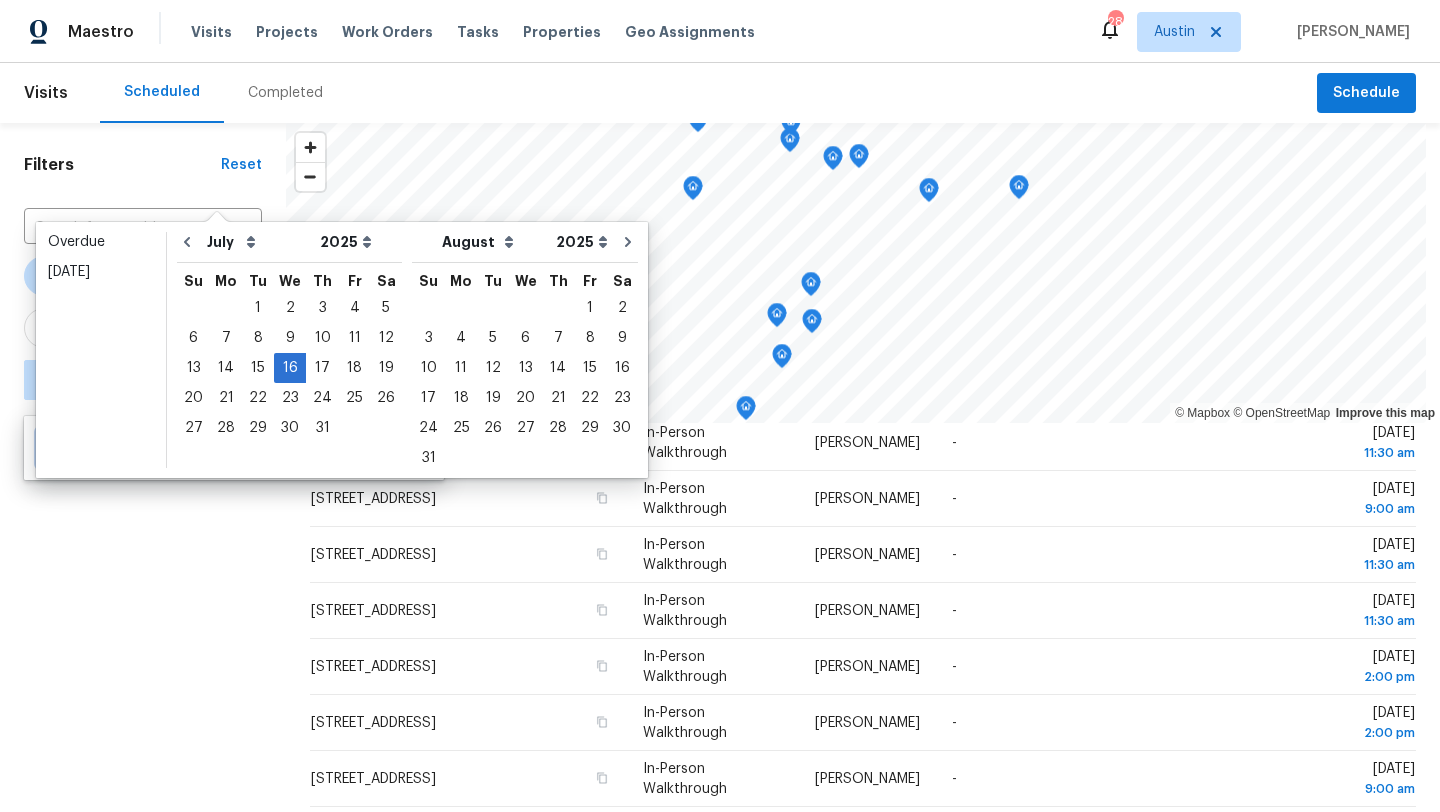 type on "[DATE]" 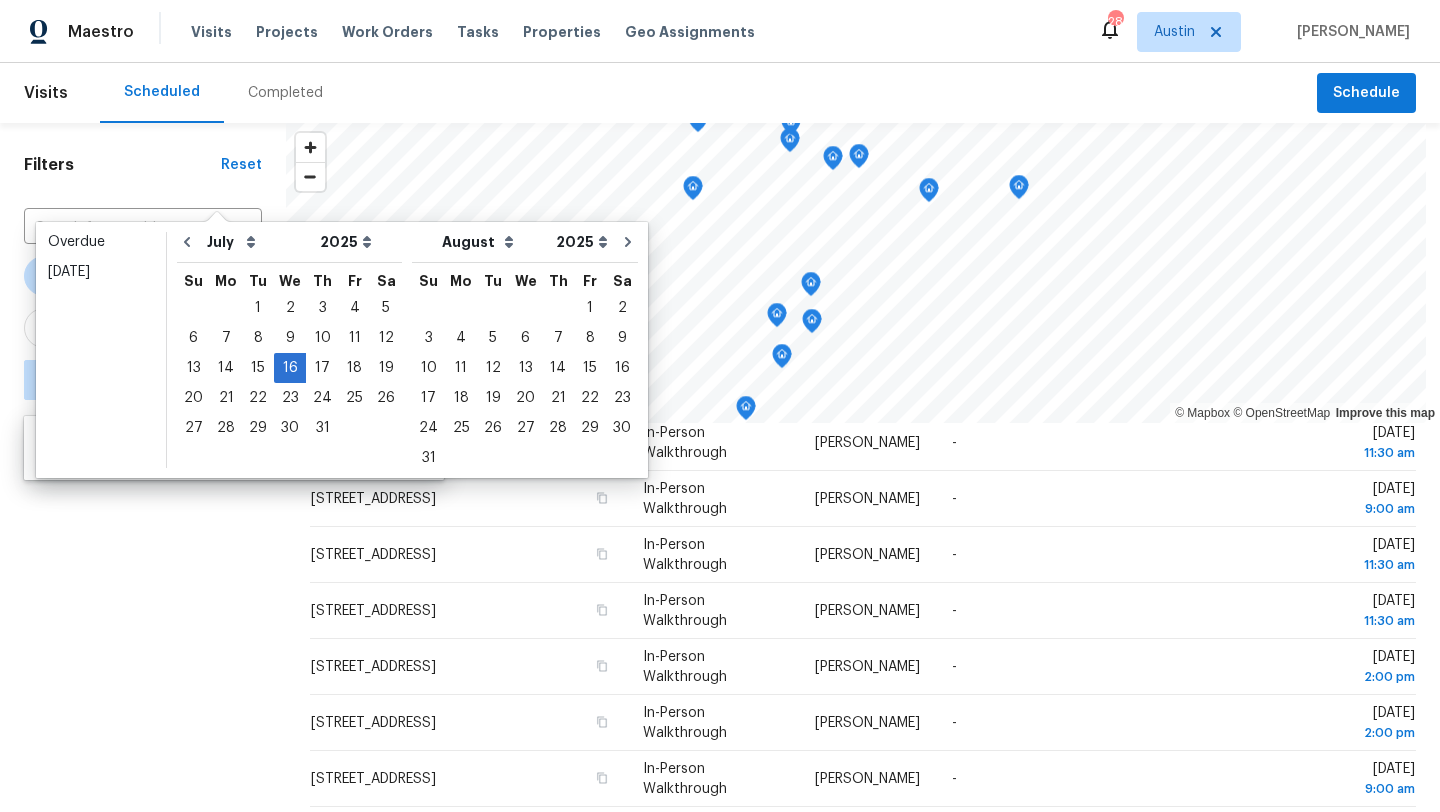 type on "[DATE]" 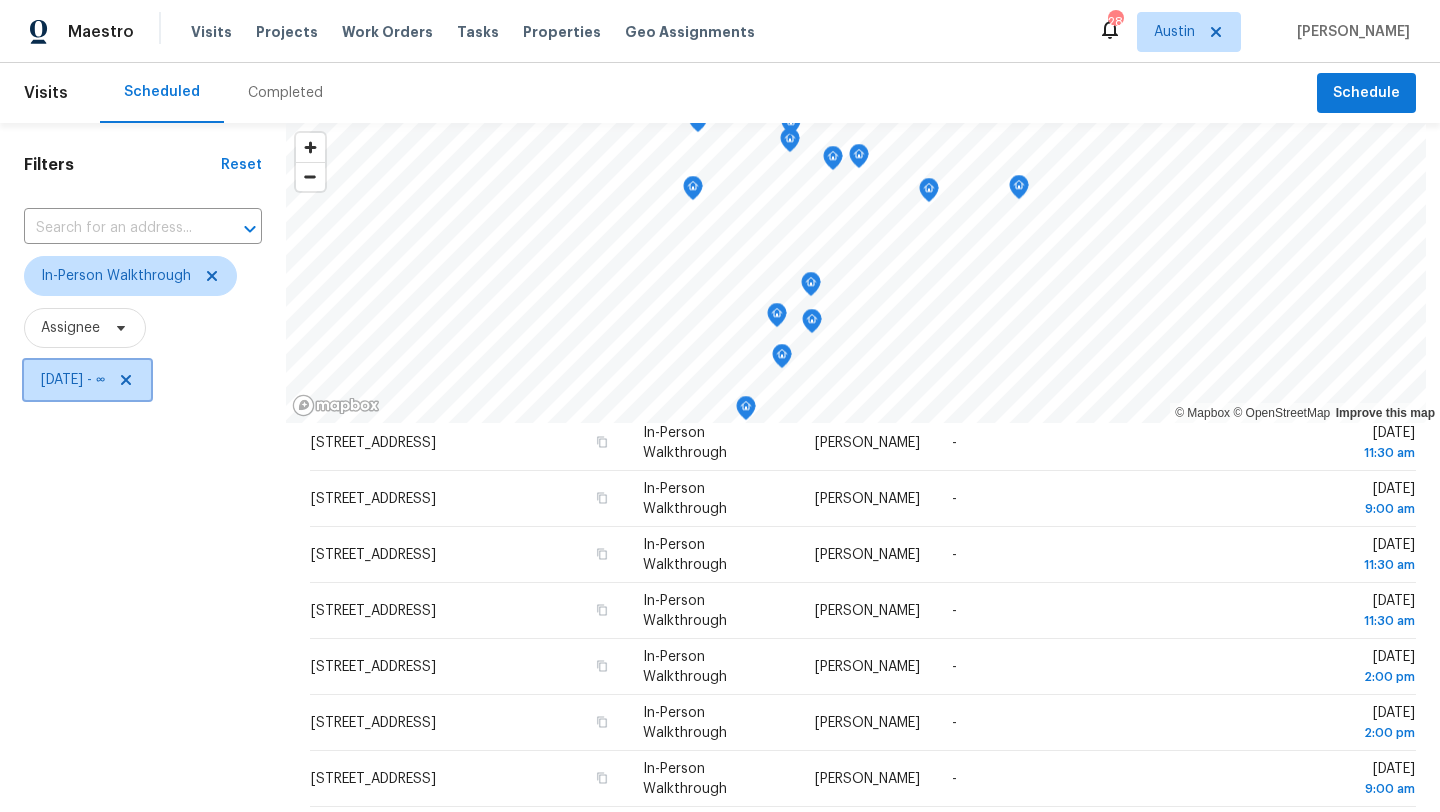 click on "[DATE] - ∞" at bounding box center [73, 380] 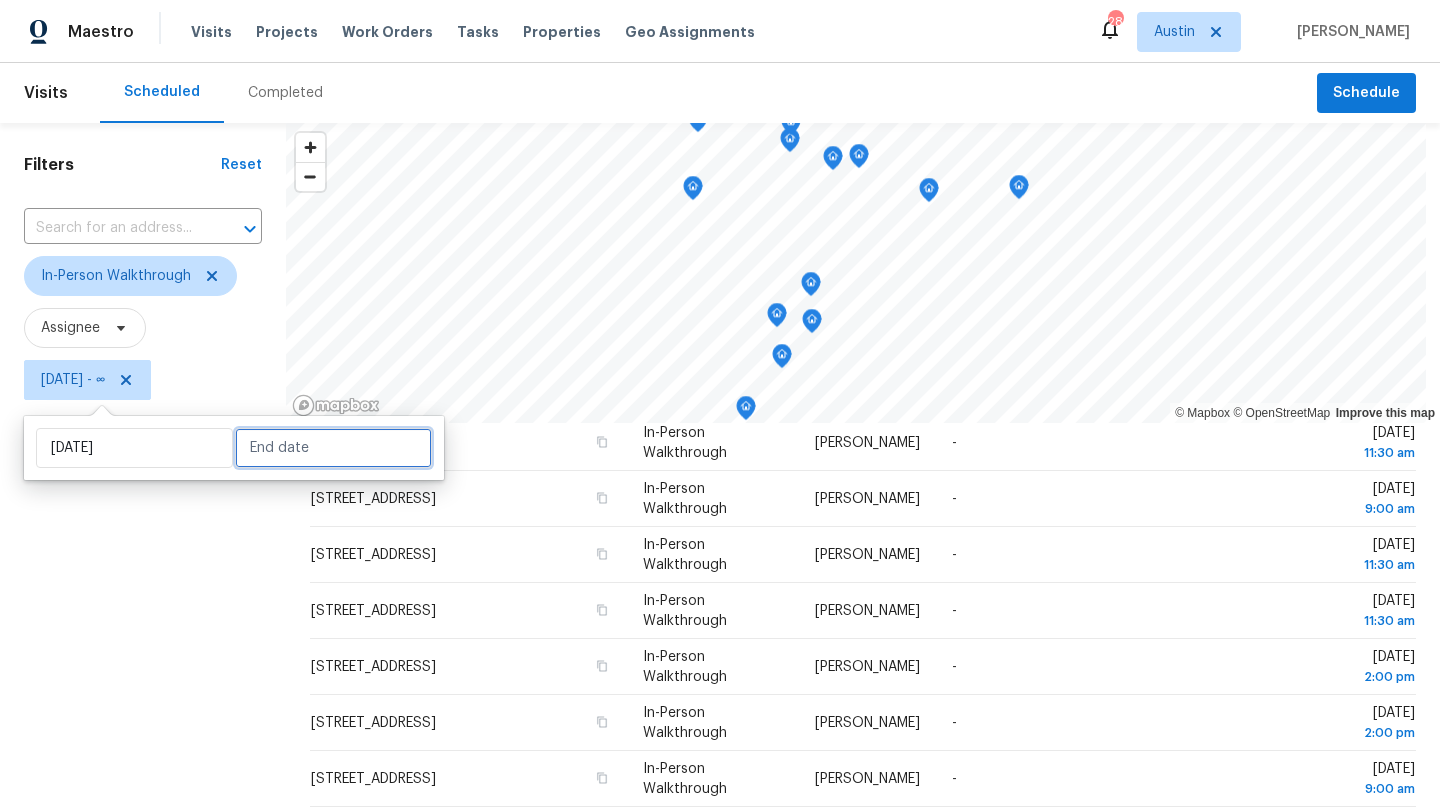 select on "6" 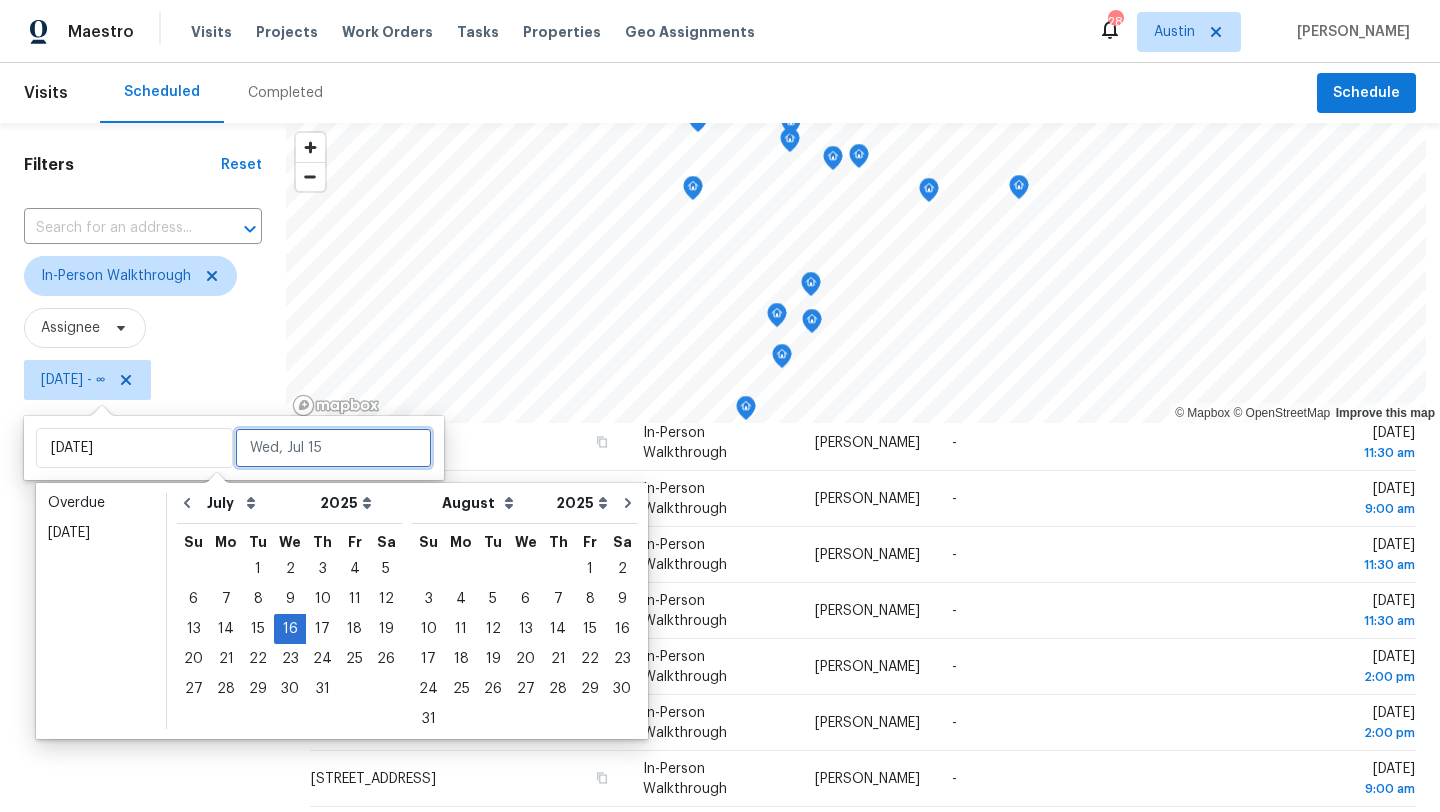click at bounding box center (333, 448) 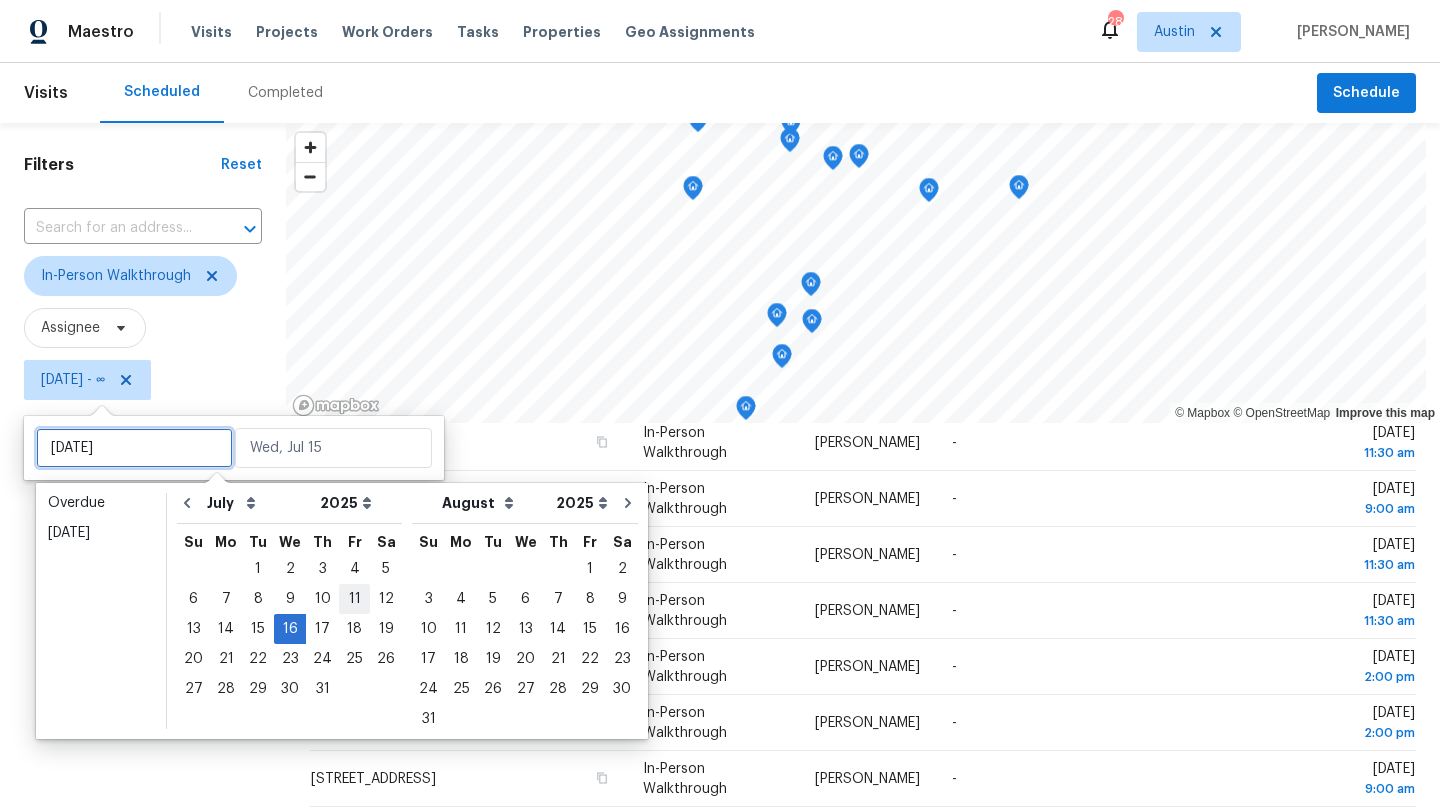 type on "Thu, Jul 03" 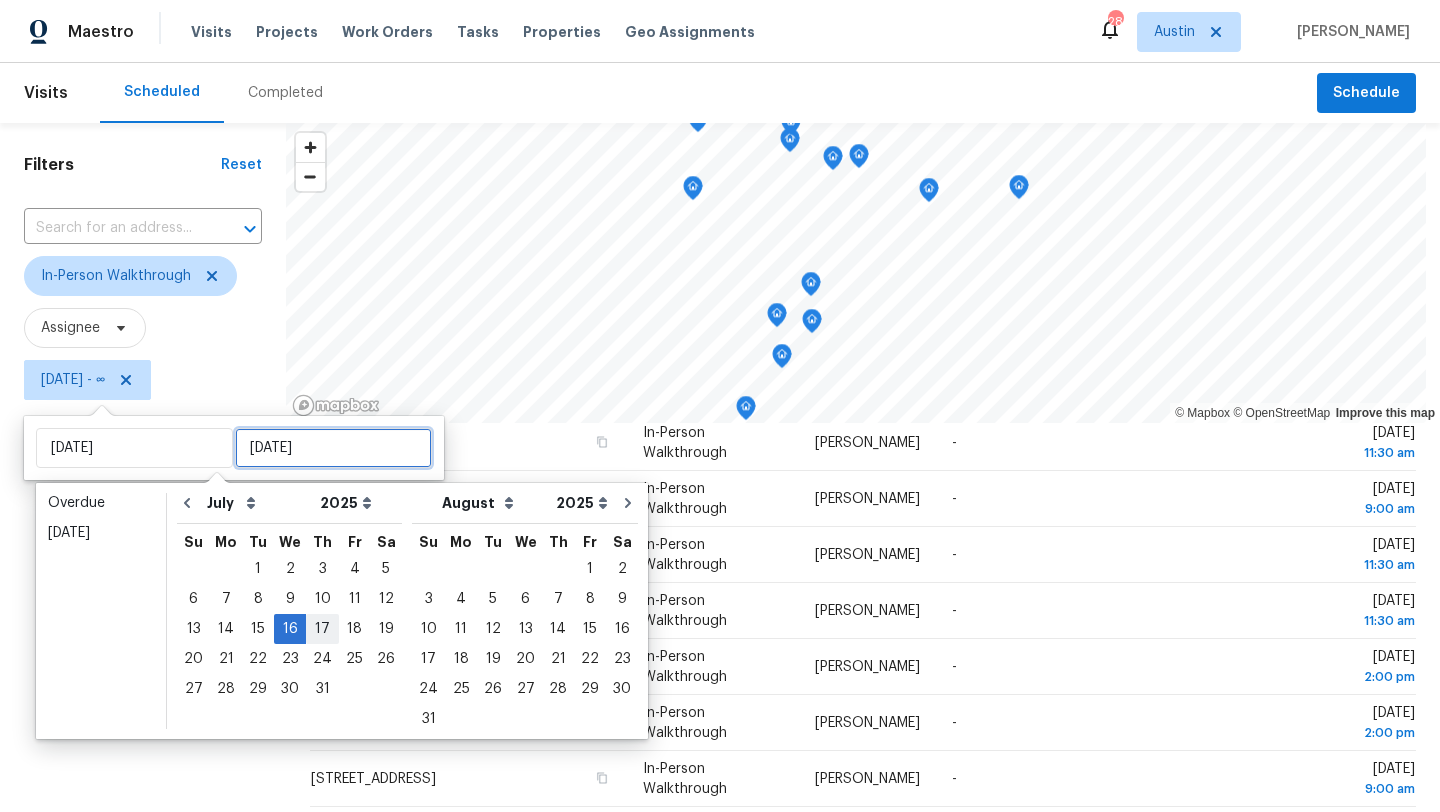 type on "Wed, Jul 16" 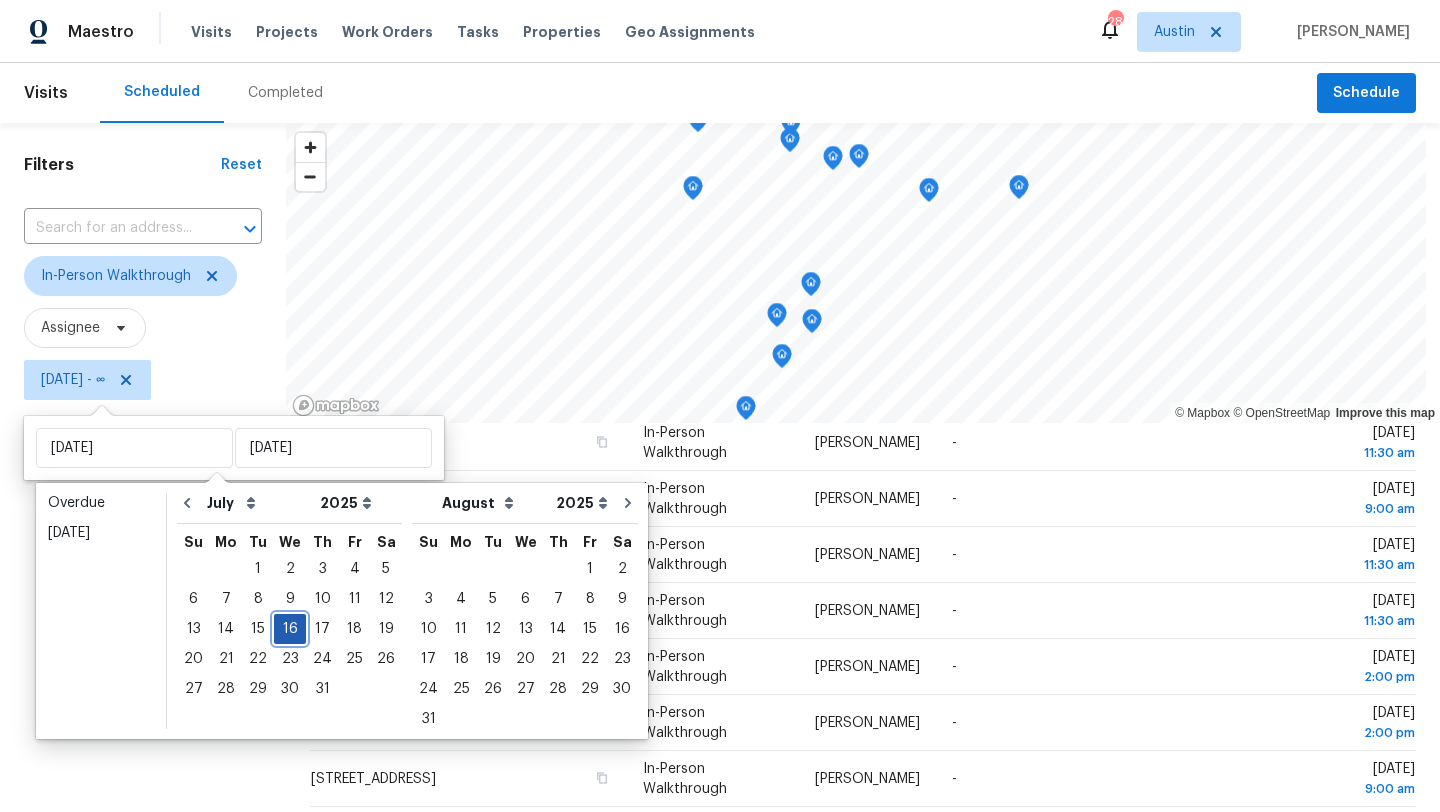 click on "16" at bounding box center (290, 629) 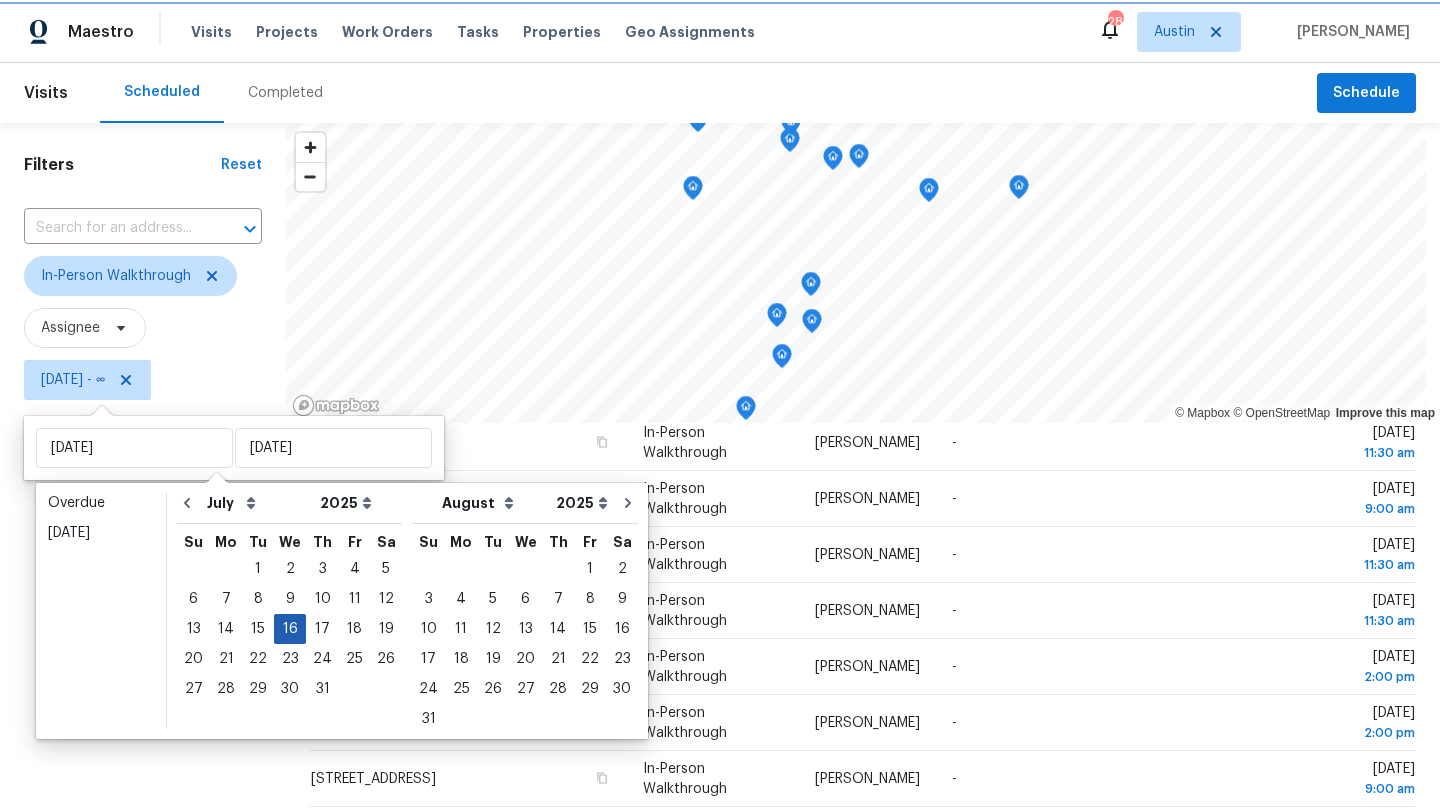 type on "Wed, Jul 16" 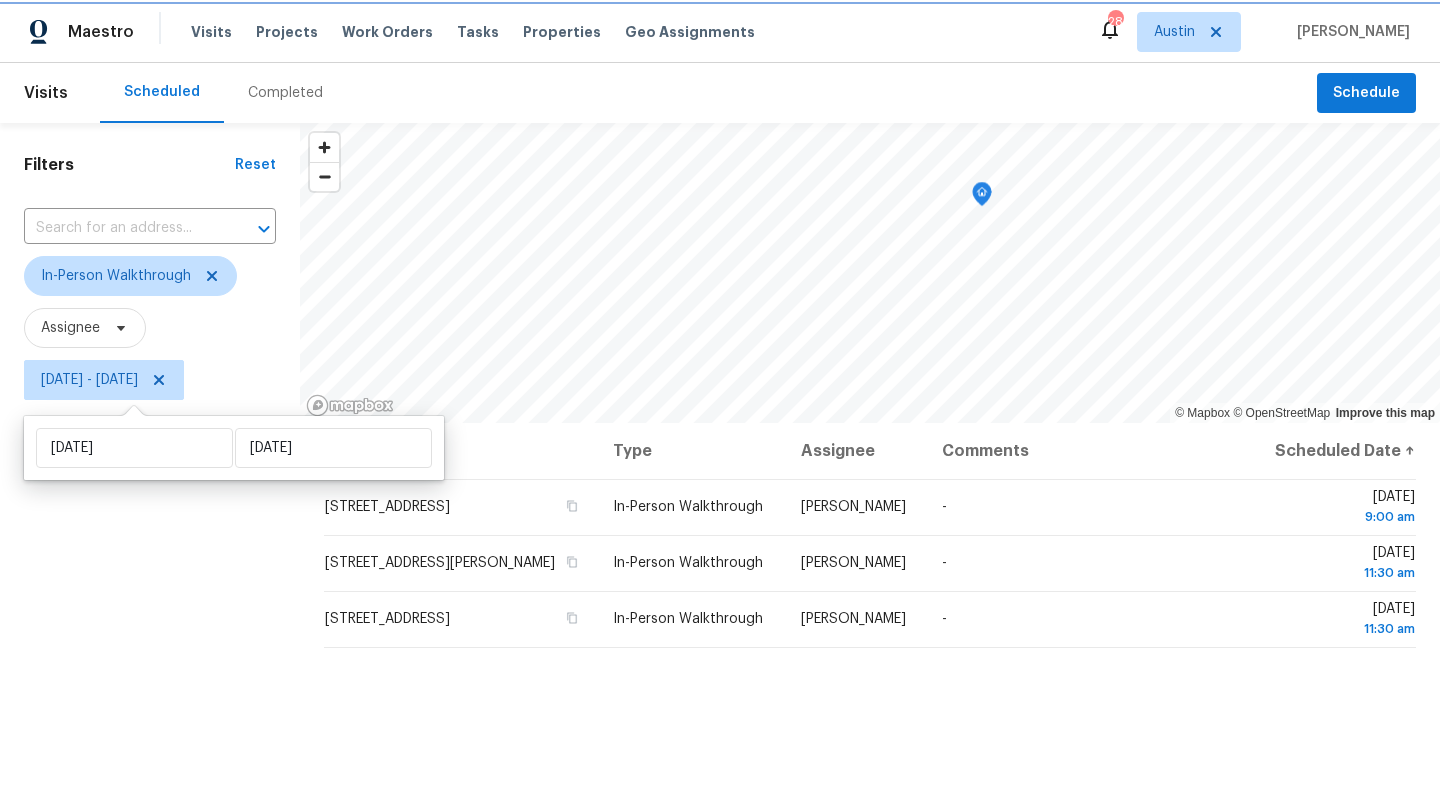 scroll, scrollTop: 0, scrollLeft: 0, axis: both 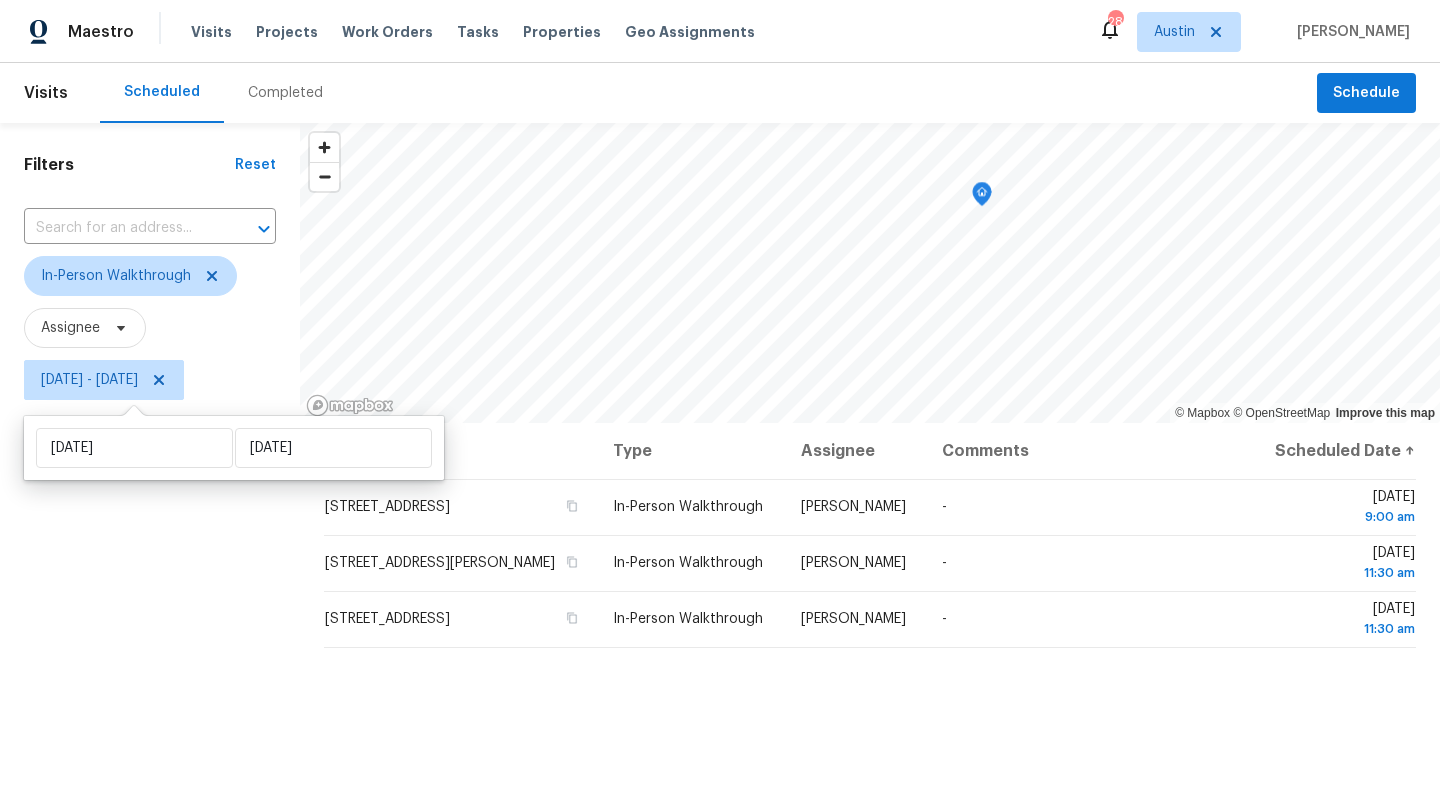 click on "Filters Reset ​ In-Person Walkthrough Assignee Wed, Jul 16 - Wed, Jul 16" at bounding box center (150, 598) 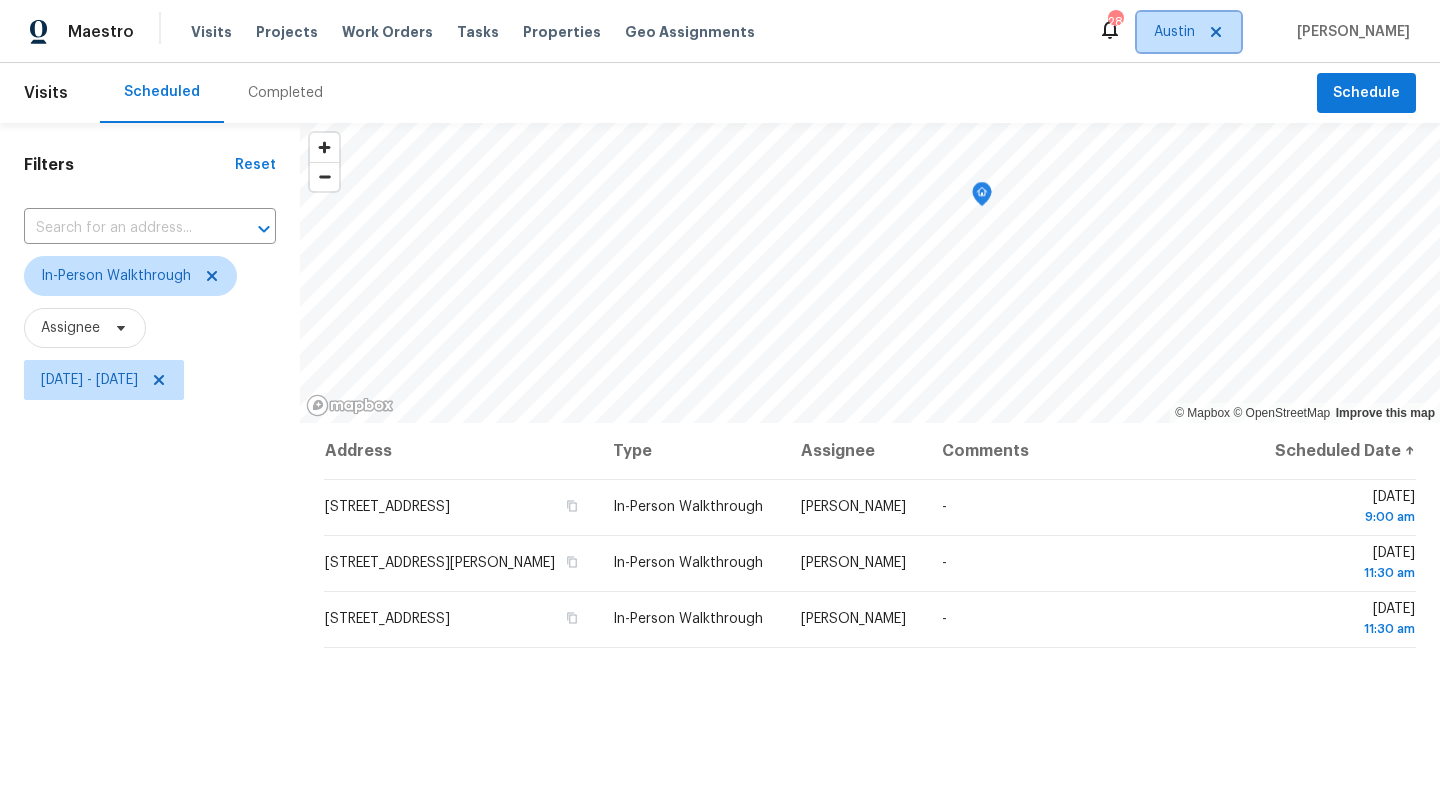 click on "Austin" at bounding box center (1174, 32) 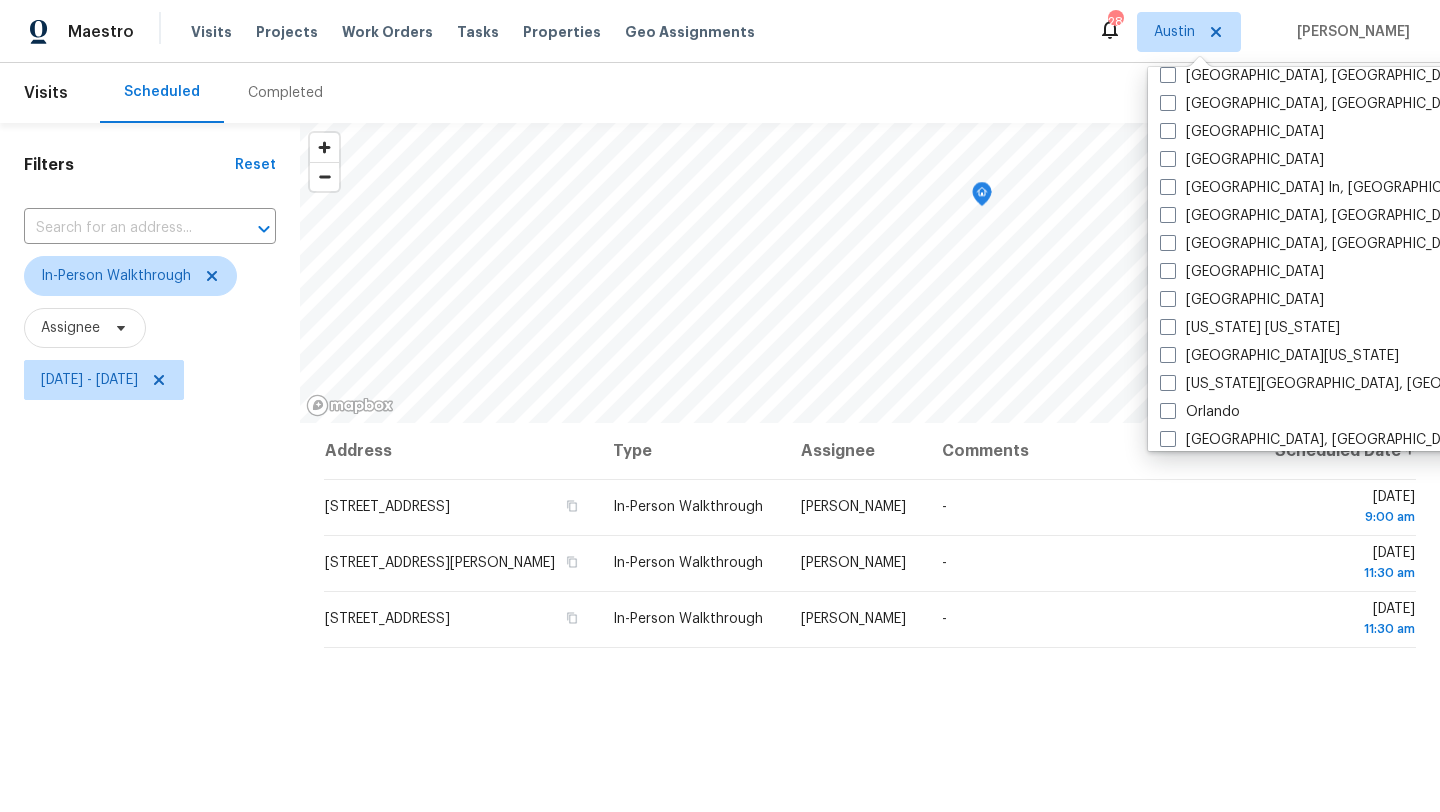scroll, scrollTop: 680, scrollLeft: 0, axis: vertical 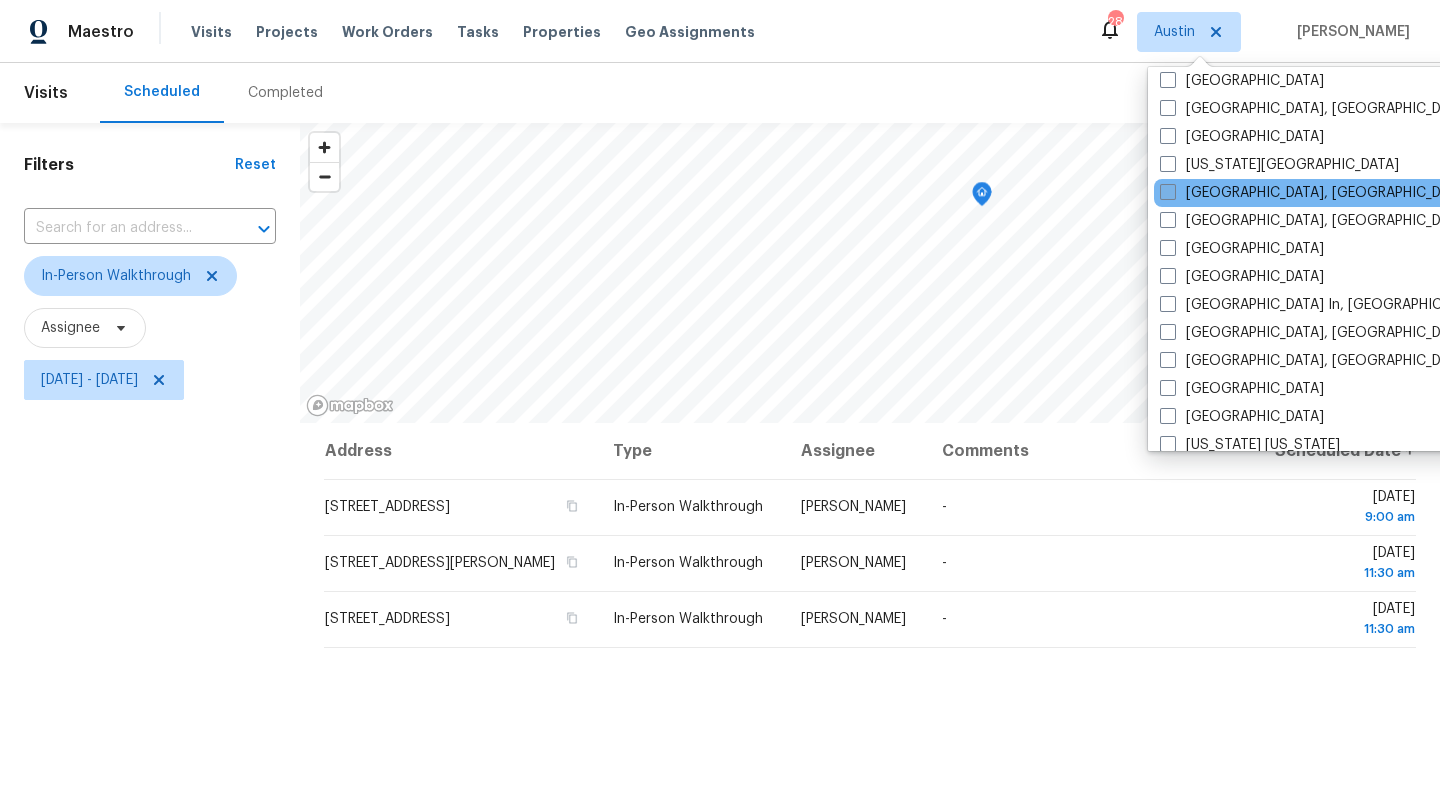 click on "Killeen, TX" at bounding box center [1315, 193] 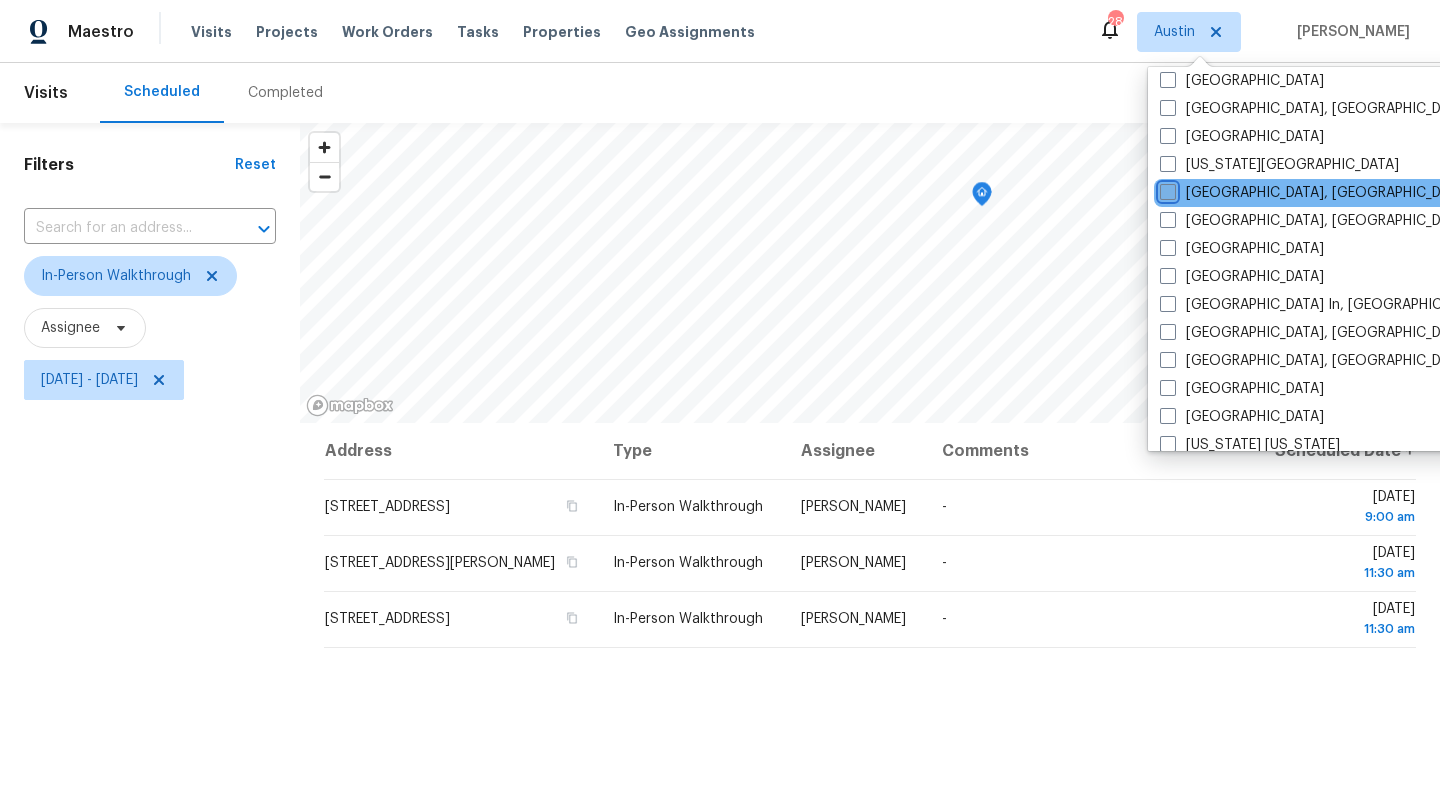 click on "Killeen, TX" at bounding box center (1166, 189) 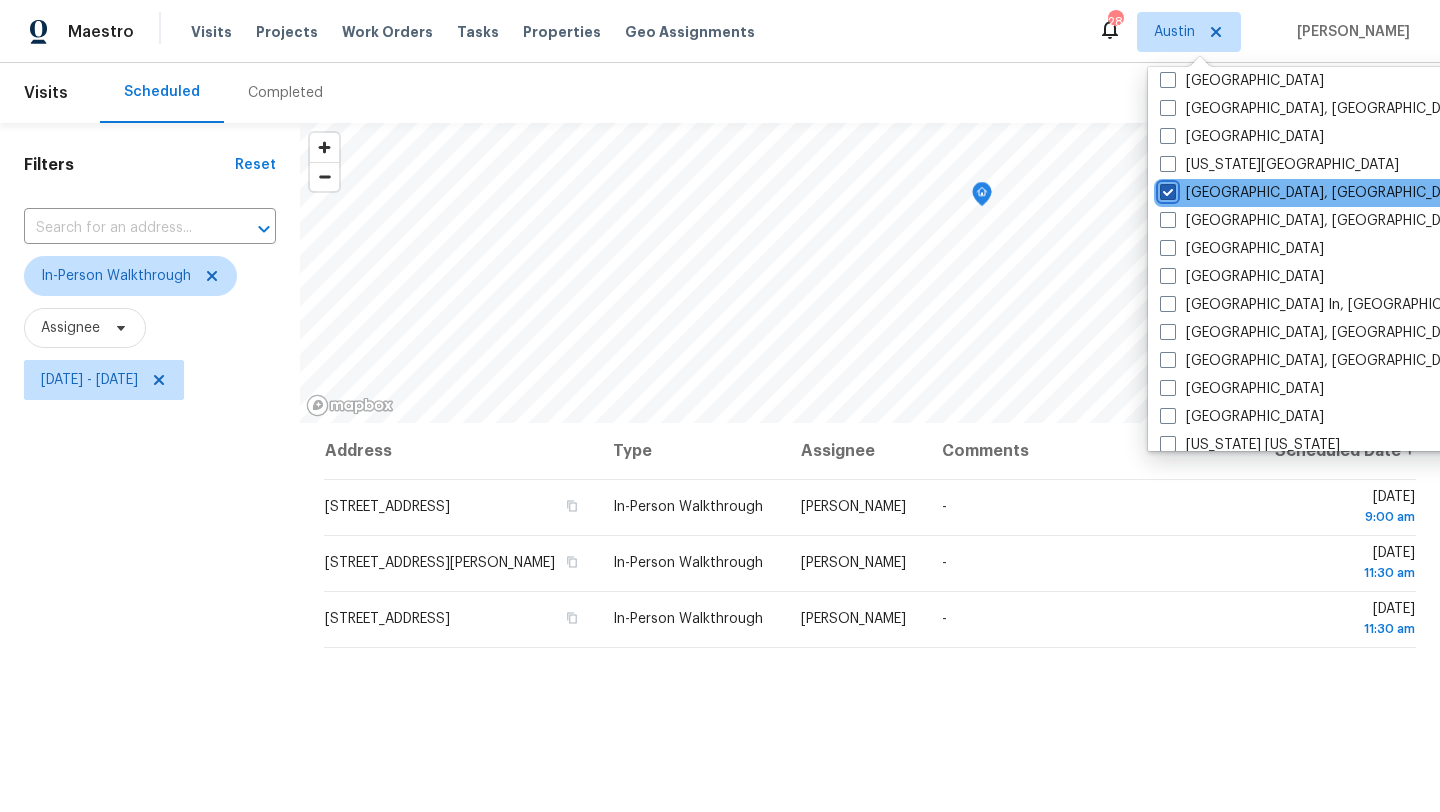 checkbox on "true" 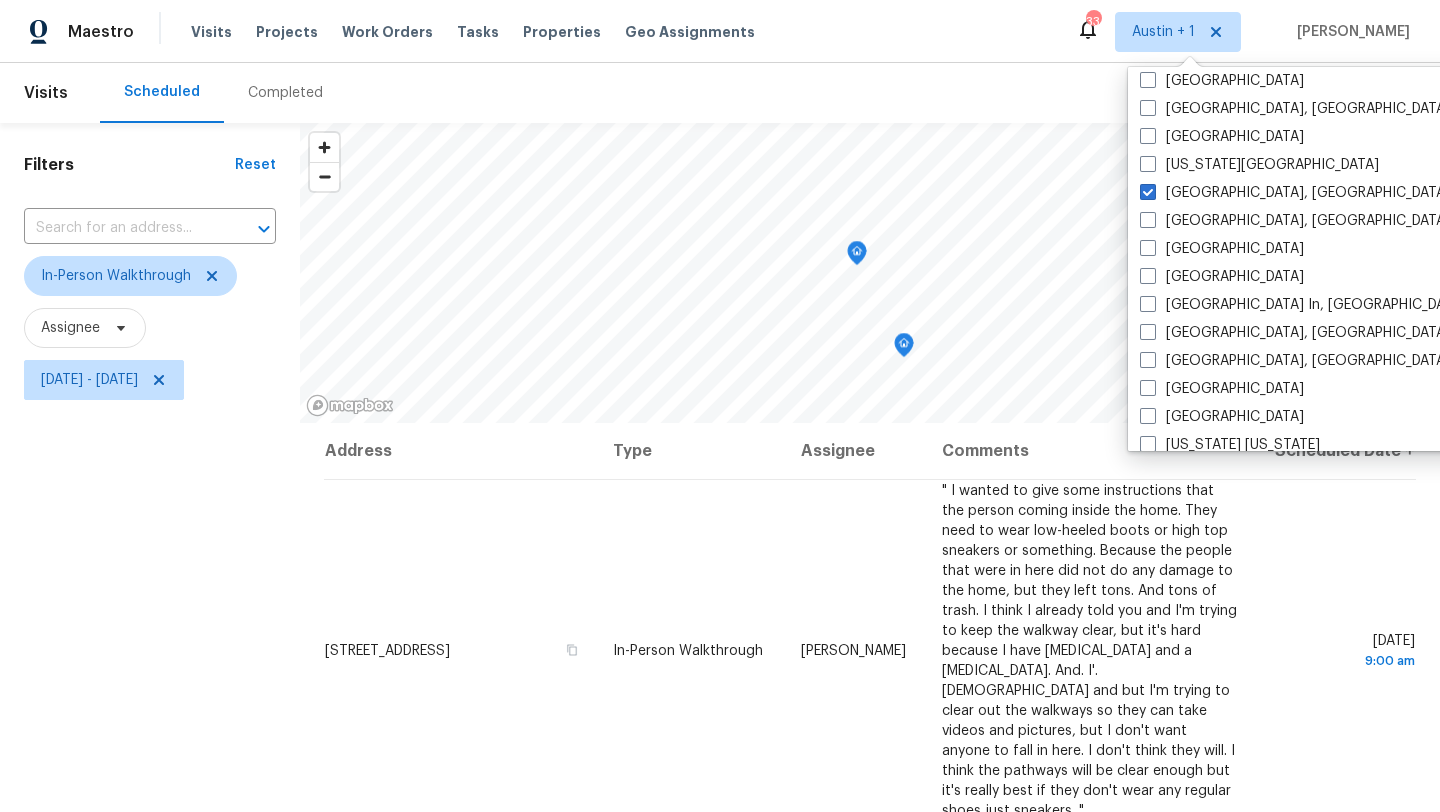 click on "Filters Reset ​ In-Person Walkthrough Assignee Wed, Jul 16 - Wed, Jul 16" at bounding box center (150, 598) 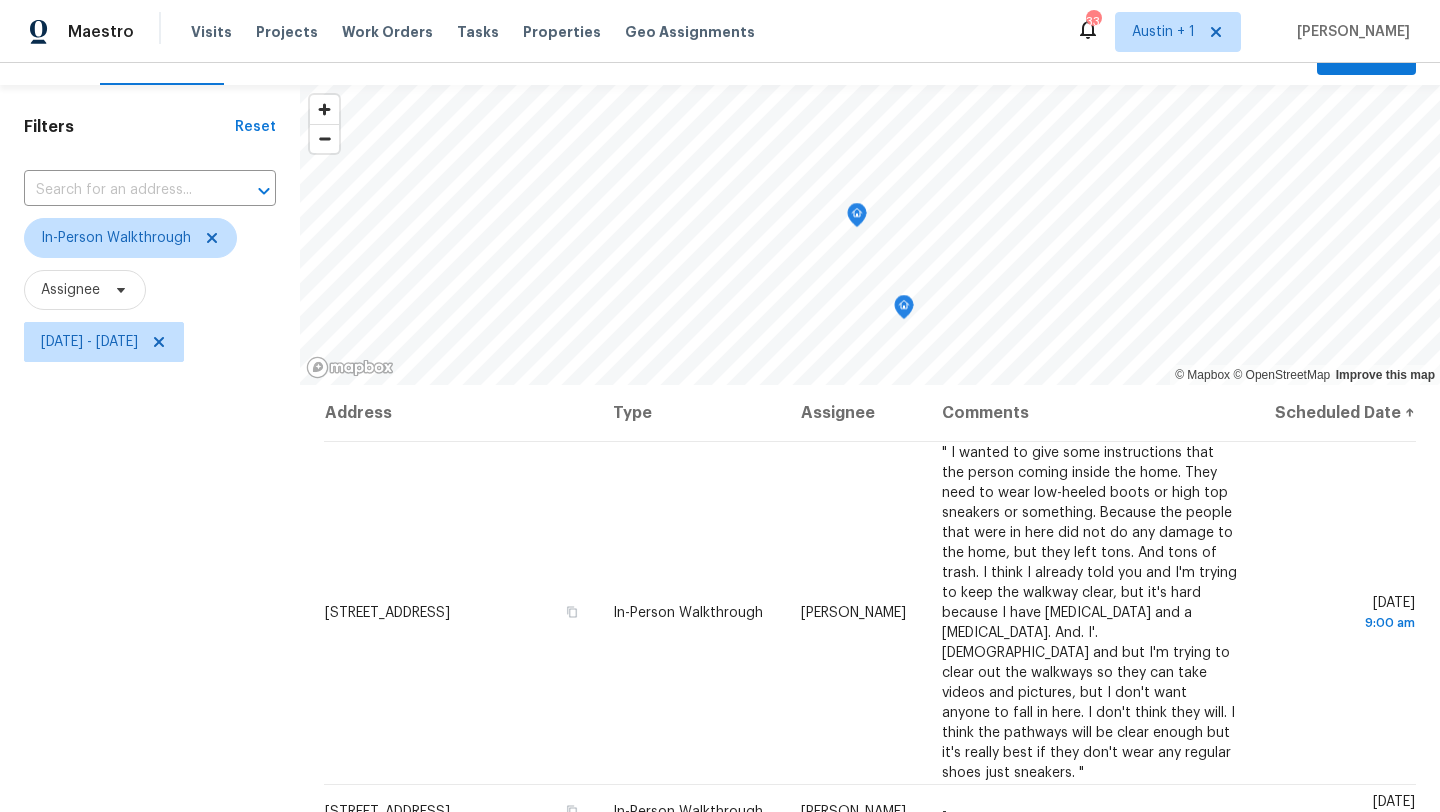 scroll, scrollTop: 0, scrollLeft: 0, axis: both 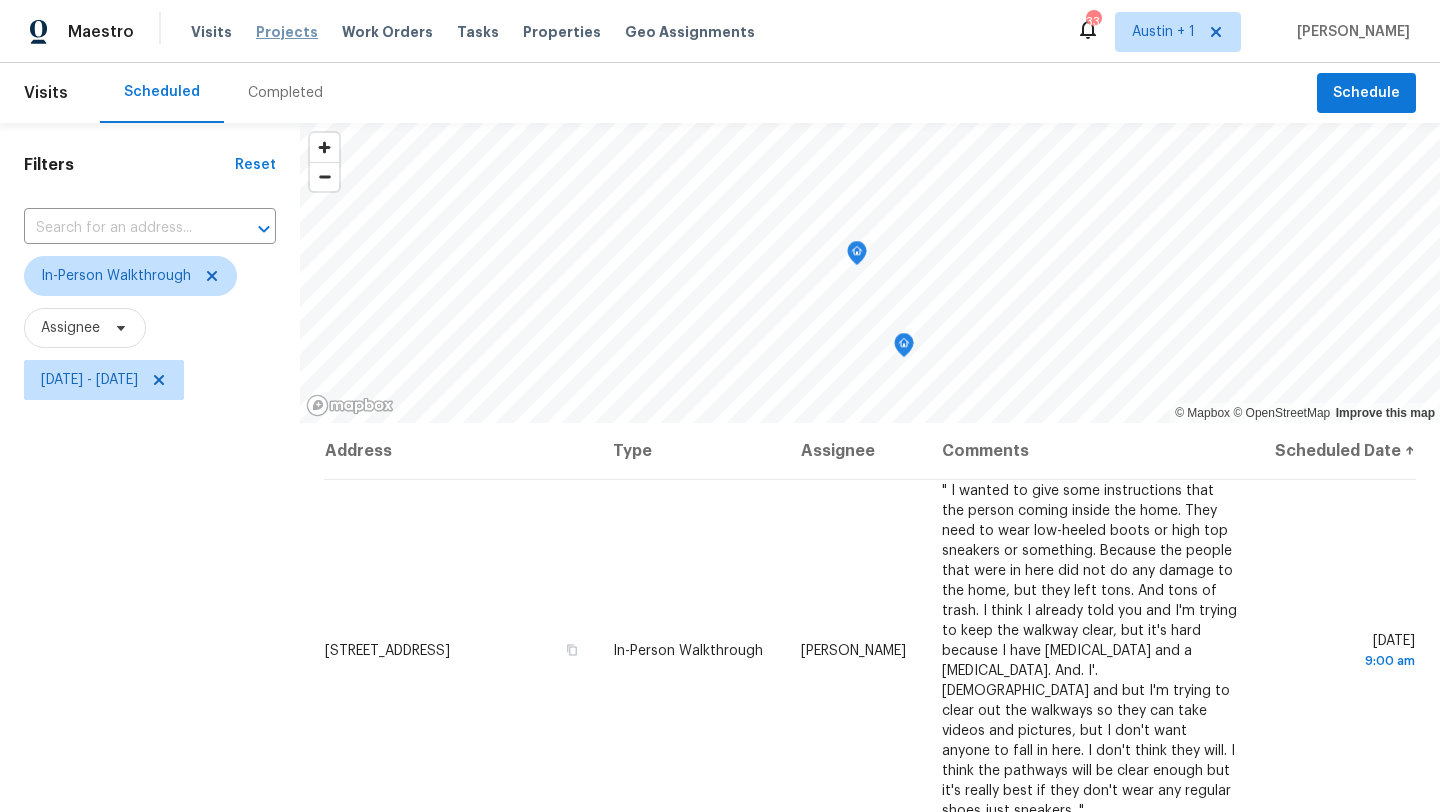 click on "Projects" at bounding box center [287, 32] 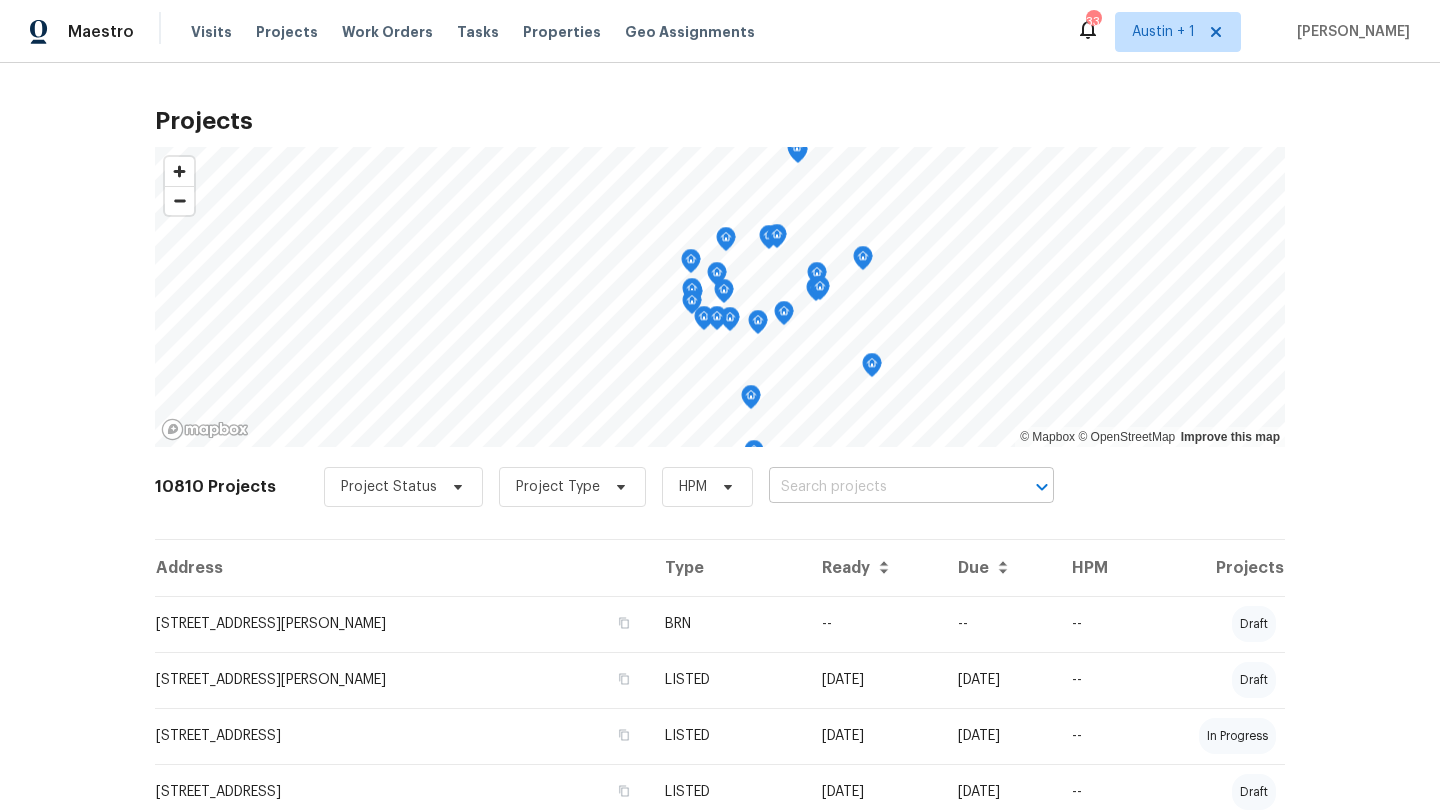 click at bounding box center [883, 487] 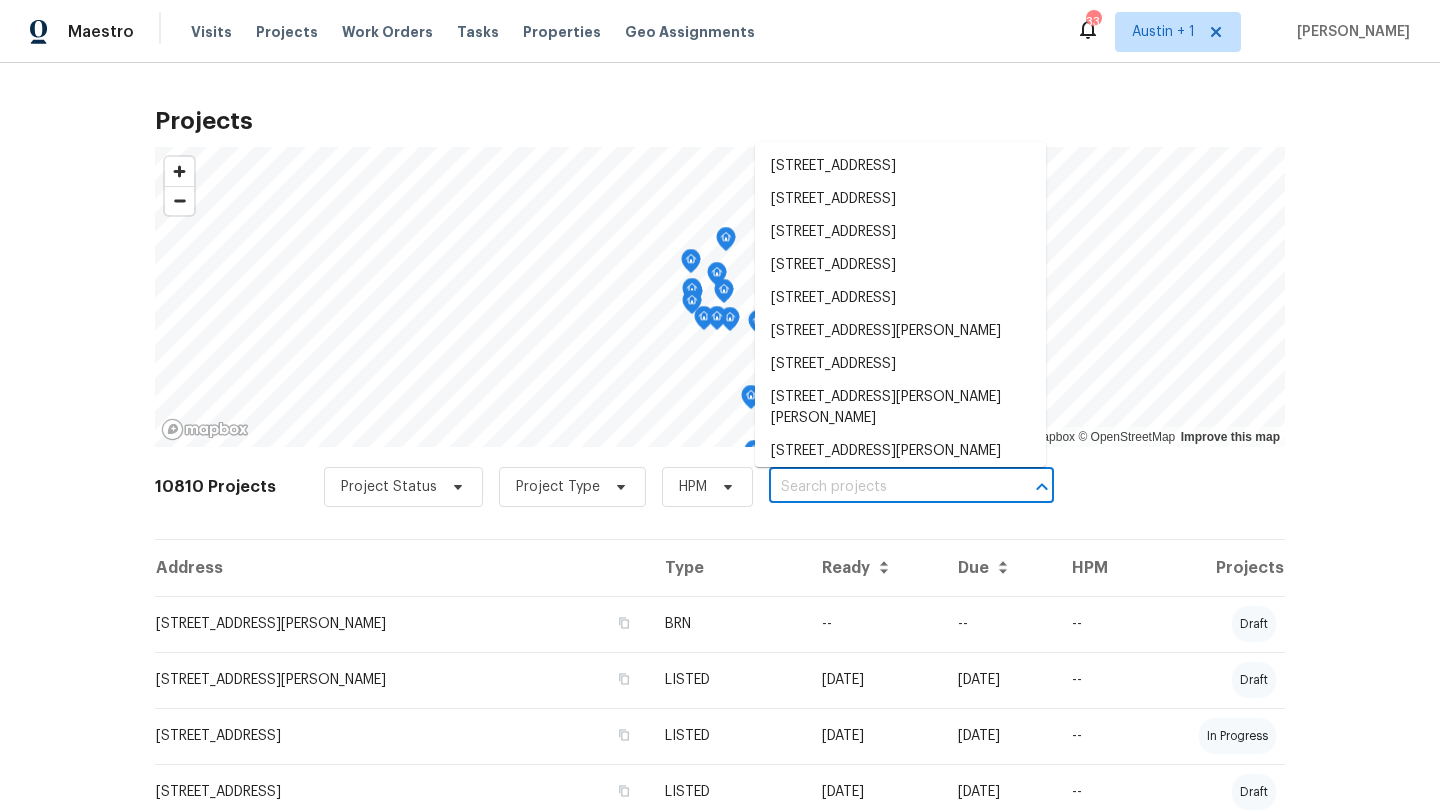 paste on "12106 Orchid Blossom St, San Antonio, TX 78247" 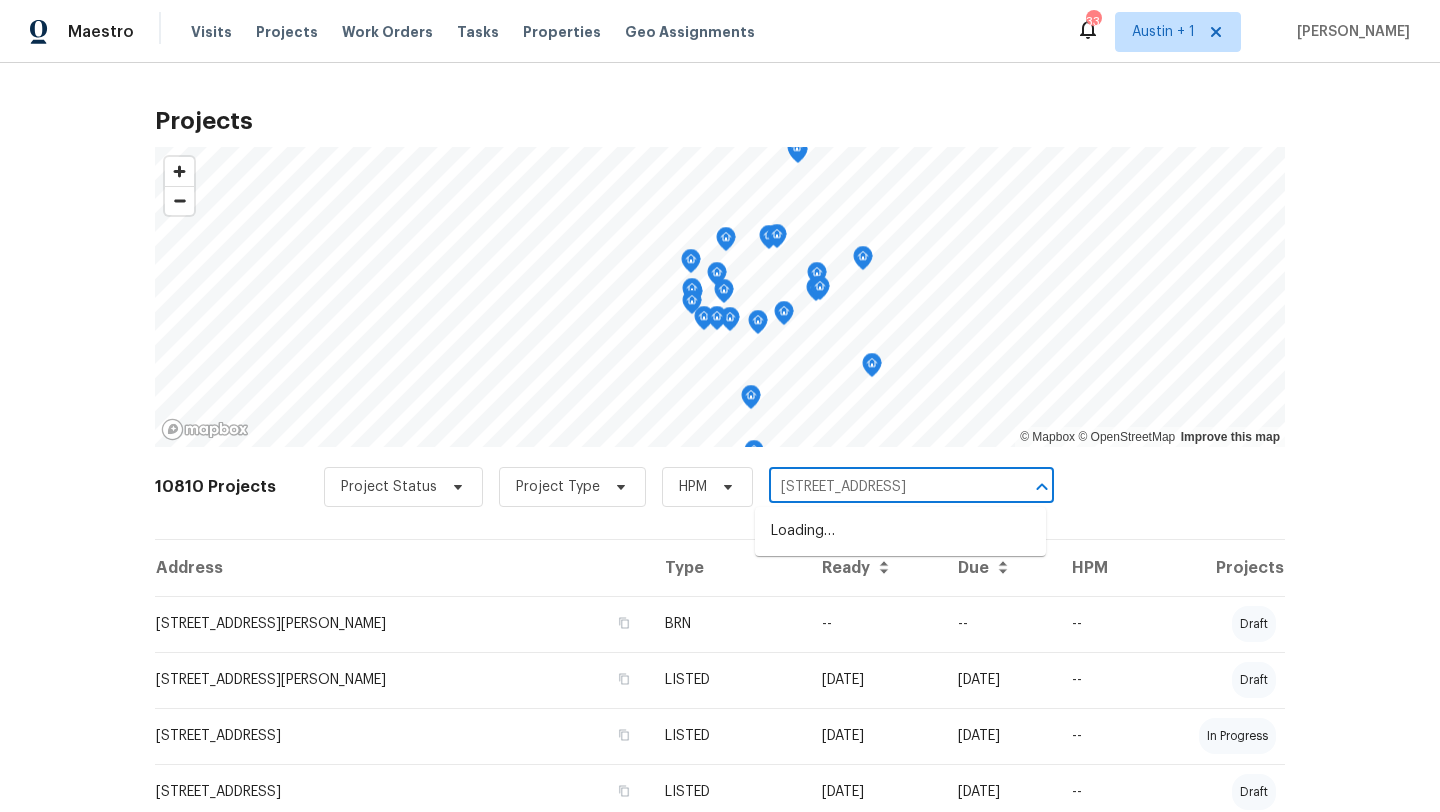scroll, scrollTop: 0, scrollLeft: 94, axis: horizontal 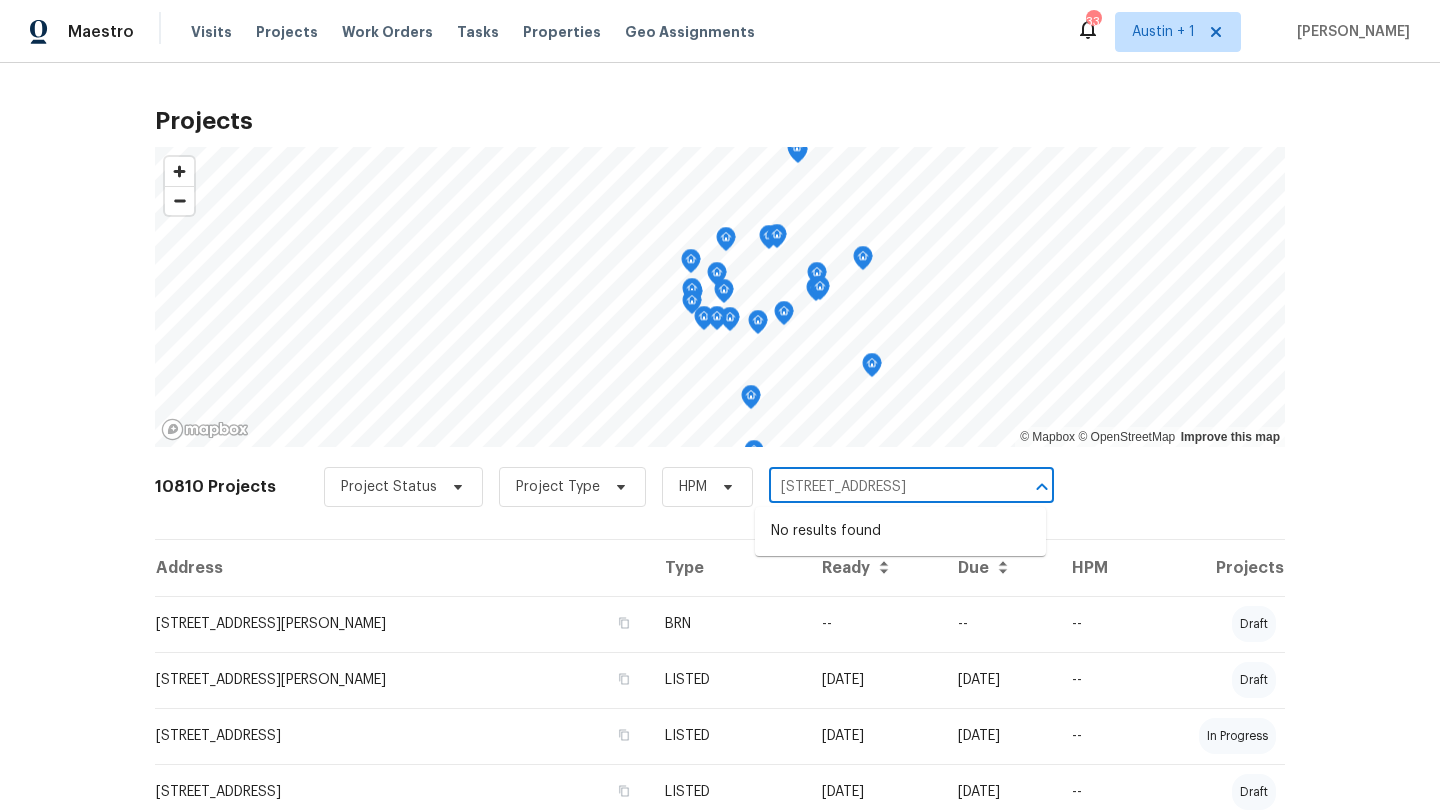 type on "12106 Orchid Blossom St, San Antonio, TX 78247" 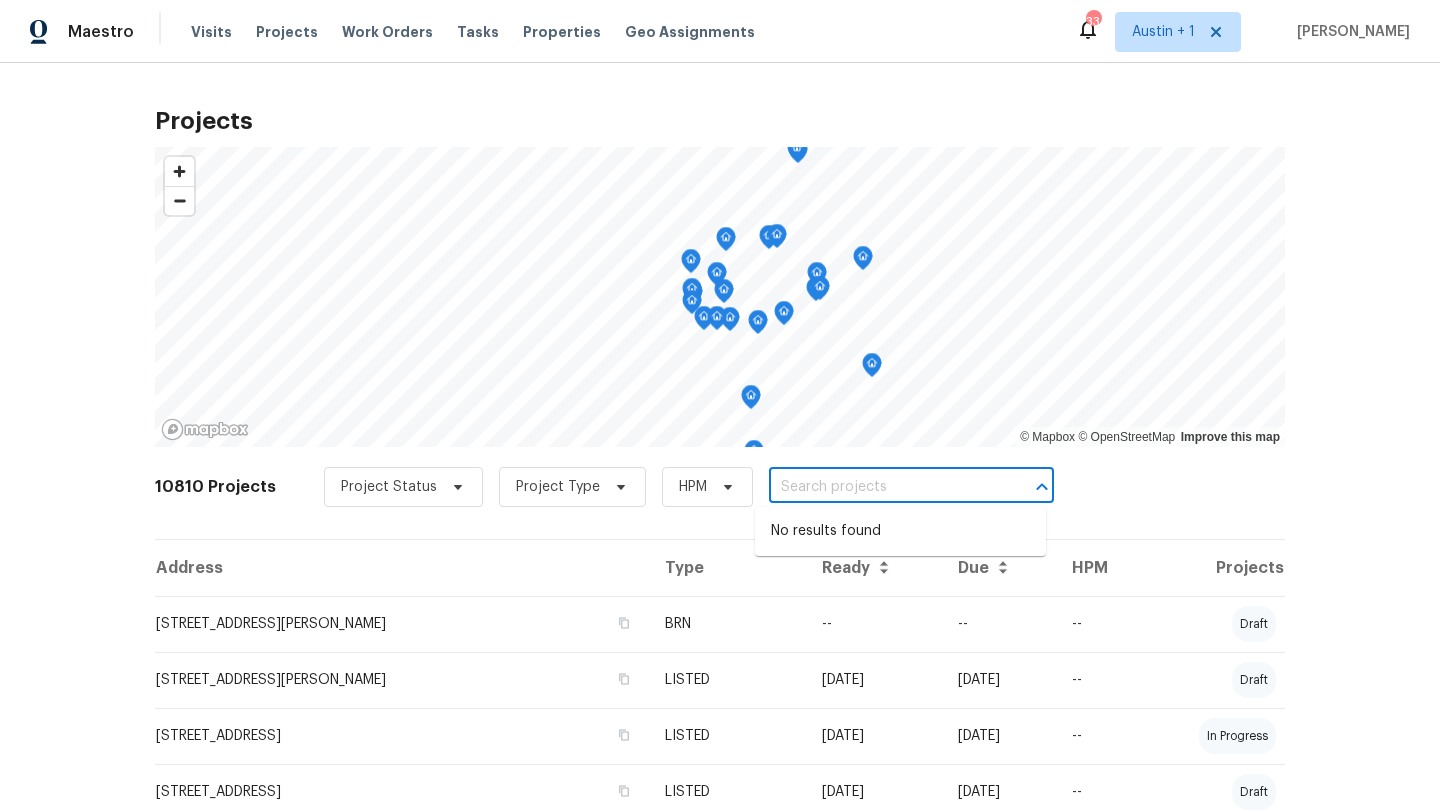 click on "Projects © Mapbox   © OpenStreetMap   Improve this map 10810 Projects Project Status Project Type HPM ​ Address Type Ready Due HPM Projects 804 Dewberry Dr, Cedar Park, TX 78613 BRN -- -- -- draft 1207 Brashear Ln, Cedar Park, TX 78613 LISTED 07/15/25 07/17/25 -- draft 11510 Powder Mill Trl, Austin, TX 78750 LISTED 07/15/25 07/18/25 -- in progress 13449 Gent Dr, Austin, TX 78729 LISTED 07/15/25 07/17/25 -- draft 3128 Flinders Reef Ln, Austin, TX 78728 LISTED 07/15/25 07/22/25 -- in progress 1514 Barcus Dr, Georgetown, TX 78626 RENOVATION 07/29/25 -- -- draft 100 Elm Ridge Way, Georgetown, TX 78628 LISTED 07/14/25 07/18/25 -- in progress 250 Wolf Berry Path, Buda, TX 78610 RENOVATION 08/12/25 -- -- draft 112 Marimoor Dr, Hutto, TX 78634 RENOVATION 09/08/25 -- -- draft 115 Millers Loop, Jarrell, TX 76537 BRN -- -- -- draft 232 Bedford Falls Ln, Jarrell, TX 76537 BRN -- -- -- draft 312 La Escalera Dr, Leander, TX 78641 LISTED 07/11/25 07/12/25 -- completed 312 La Escalera Dr, Leander, TX 78641 RENOVATION --" at bounding box center [720, 437] 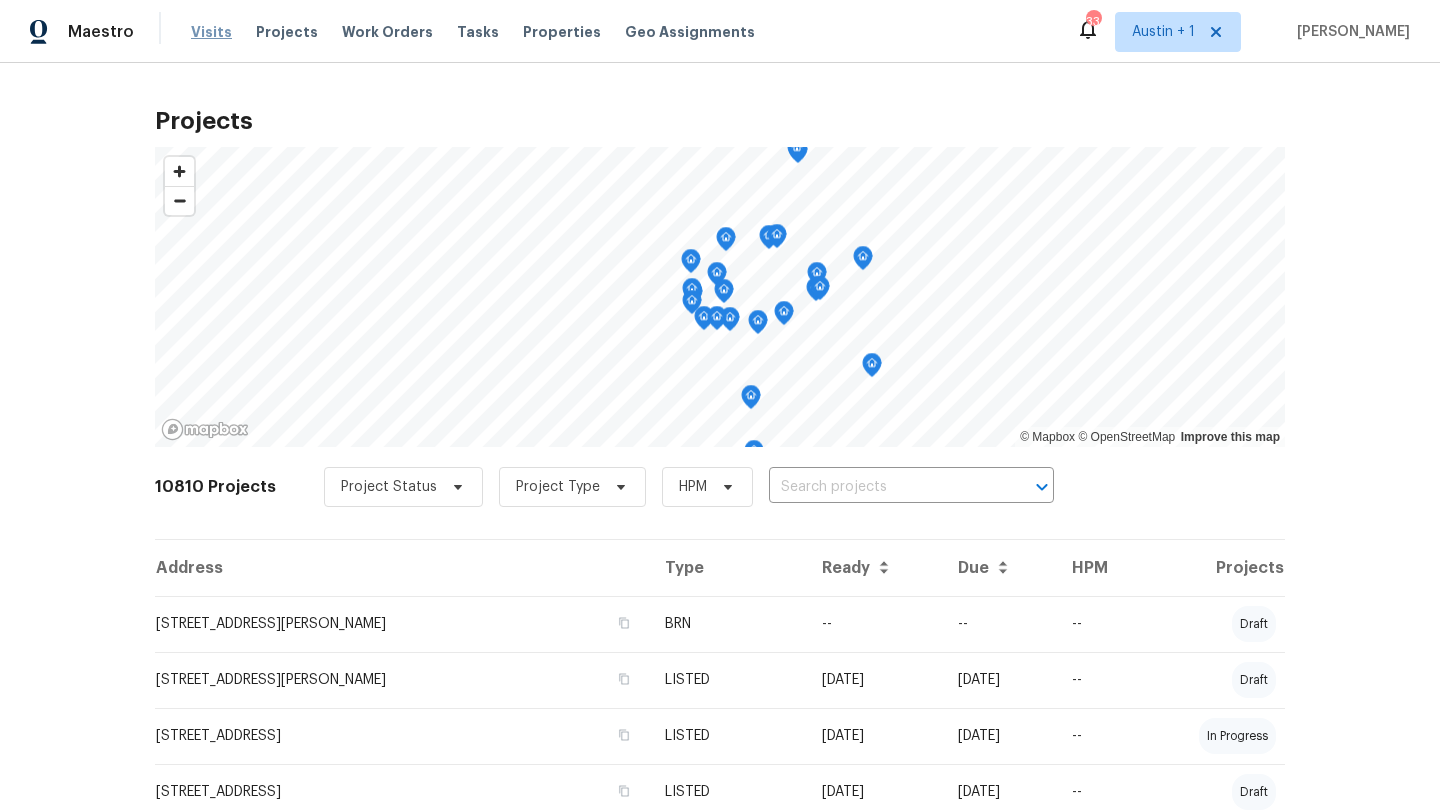 click on "Visits" at bounding box center [211, 32] 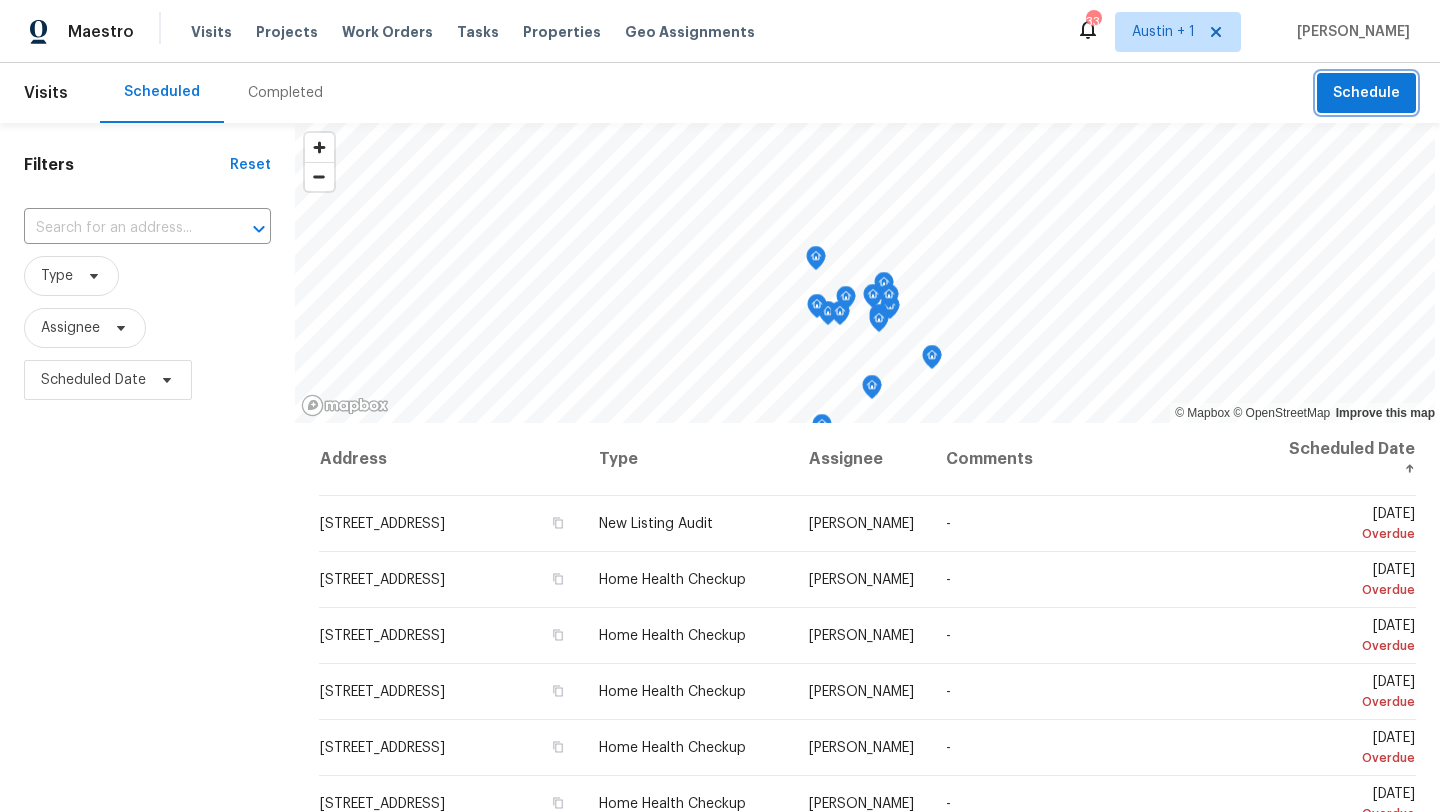 click on "Schedule" at bounding box center [1366, 93] 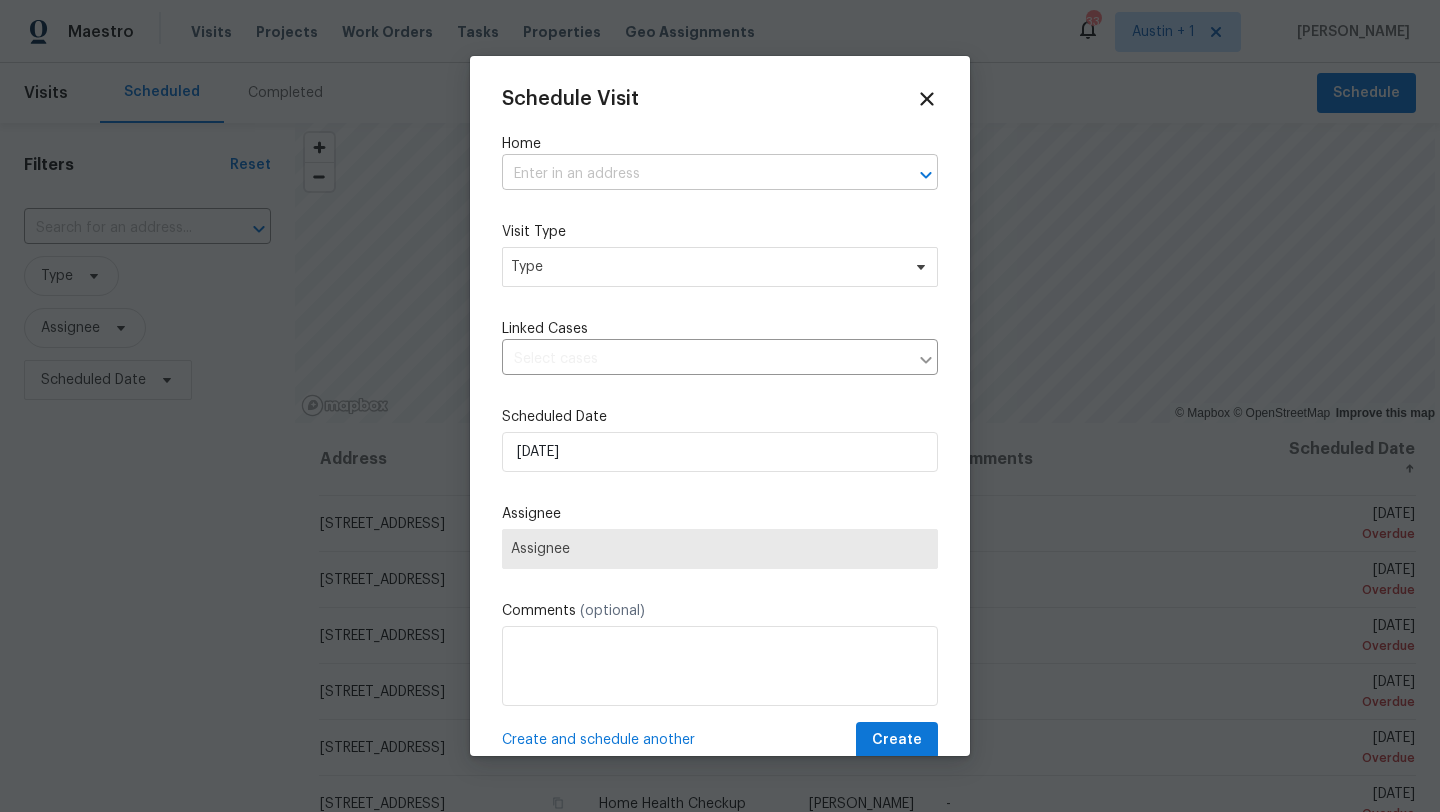 click at bounding box center (692, 174) 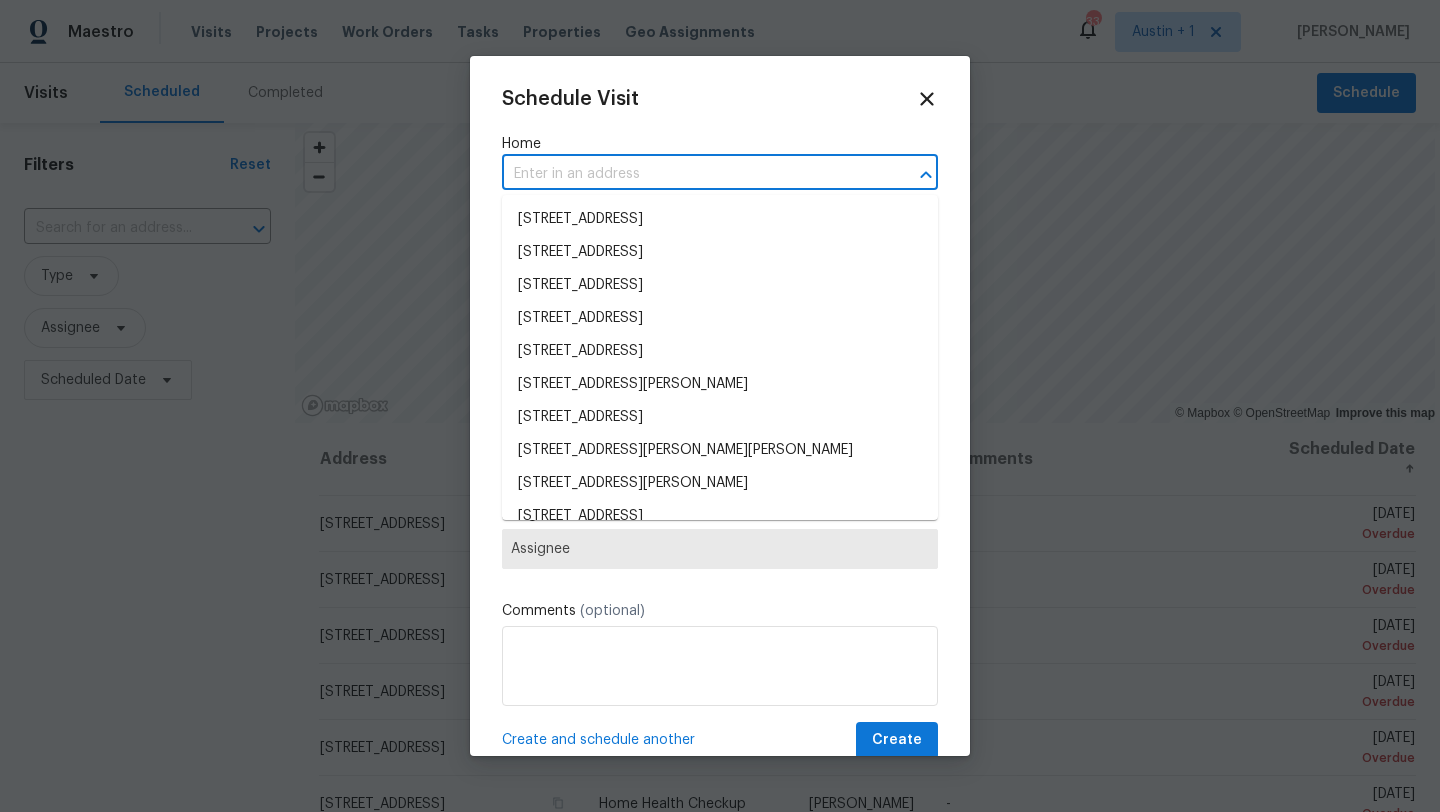 paste on "12106 Orchid Blossom St, San Antonio, TX 78247" 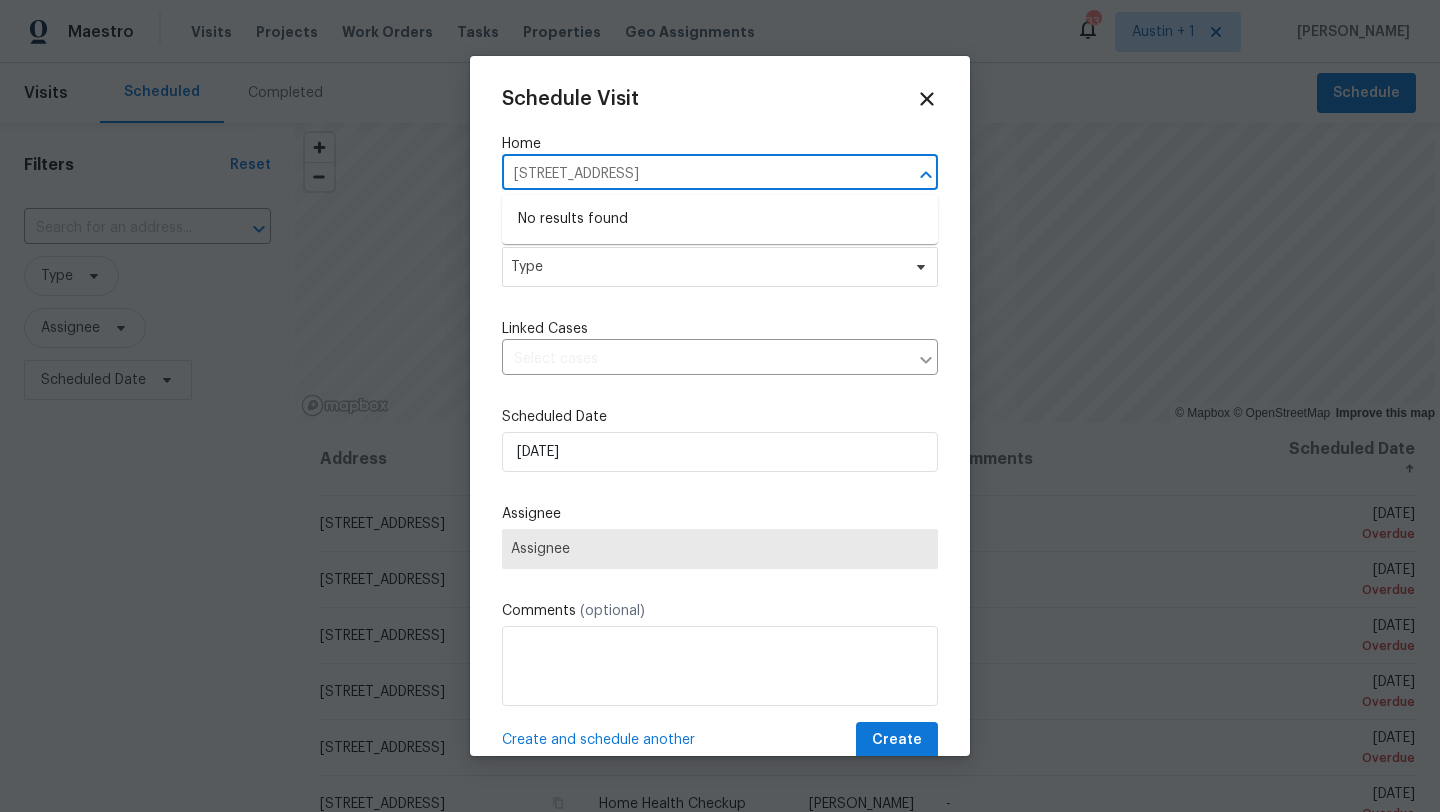 drag, startPoint x: 666, startPoint y: 173, endPoint x: 1061, endPoint y: 173, distance: 395 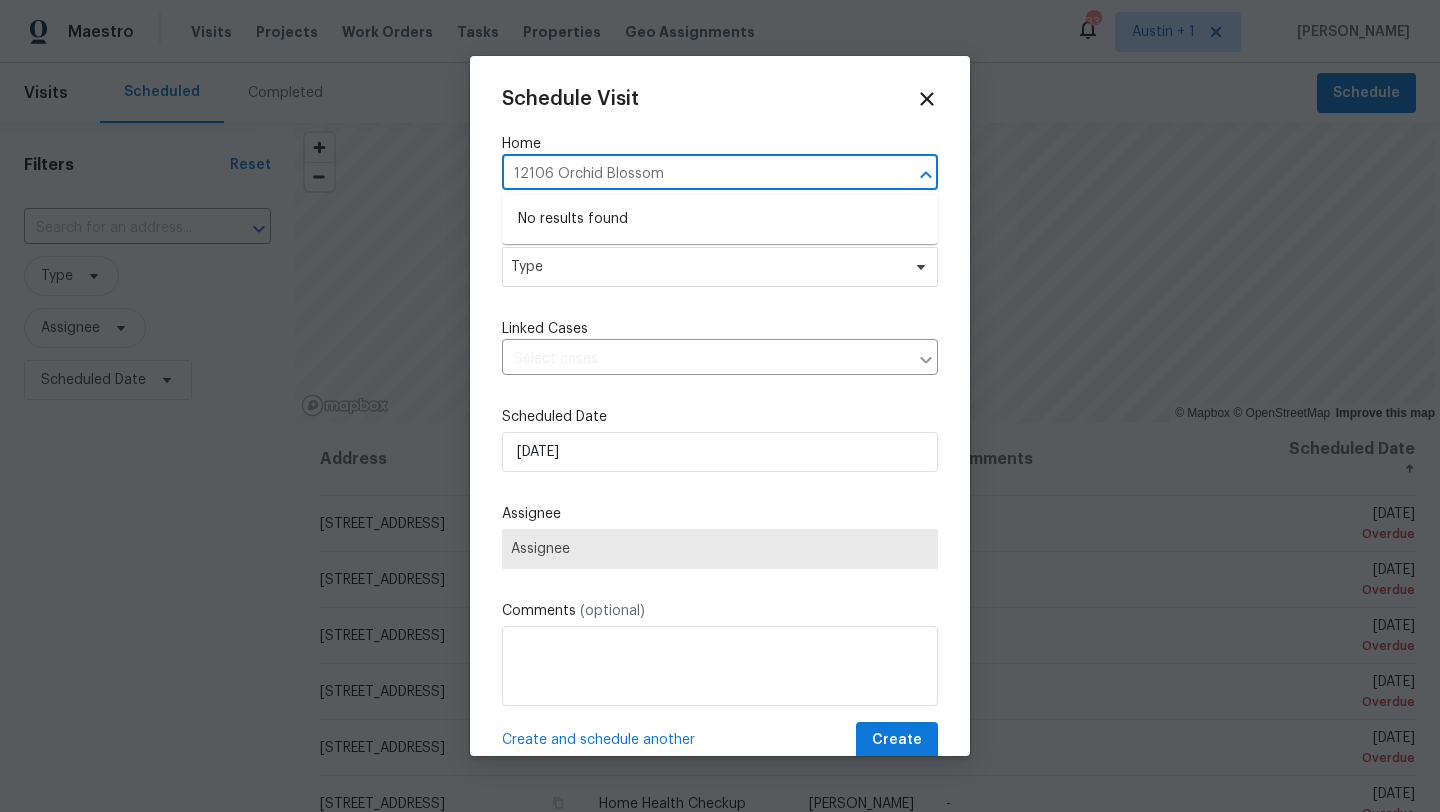 type on "12106 Orchid Blossom" 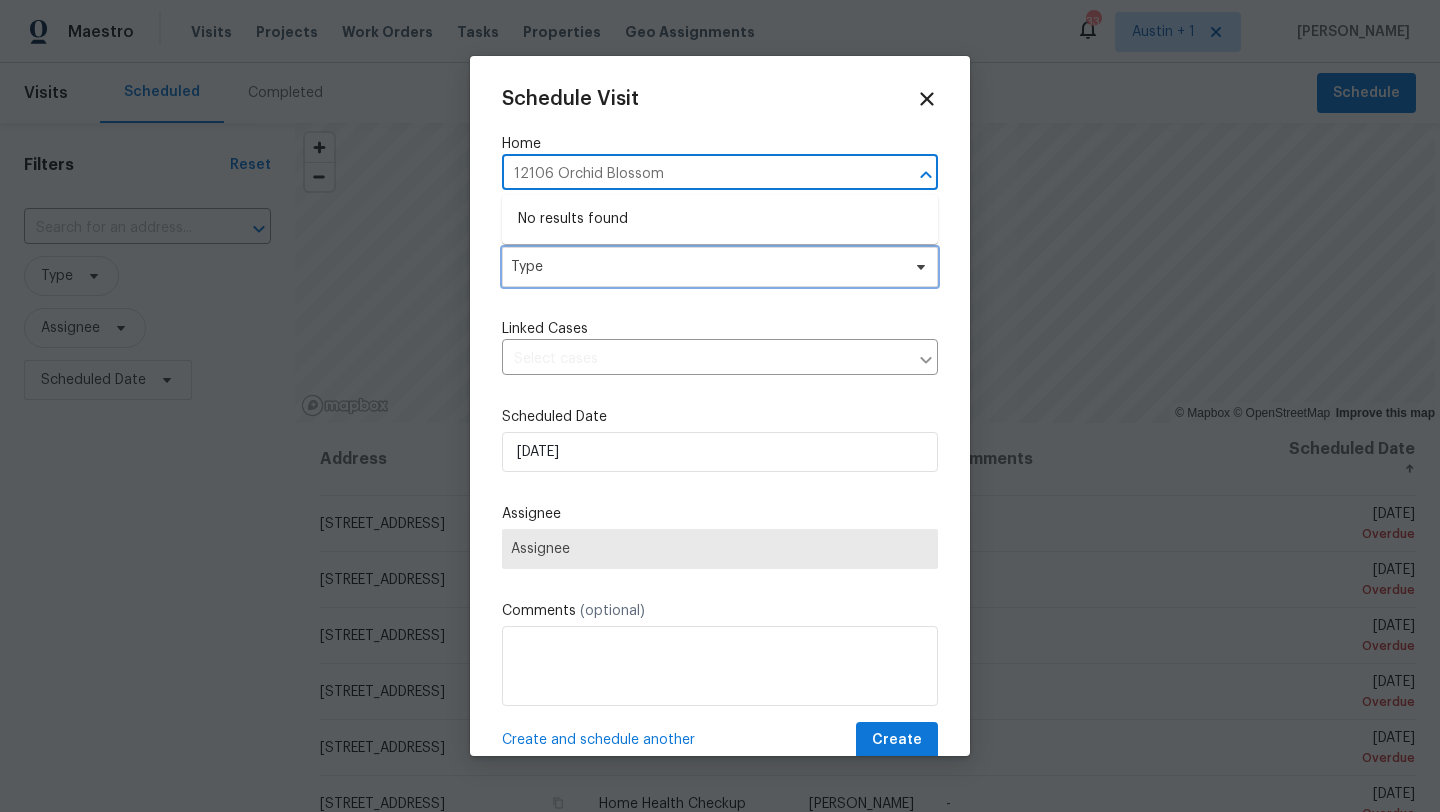 type 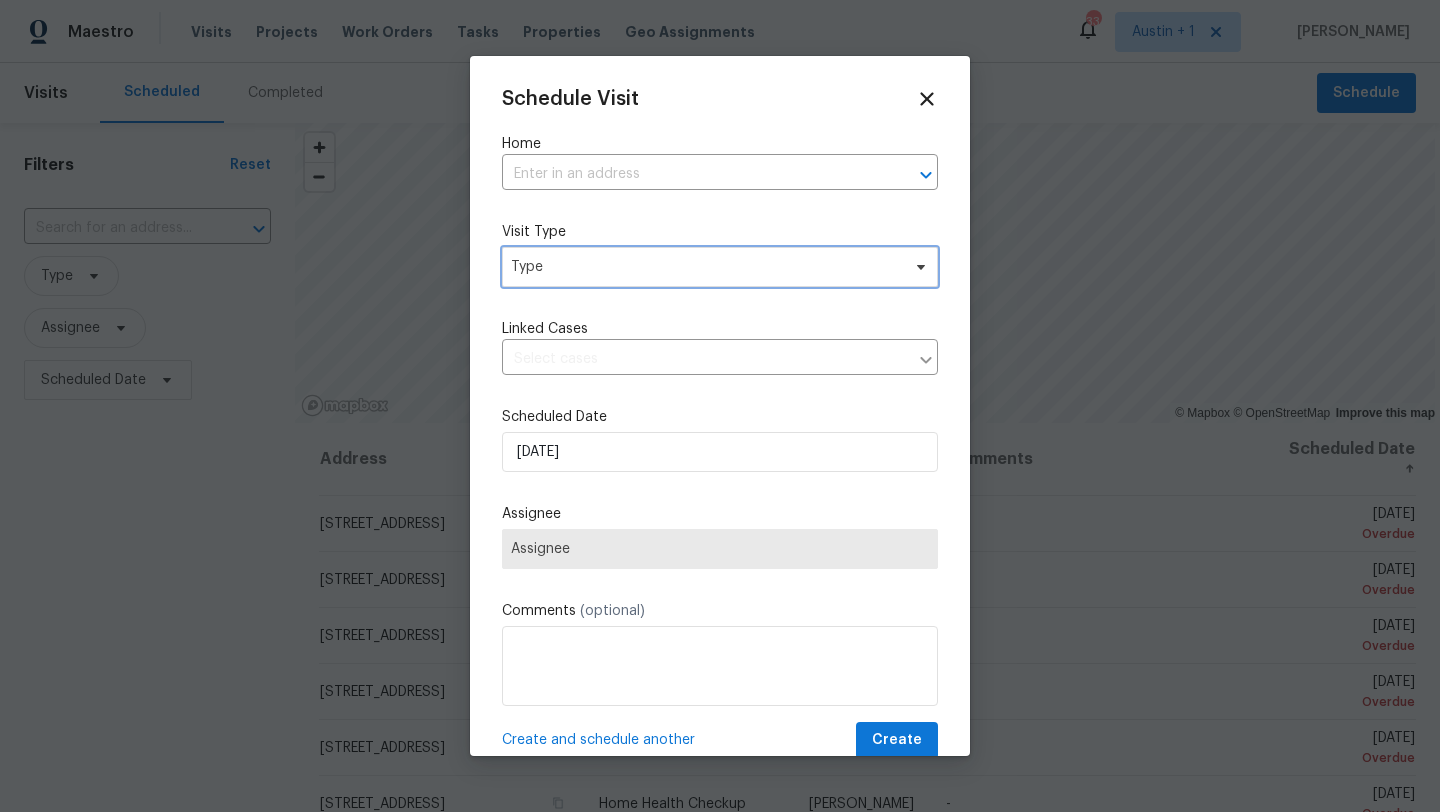 click on "Type" at bounding box center (705, 267) 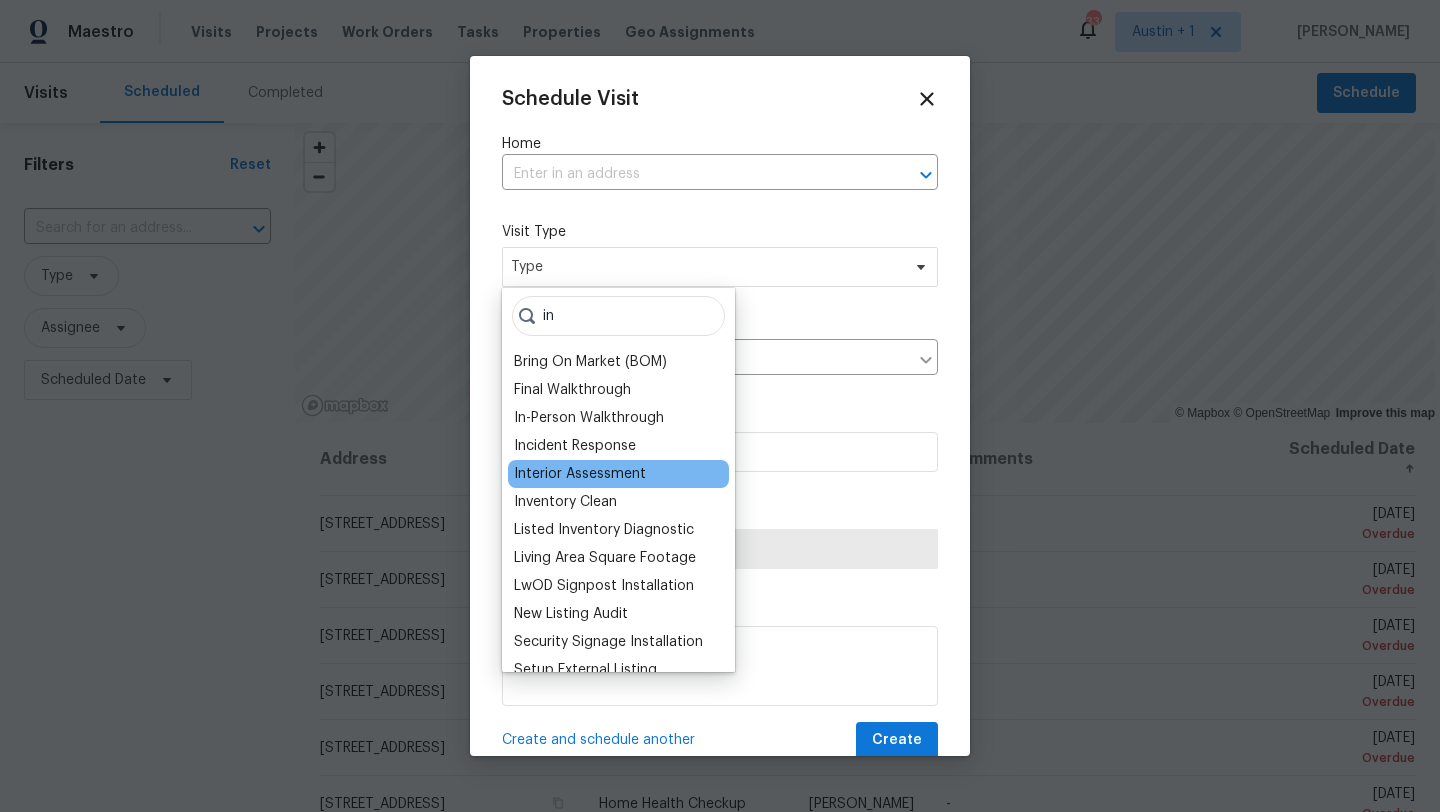 type on "in" 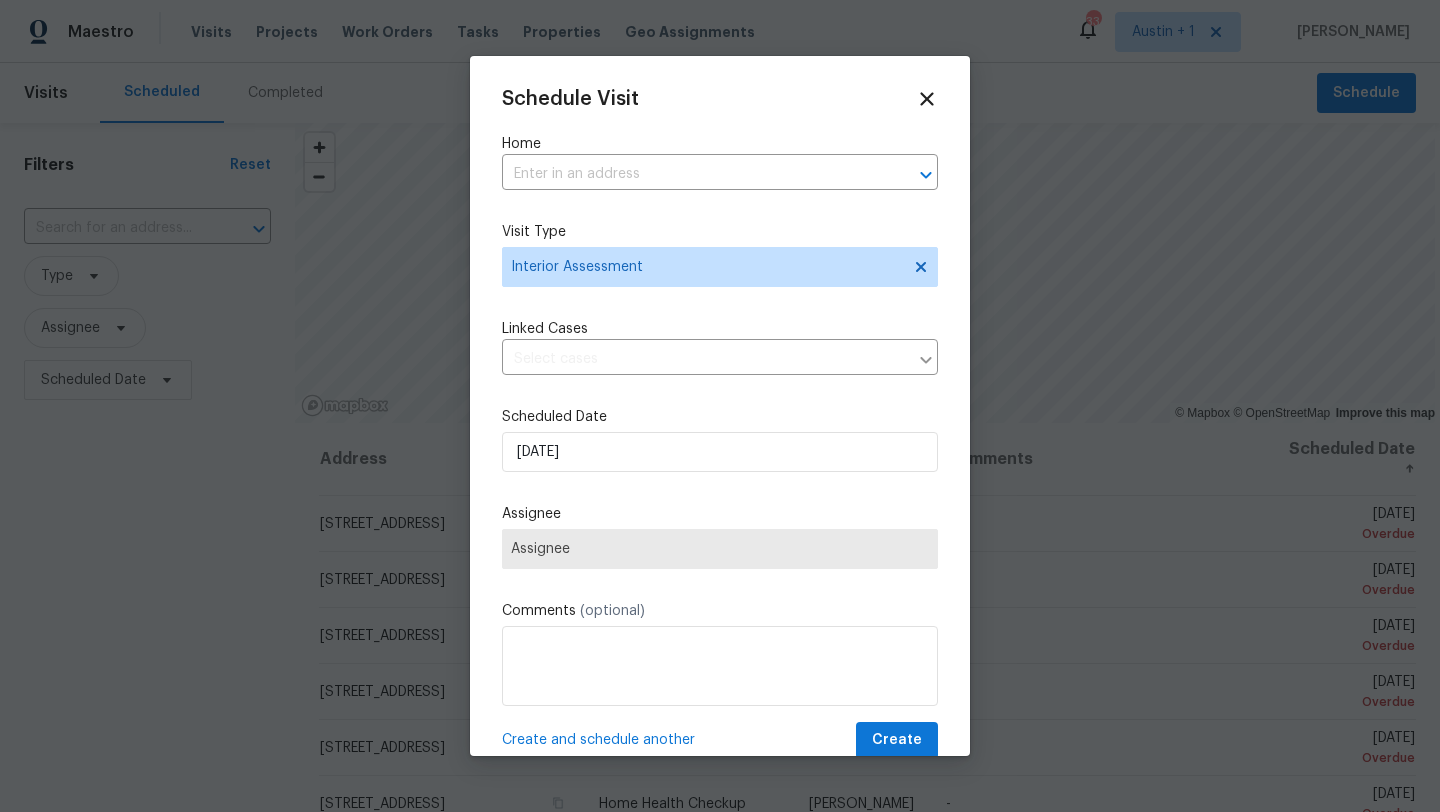click on "Assignee" at bounding box center (720, 549) 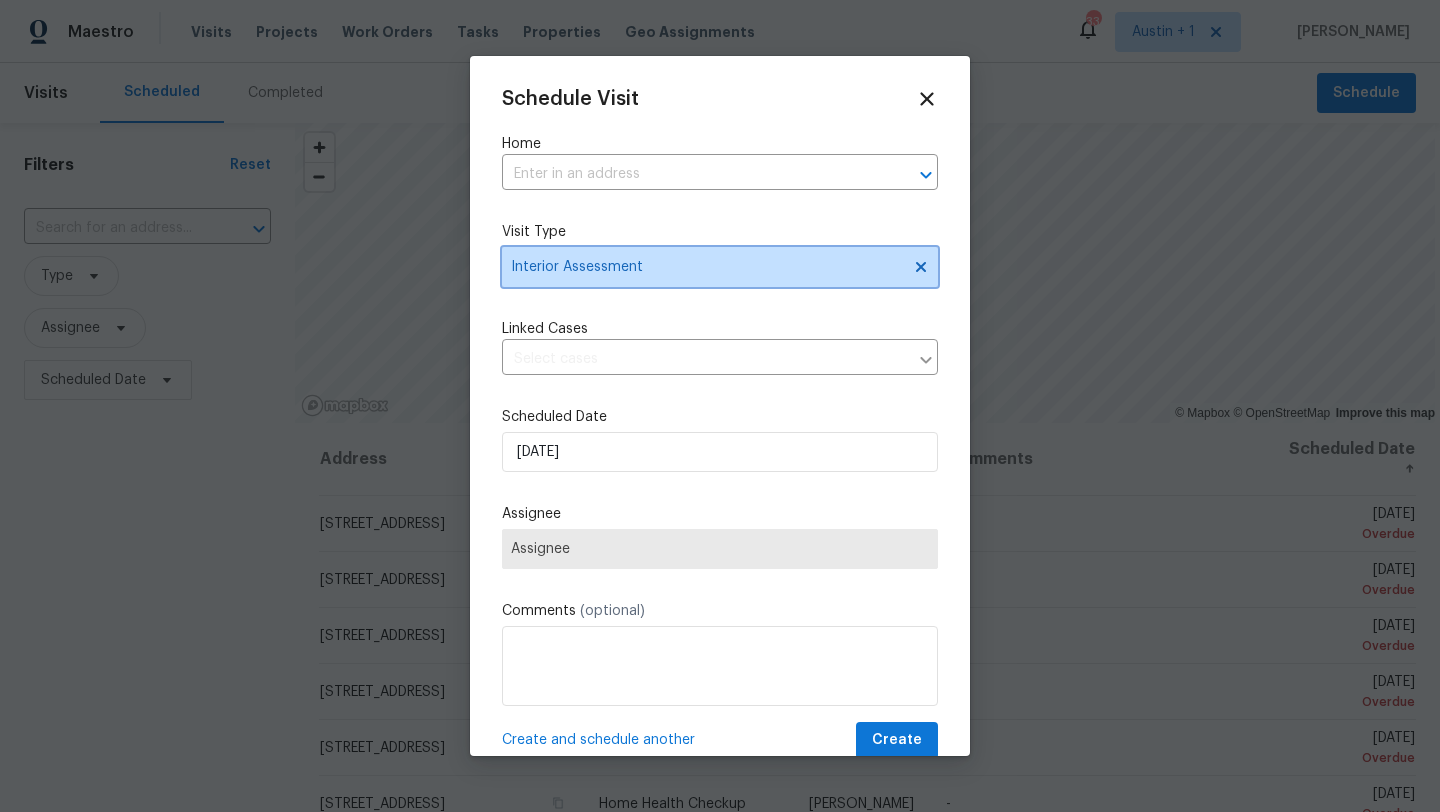 click on "Interior Assessment" at bounding box center (705, 267) 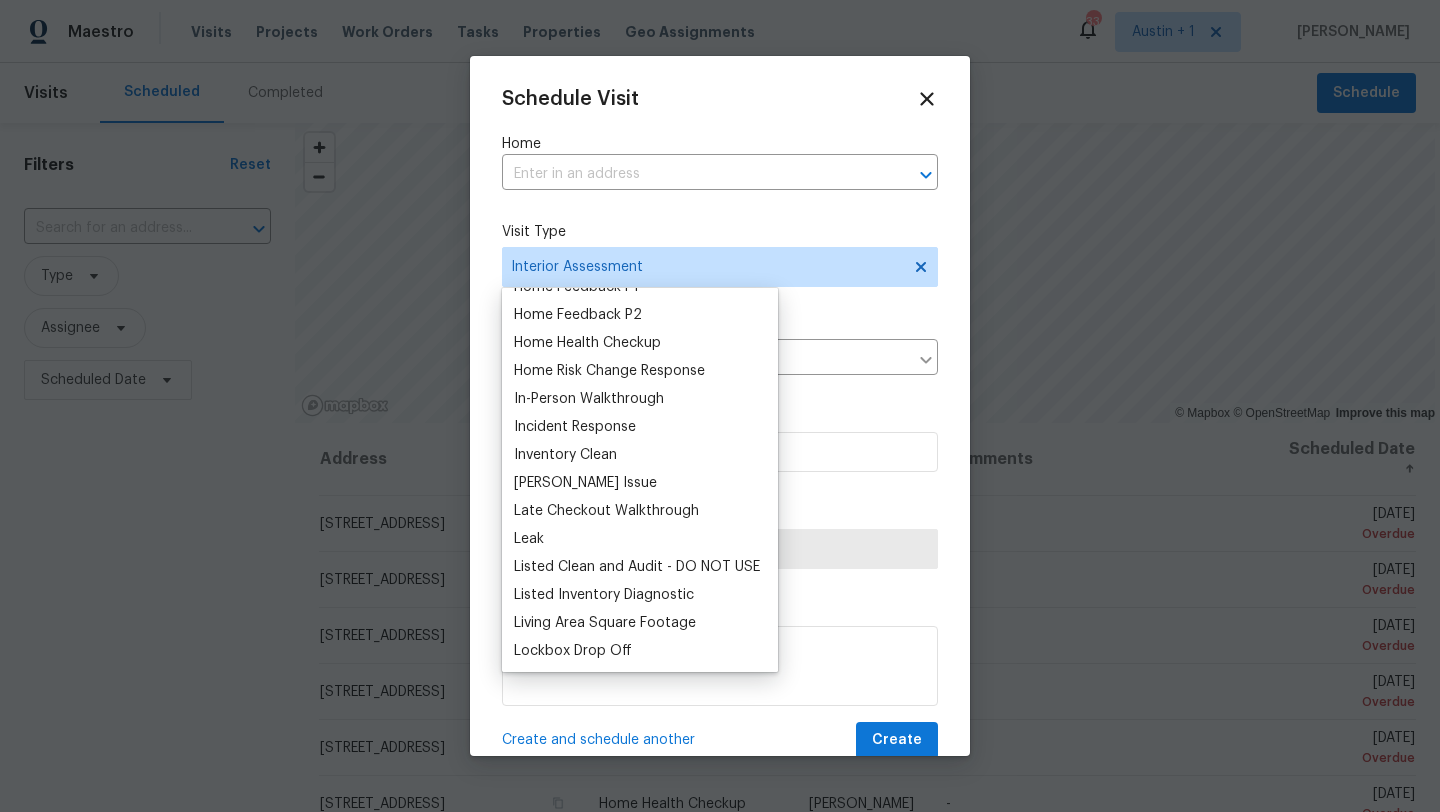 scroll, scrollTop: 692, scrollLeft: 0, axis: vertical 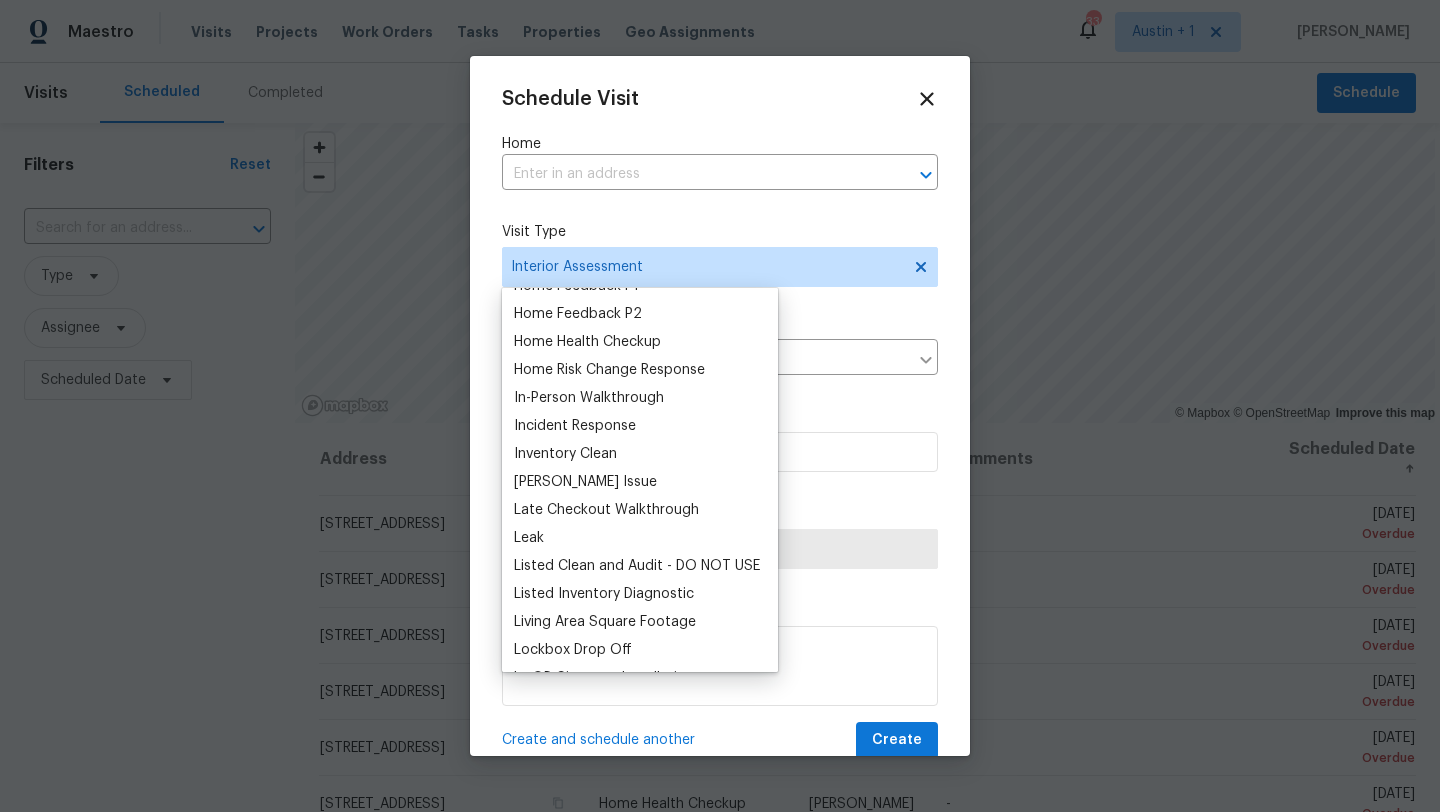 click on "In-Person Walkthrough" at bounding box center [589, 398] 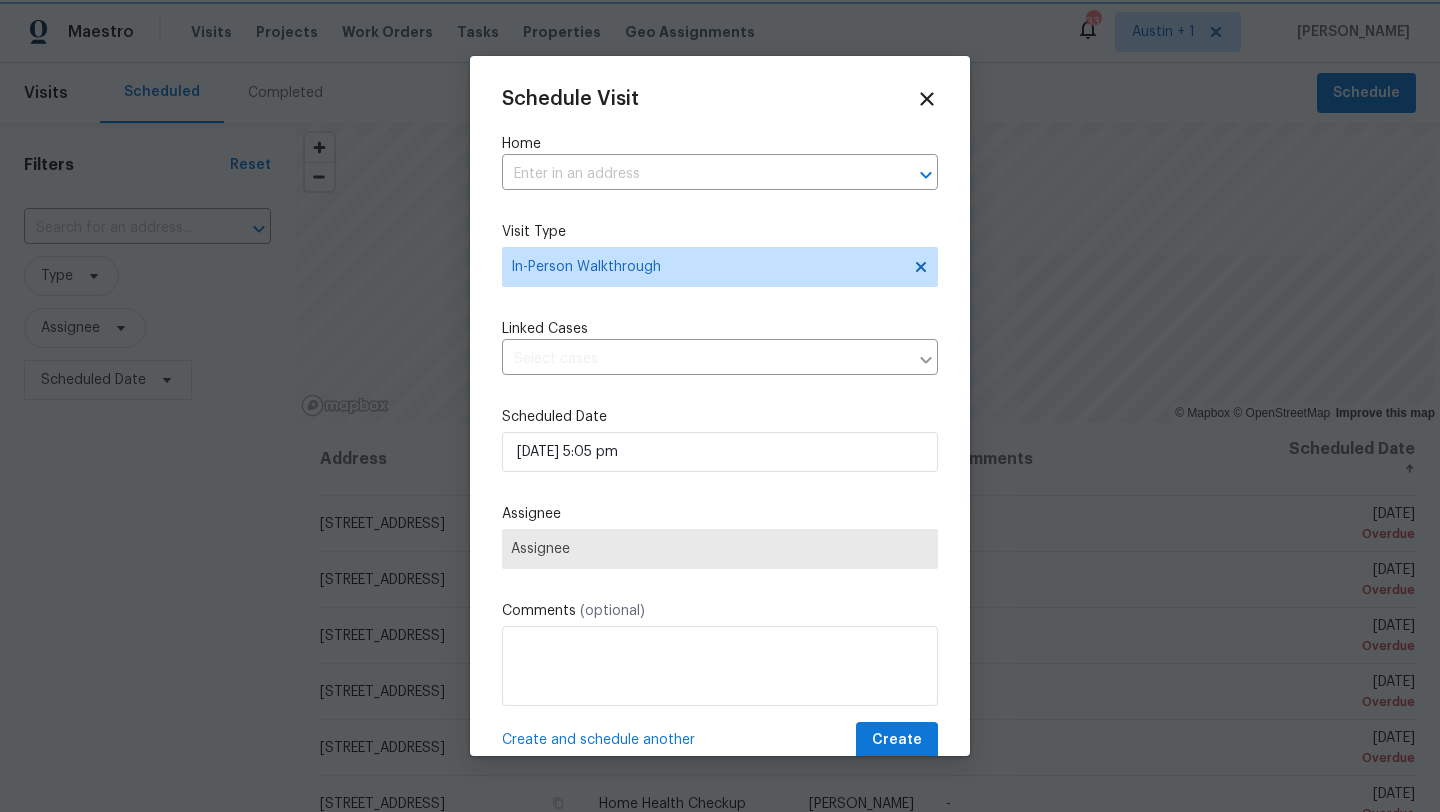 type on "07/15/2025 5:05 pm" 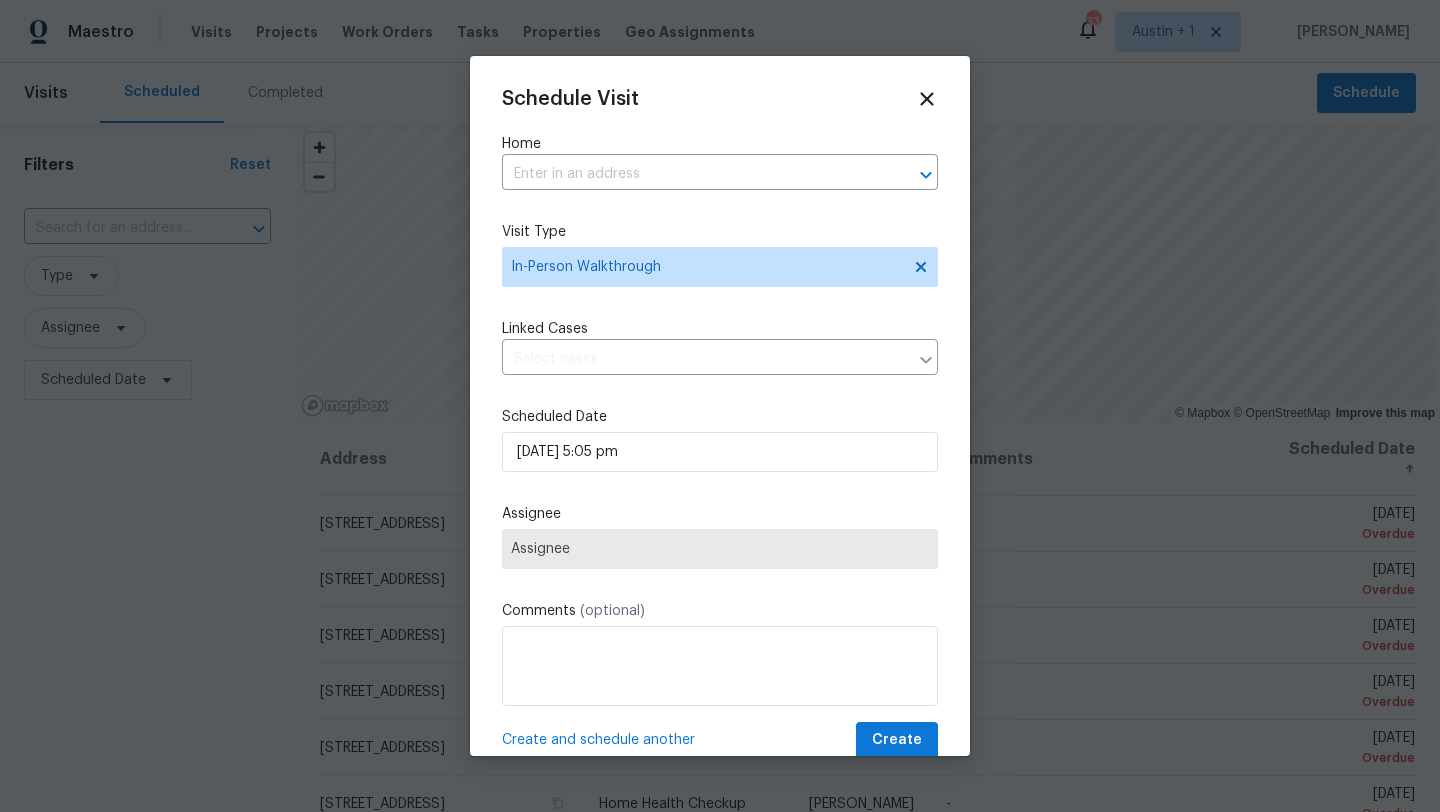 click on "Assignee" at bounding box center (720, 549) 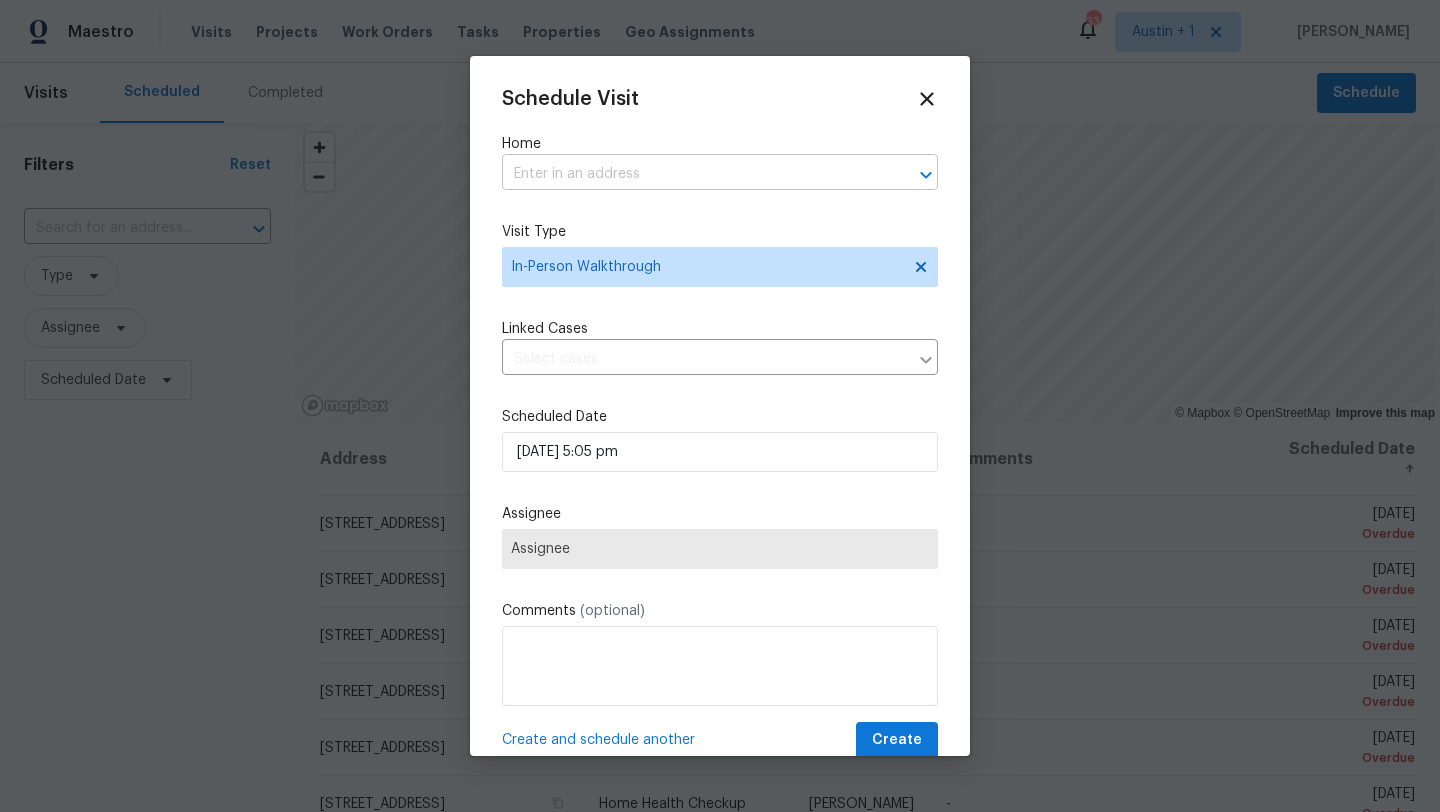 click at bounding box center [692, 174] 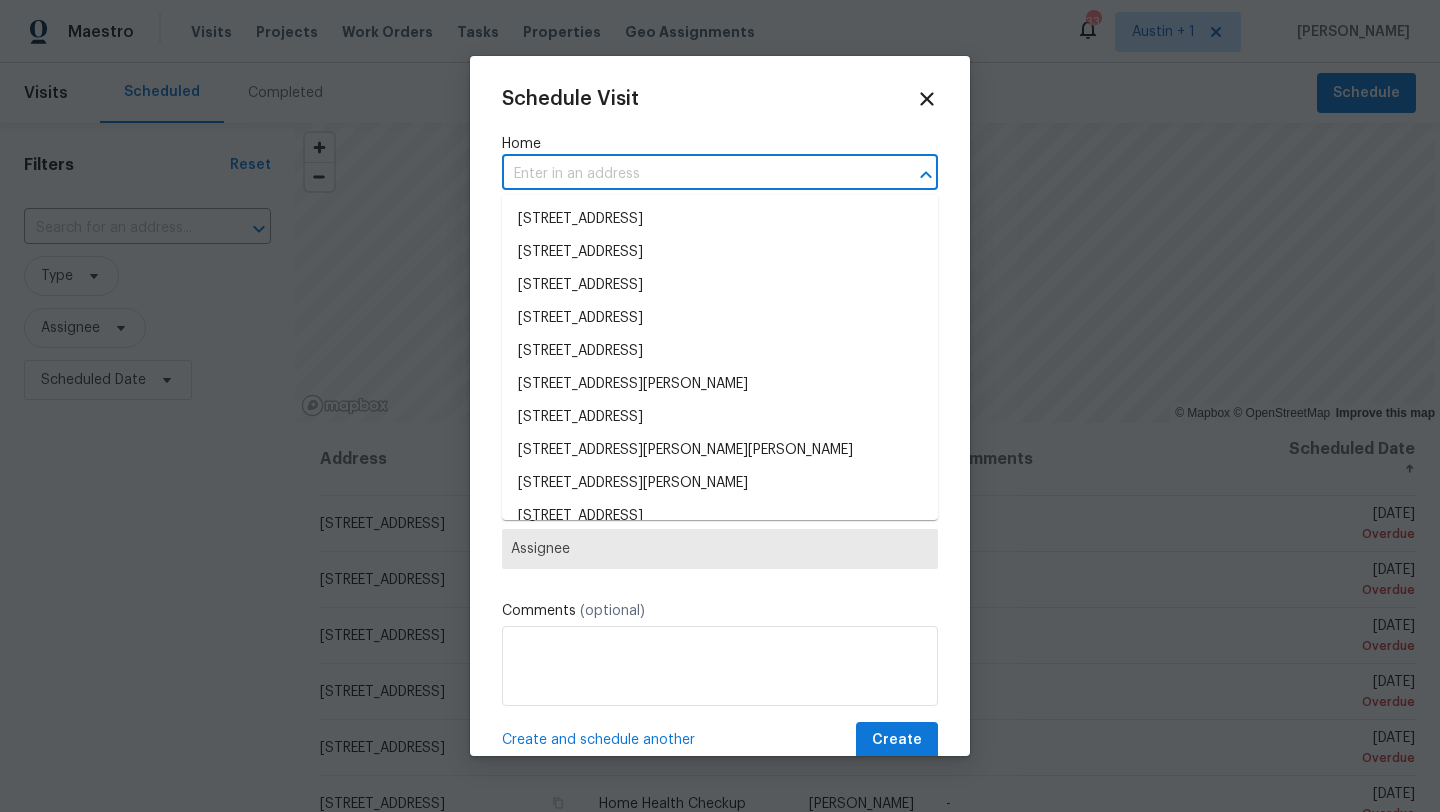 paste on "12106 Orchid Blossom St, San Antonio, TX 78247" 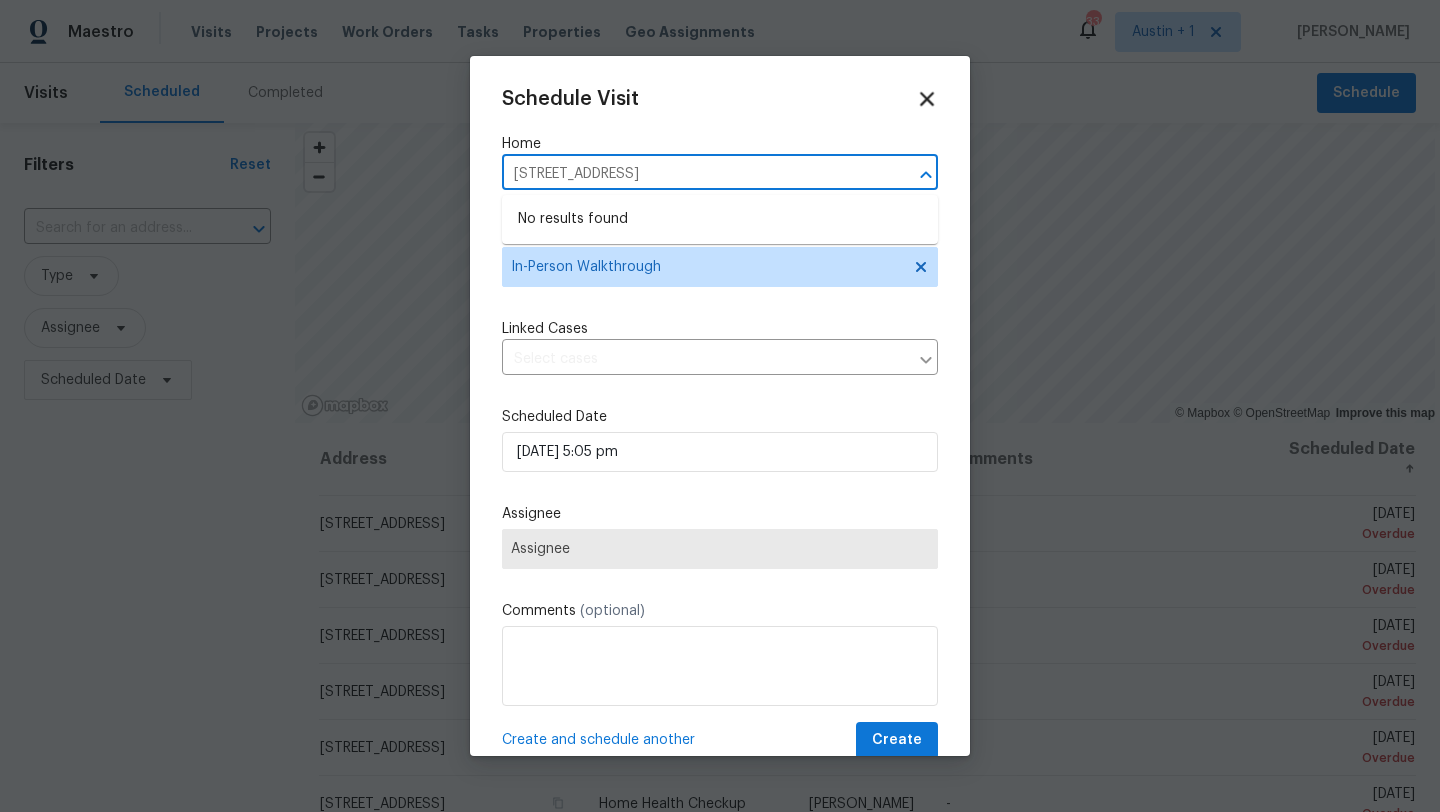 type on "12106 Orchid Blossom St, San Antonio, TX 78247" 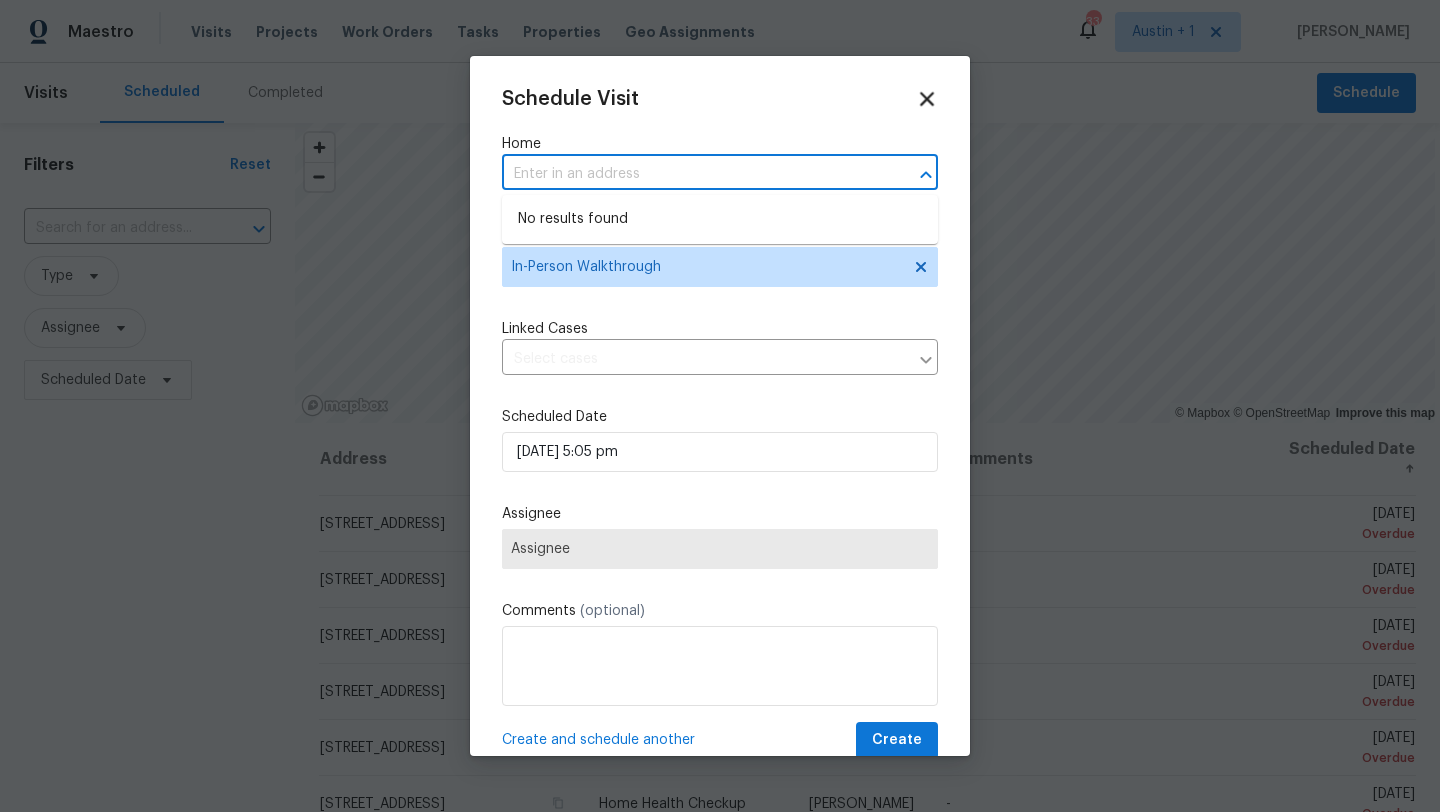 click 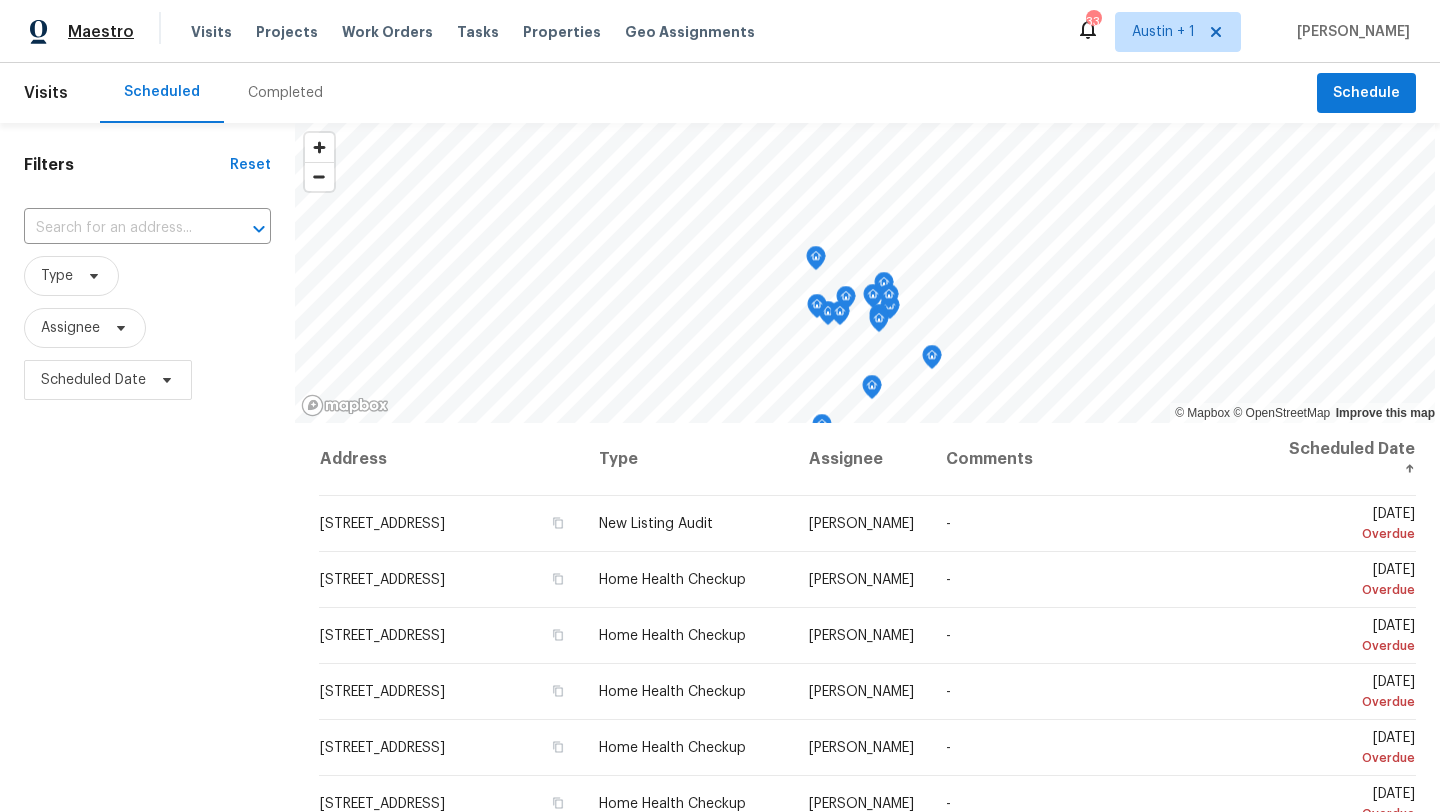 click on "Maestro" at bounding box center (101, 32) 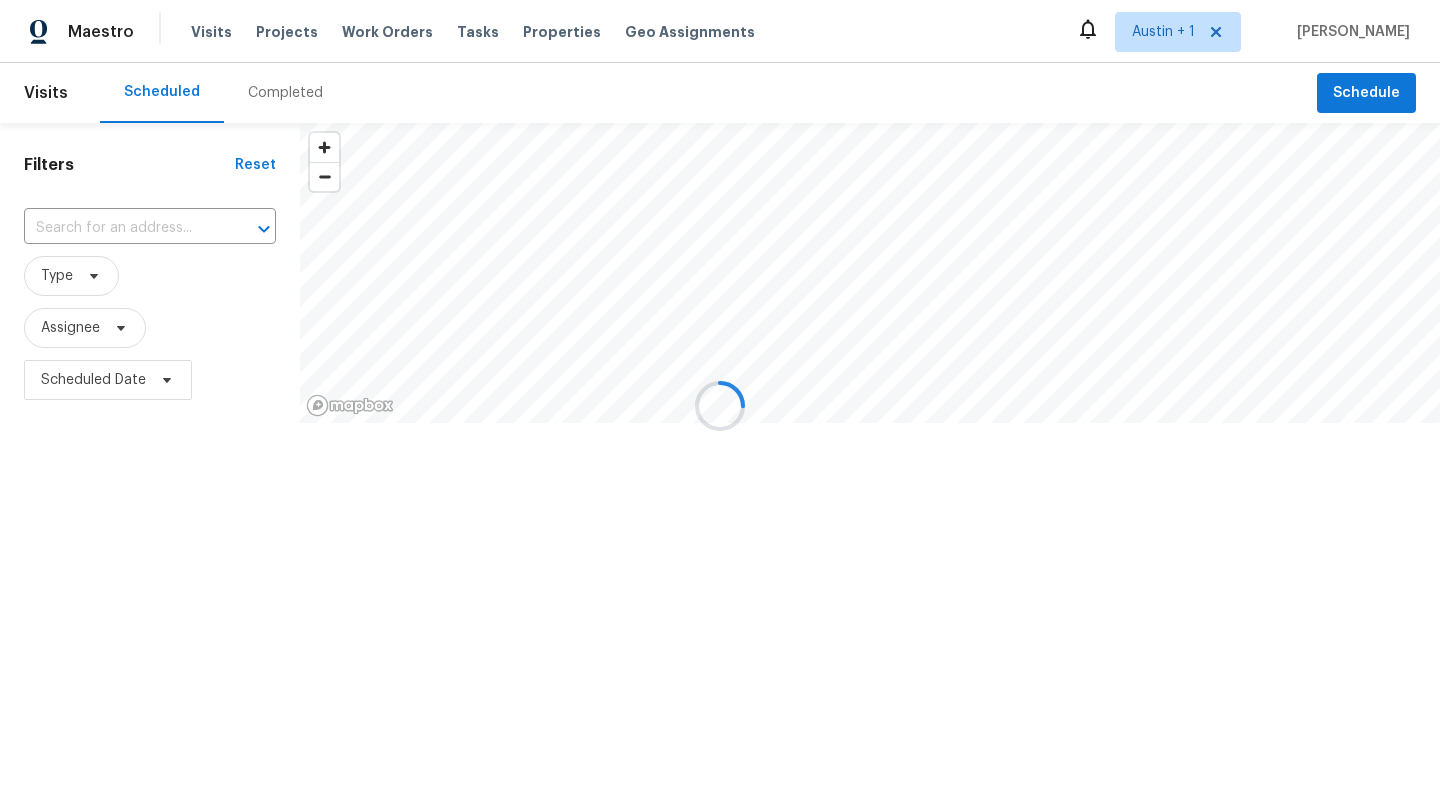 scroll, scrollTop: 0, scrollLeft: 0, axis: both 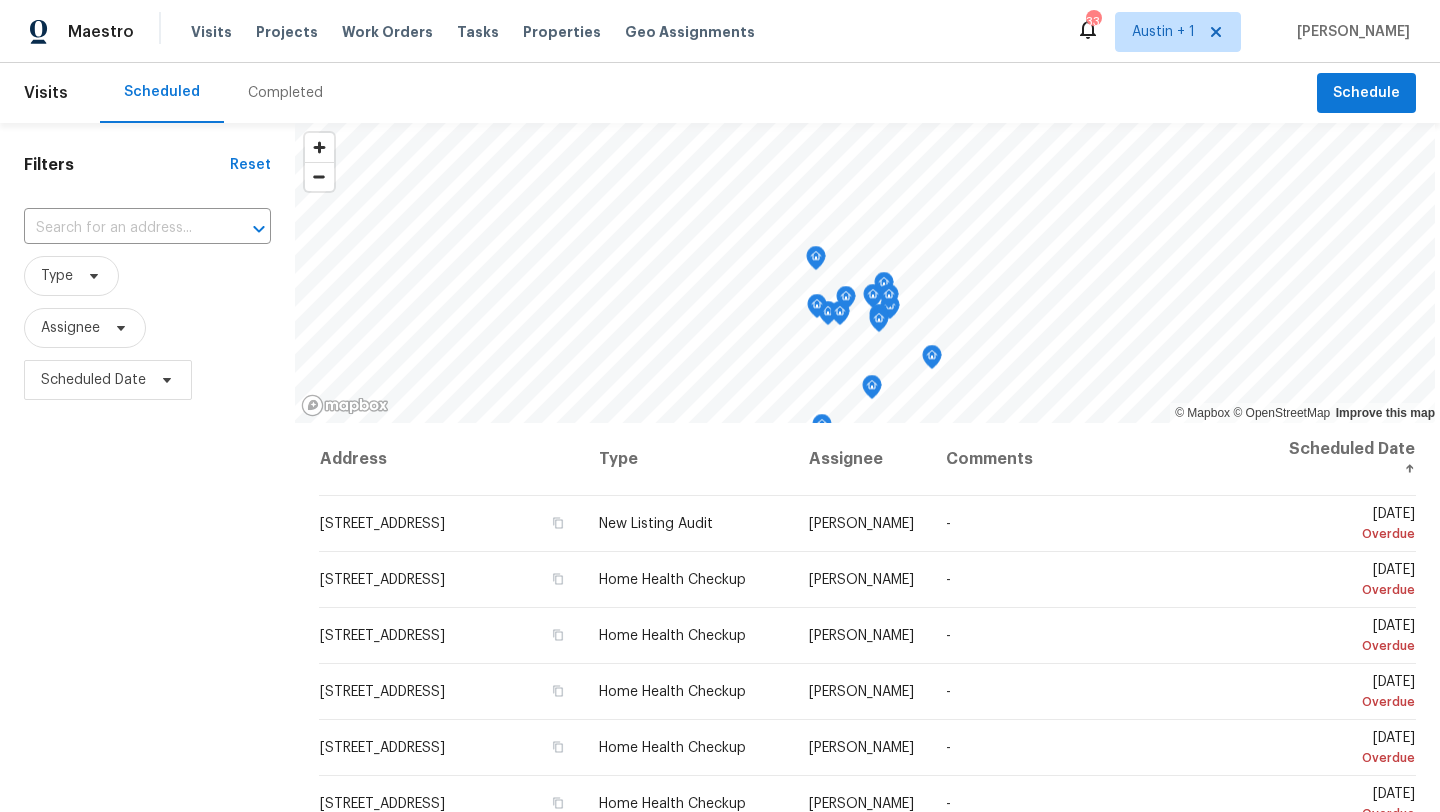 click at bounding box center [39, 32] 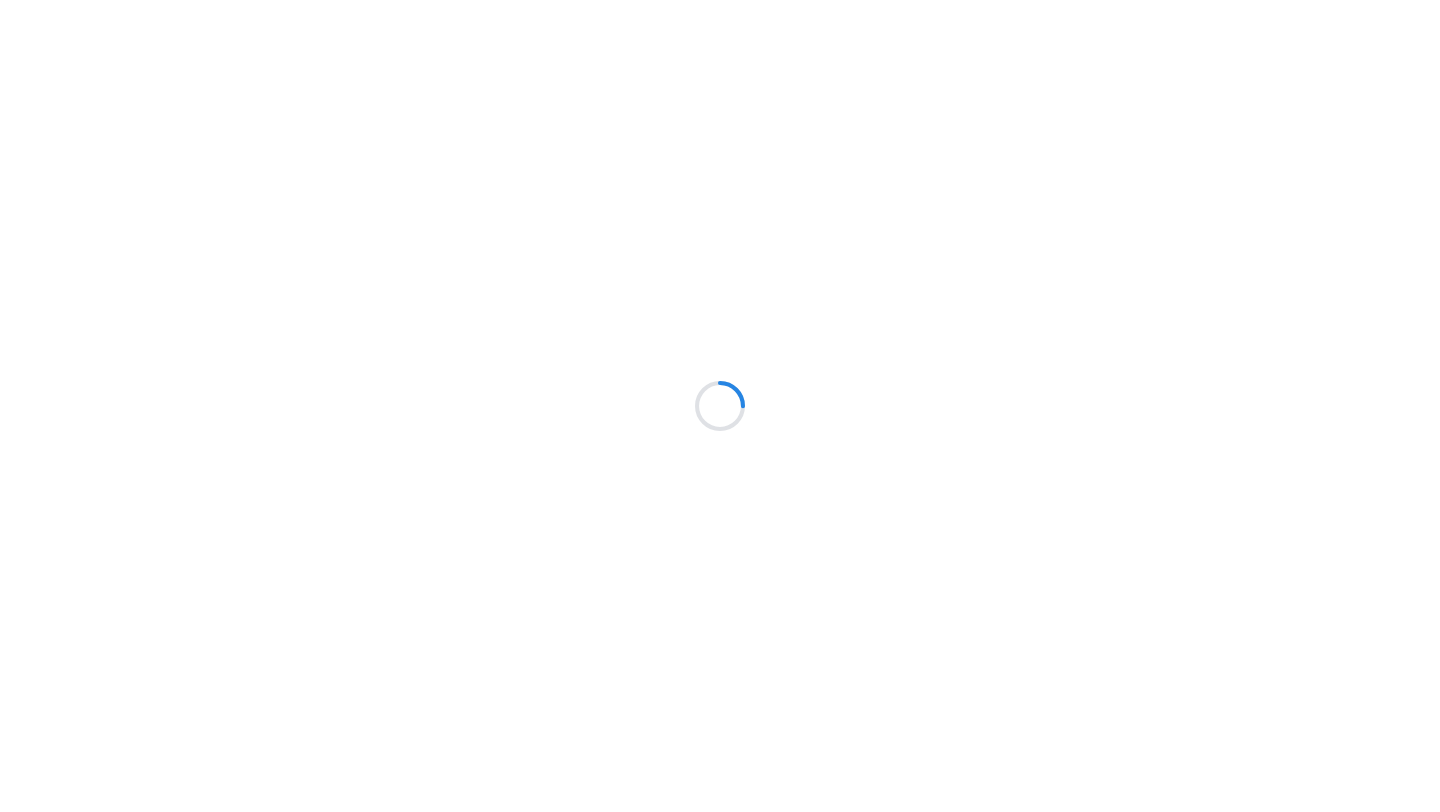 scroll, scrollTop: 0, scrollLeft: 0, axis: both 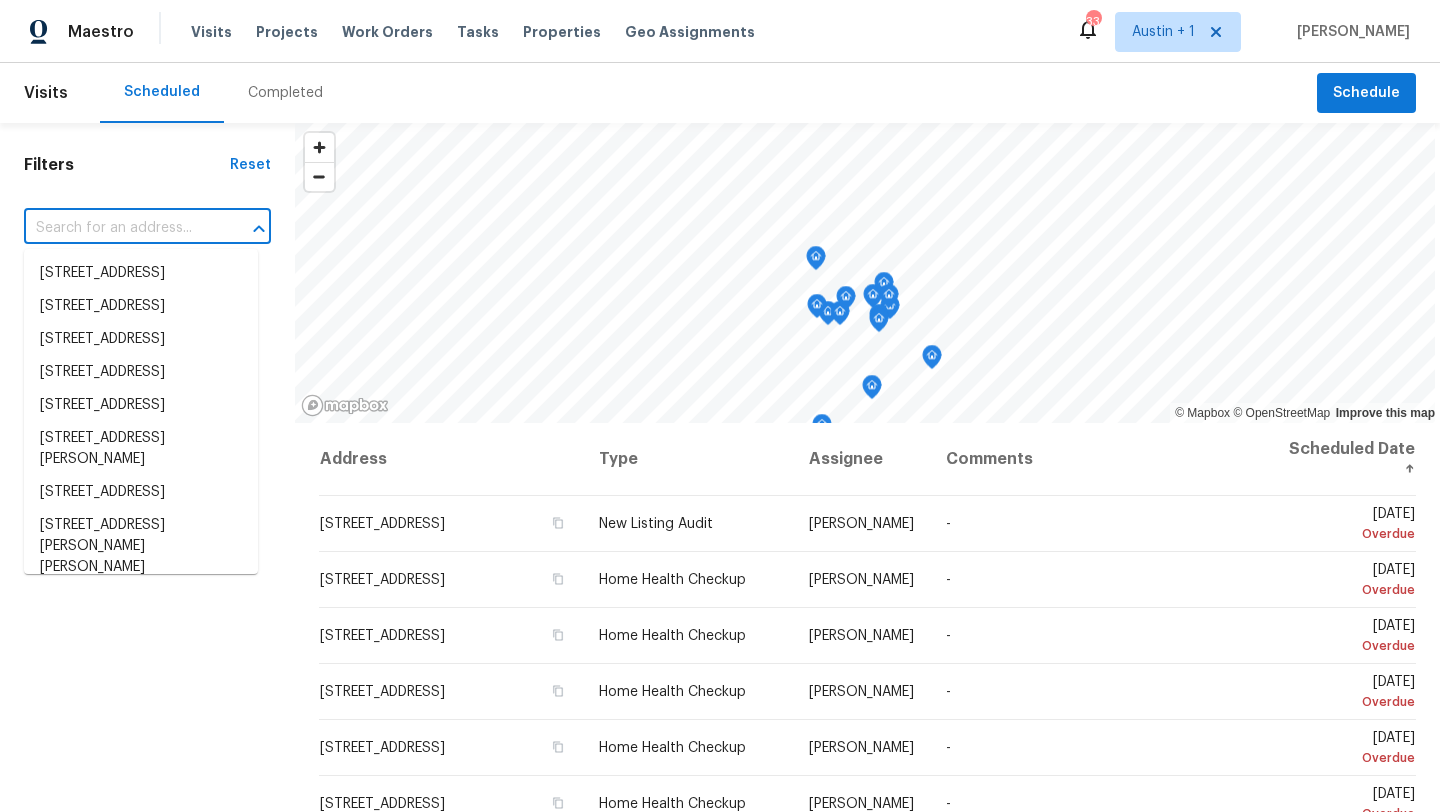 click at bounding box center (119, 228) 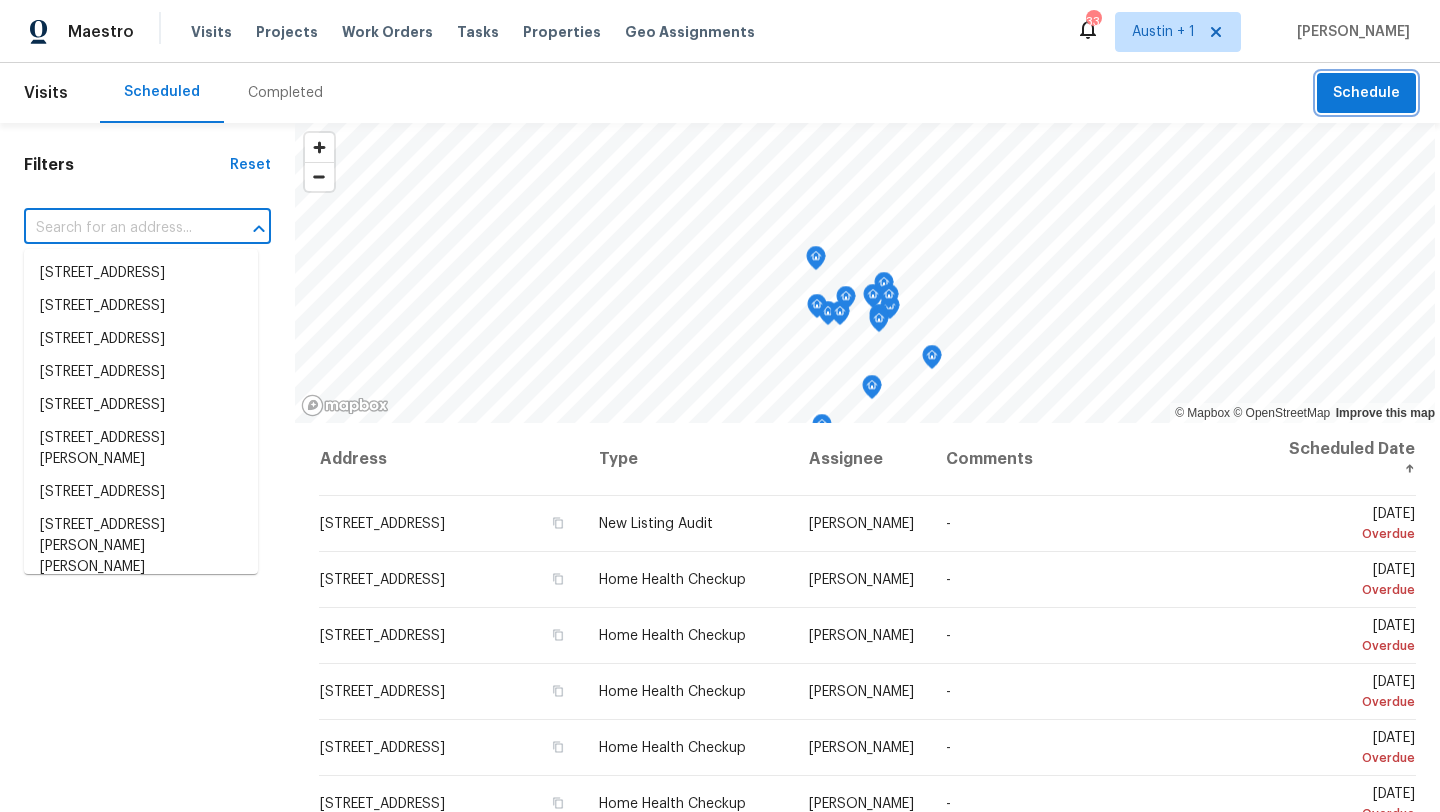 click on "Schedule" at bounding box center (1366, 93) 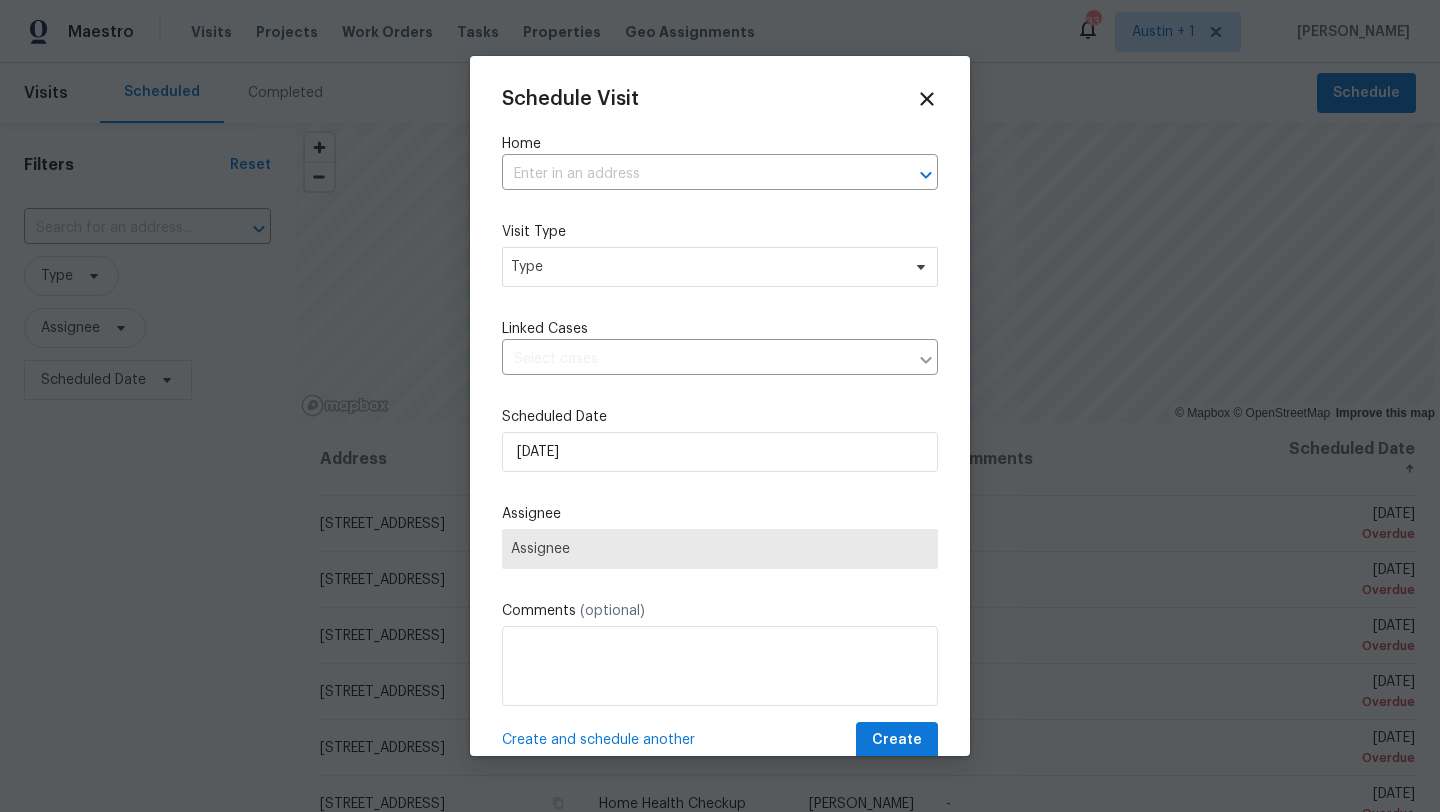 click on "Schedule Visit Home   ​ Visit Type   Type Linked Cases   ​ Scheduled Date   7/15/2025 Assignee   Assignee Comments   (optional) Create and schedule another Create" at bounding box center [720, 423] 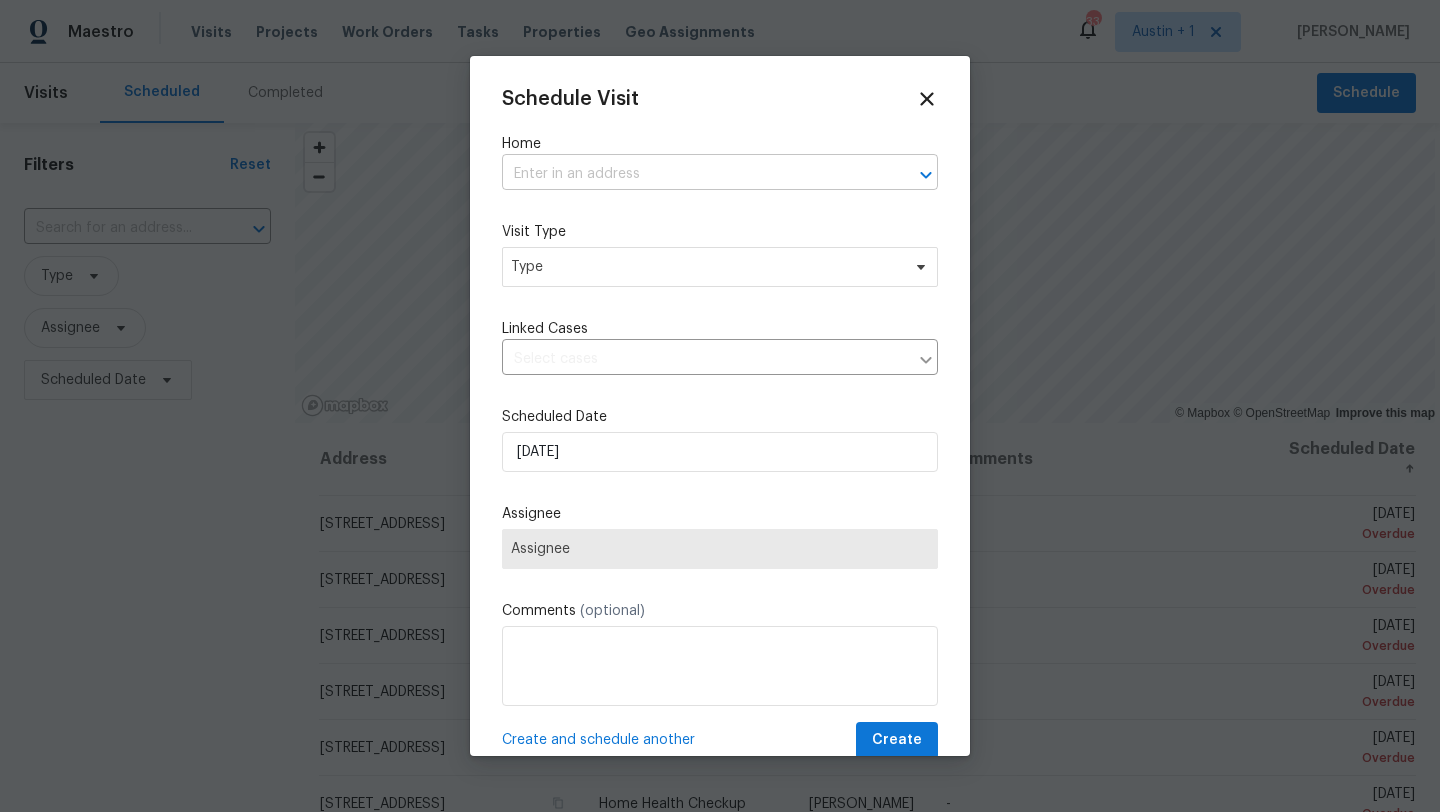 click at bounding box center [692, 174] 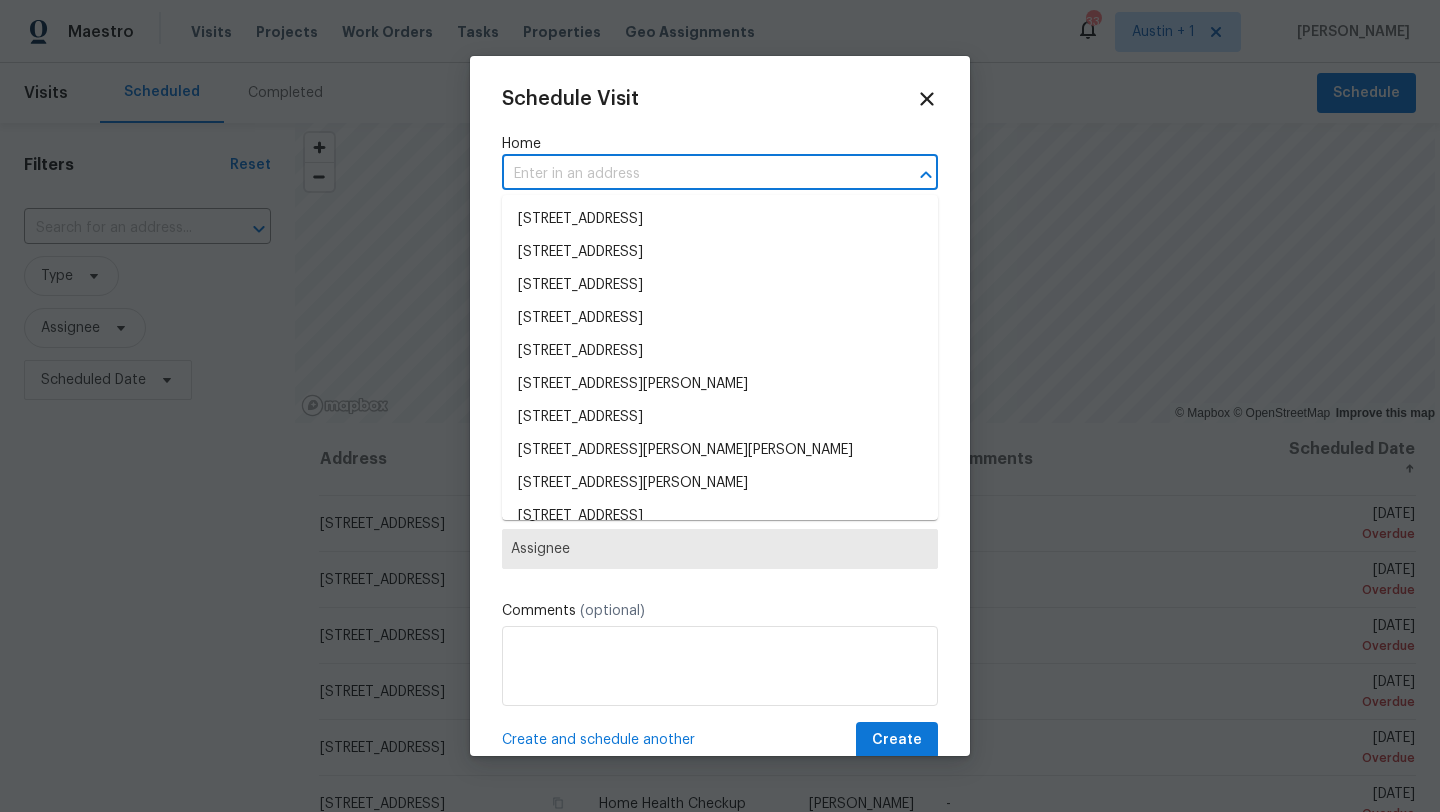 paste on "12106 Orchid Blossom St, San Antonio, TX 78247" 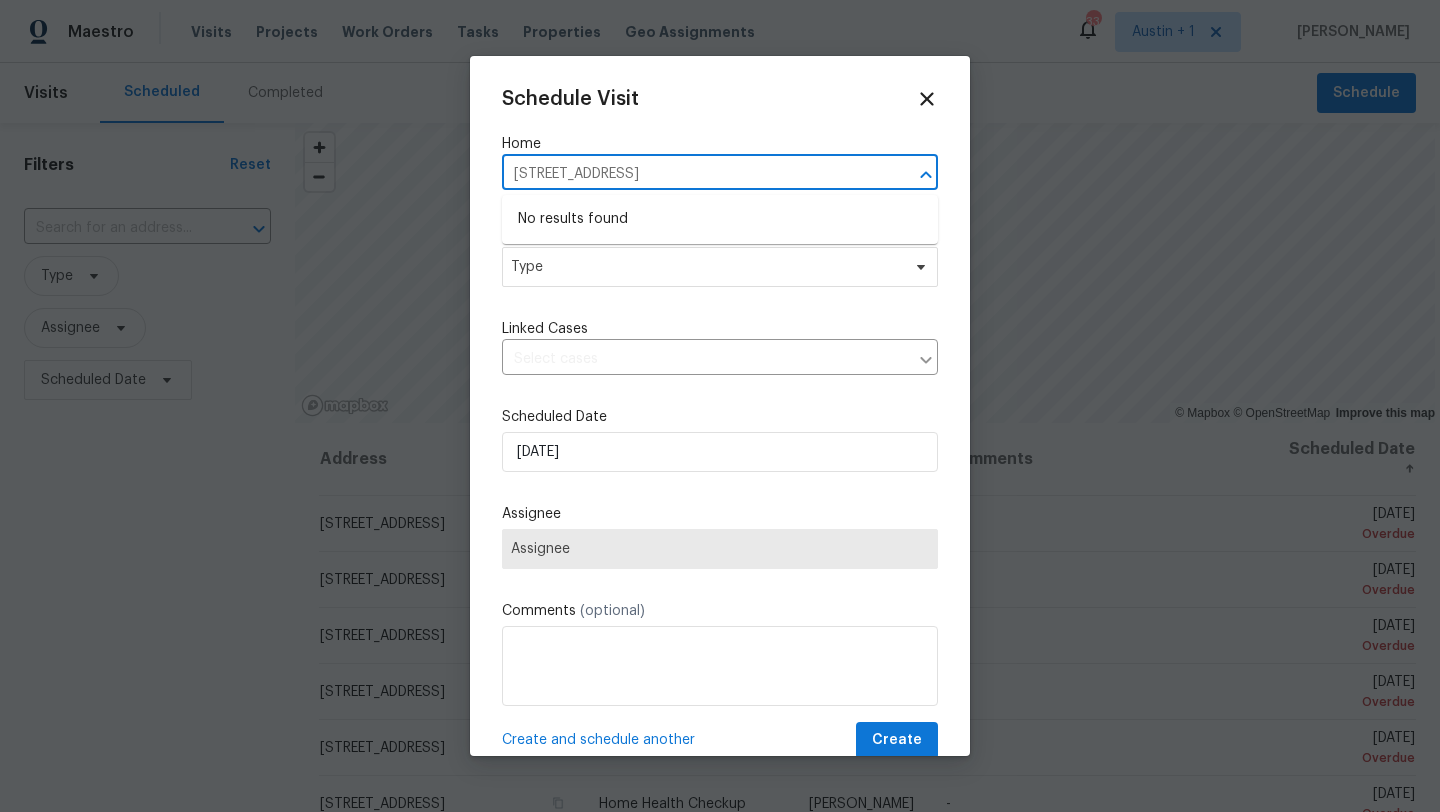 drag, startPoint x: 660, startPoint y: 166, endPoint x: 864, endPoint y: 167, distance: 204.00246 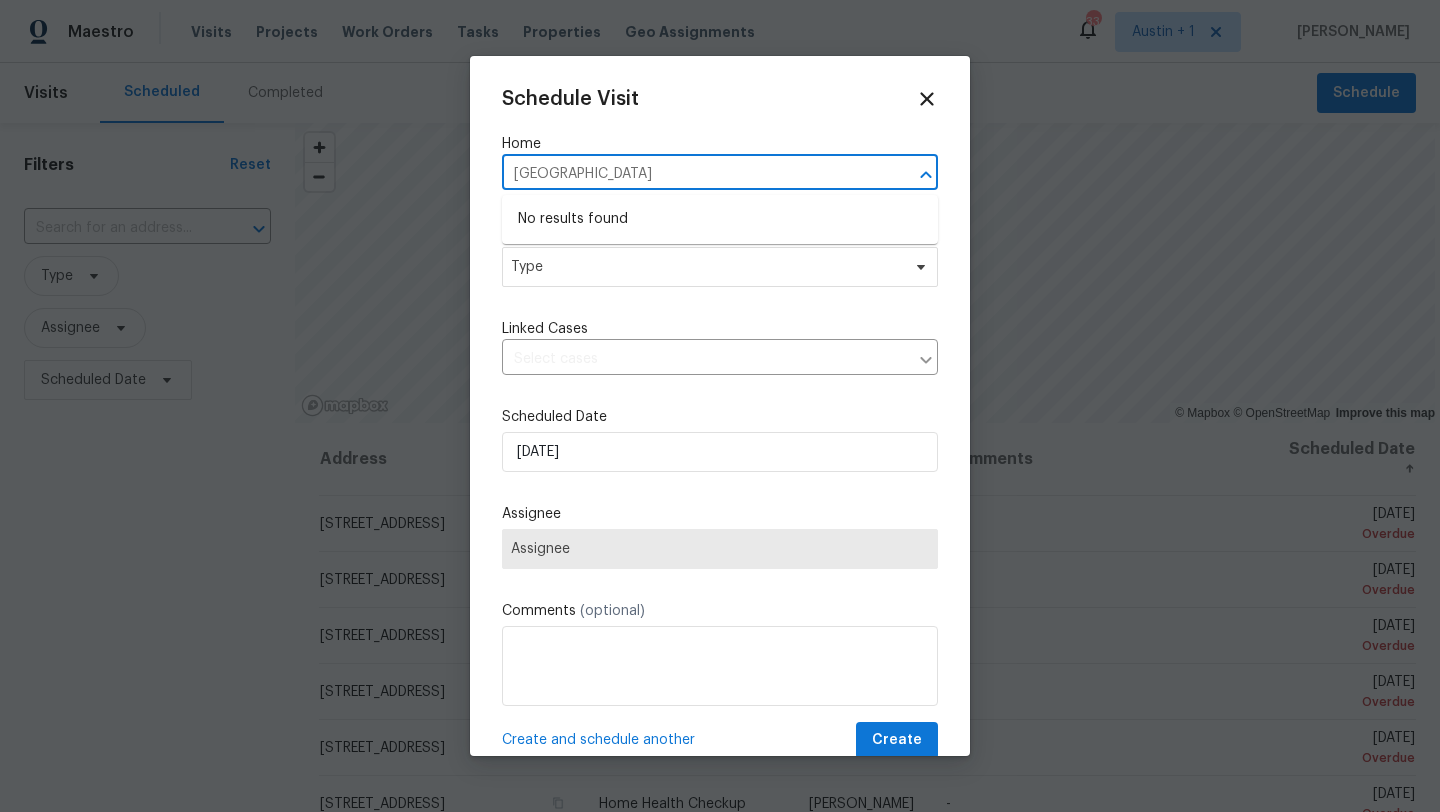 drag, startPoint x: 742, startPoint y: 178, endPoint x: 376, endPoint y: 95, distance: 375.2932 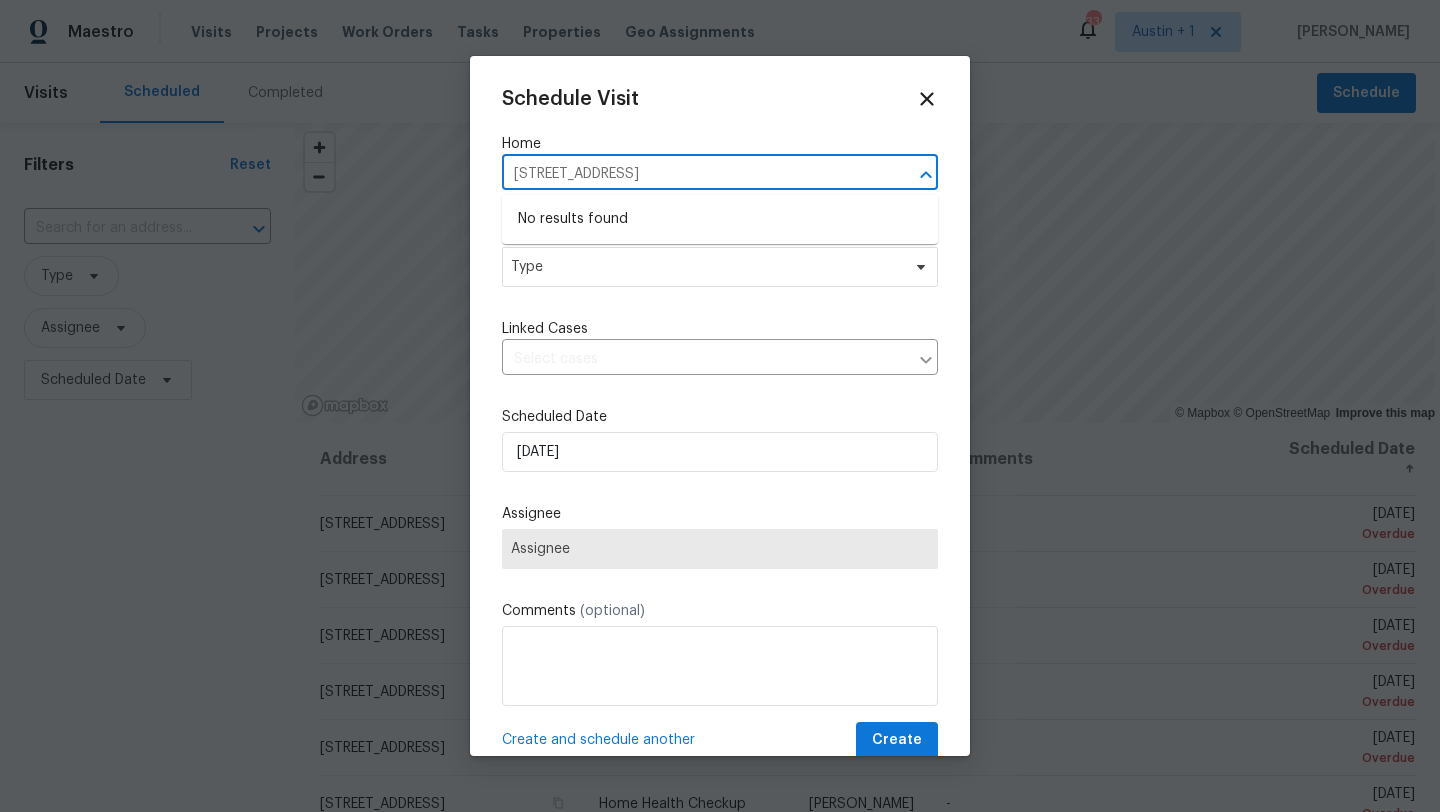 drag, startPoint x: 676, startPoint y: 174, endPoint x: 885, endPoint y: 178, distance: 209.03827 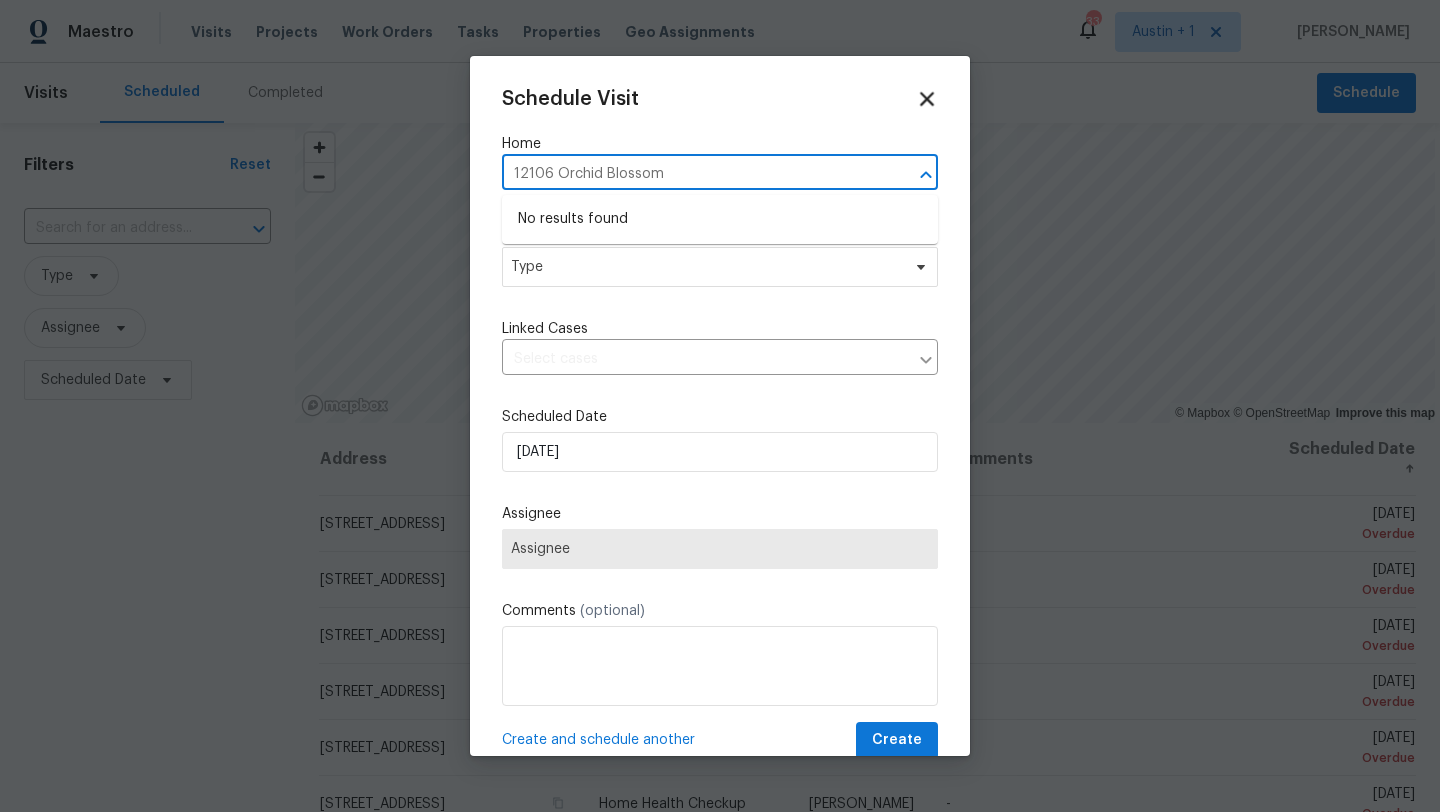 type on "12106 Orchid Blossom" 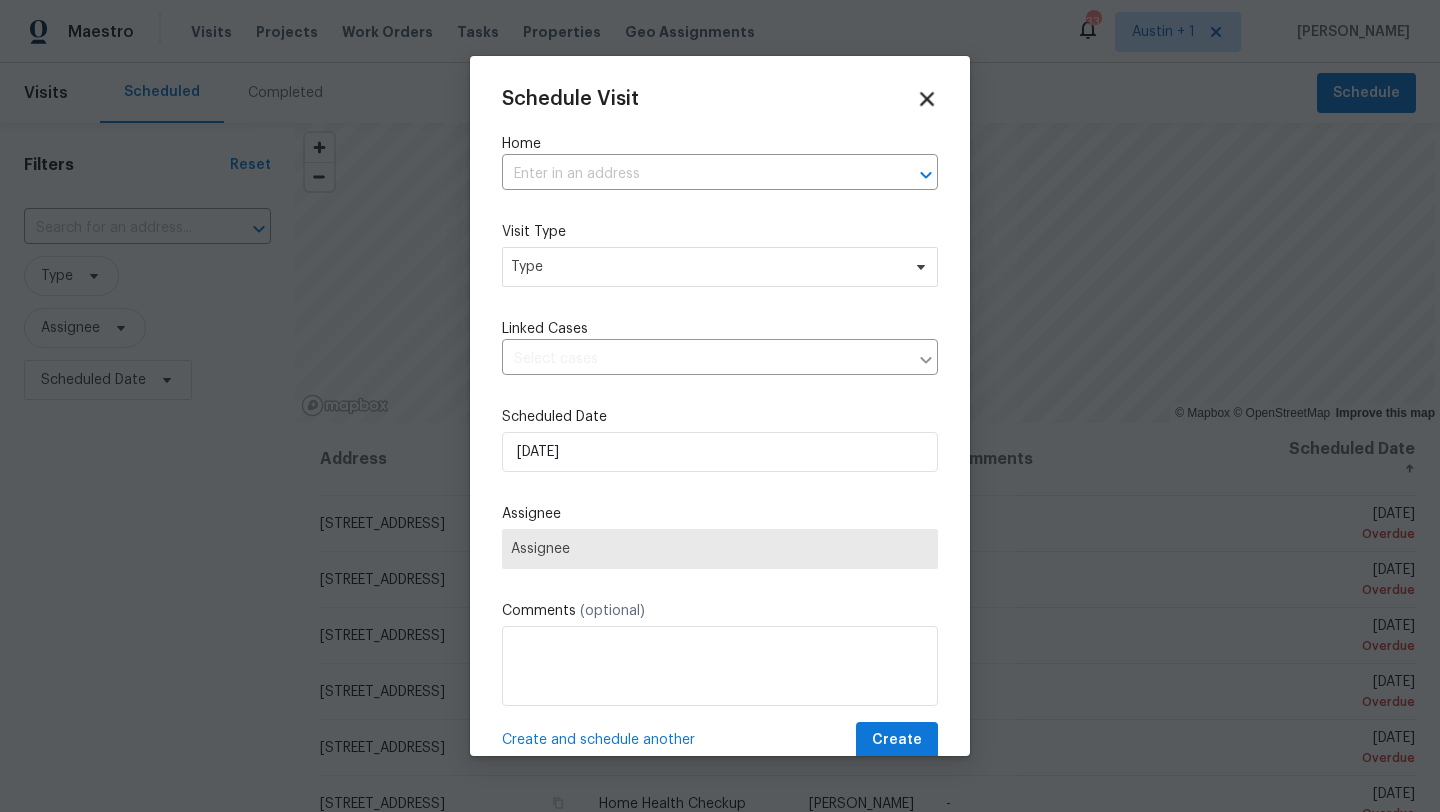 click 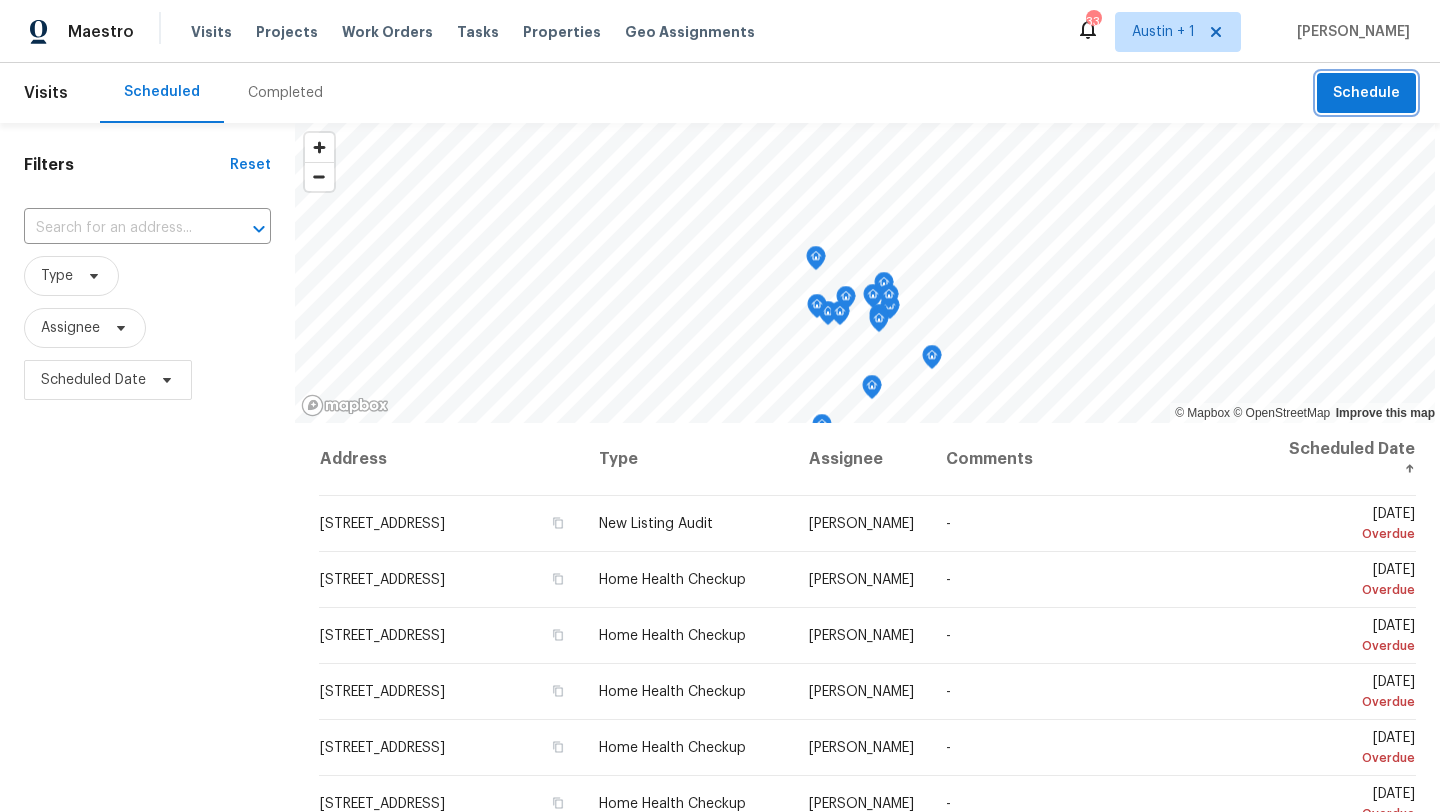 click on "Schedule" at bounding box center [1366, 93] 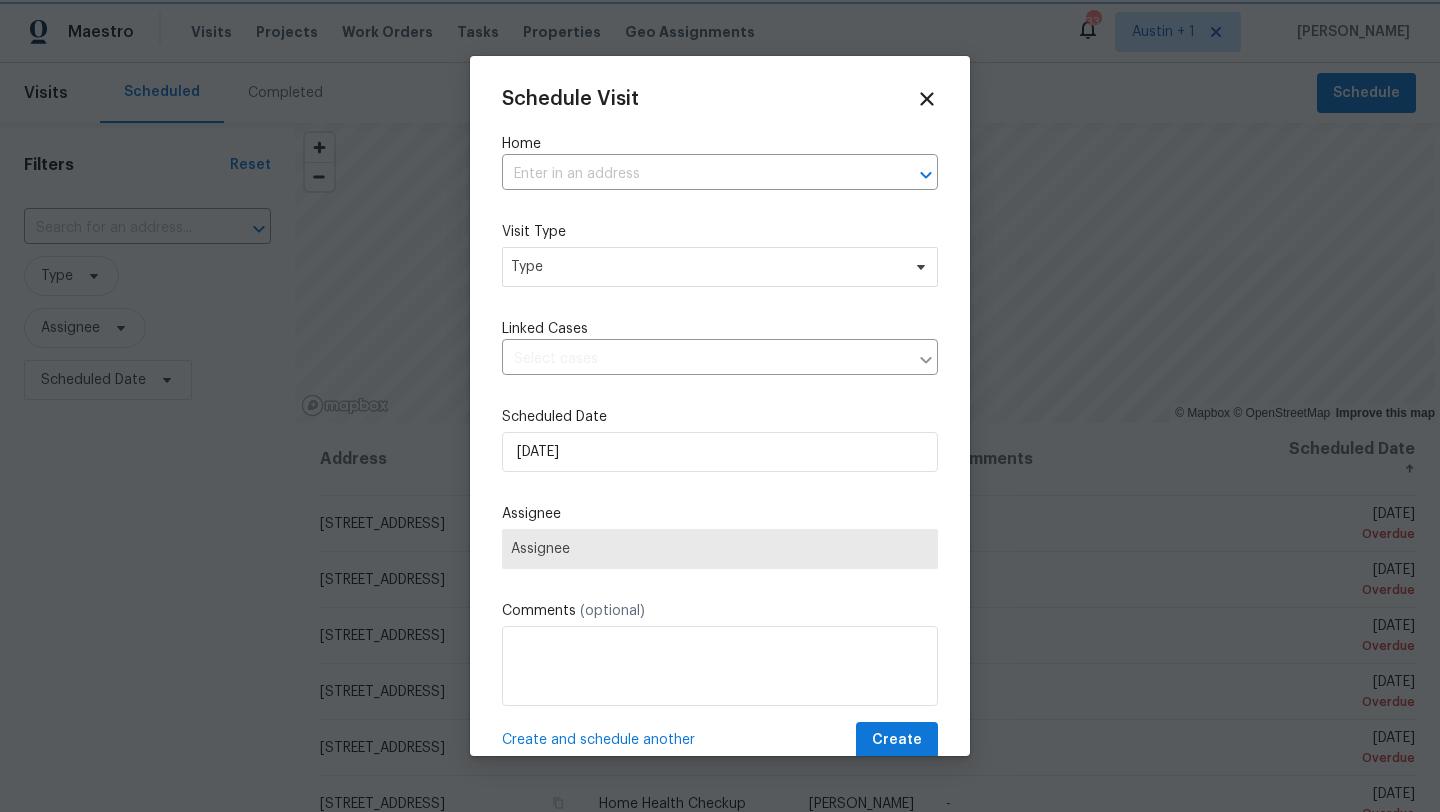 click at bounding box center (720, 406) 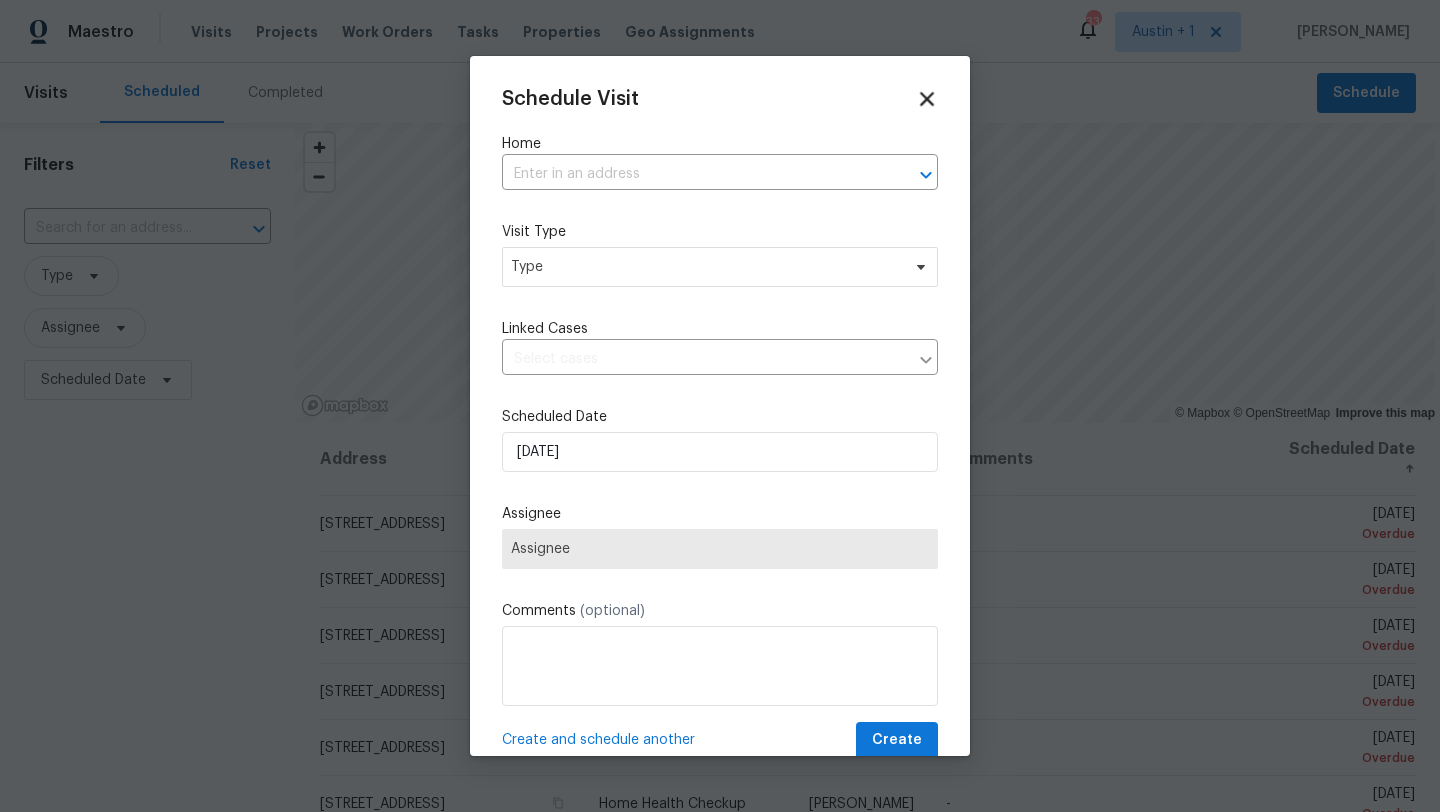 click 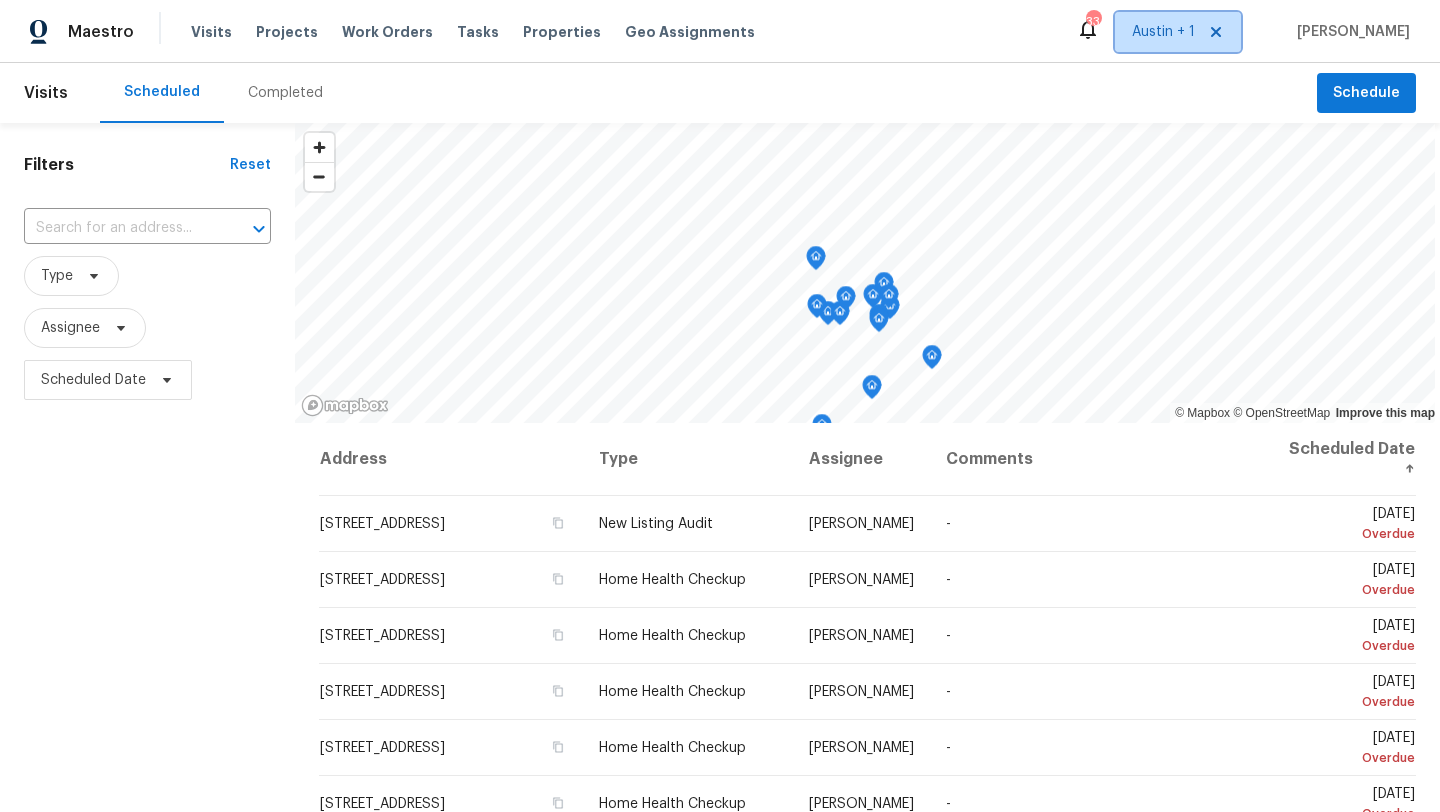 click on "Austin + 1" at bounding box center (1163, 32) 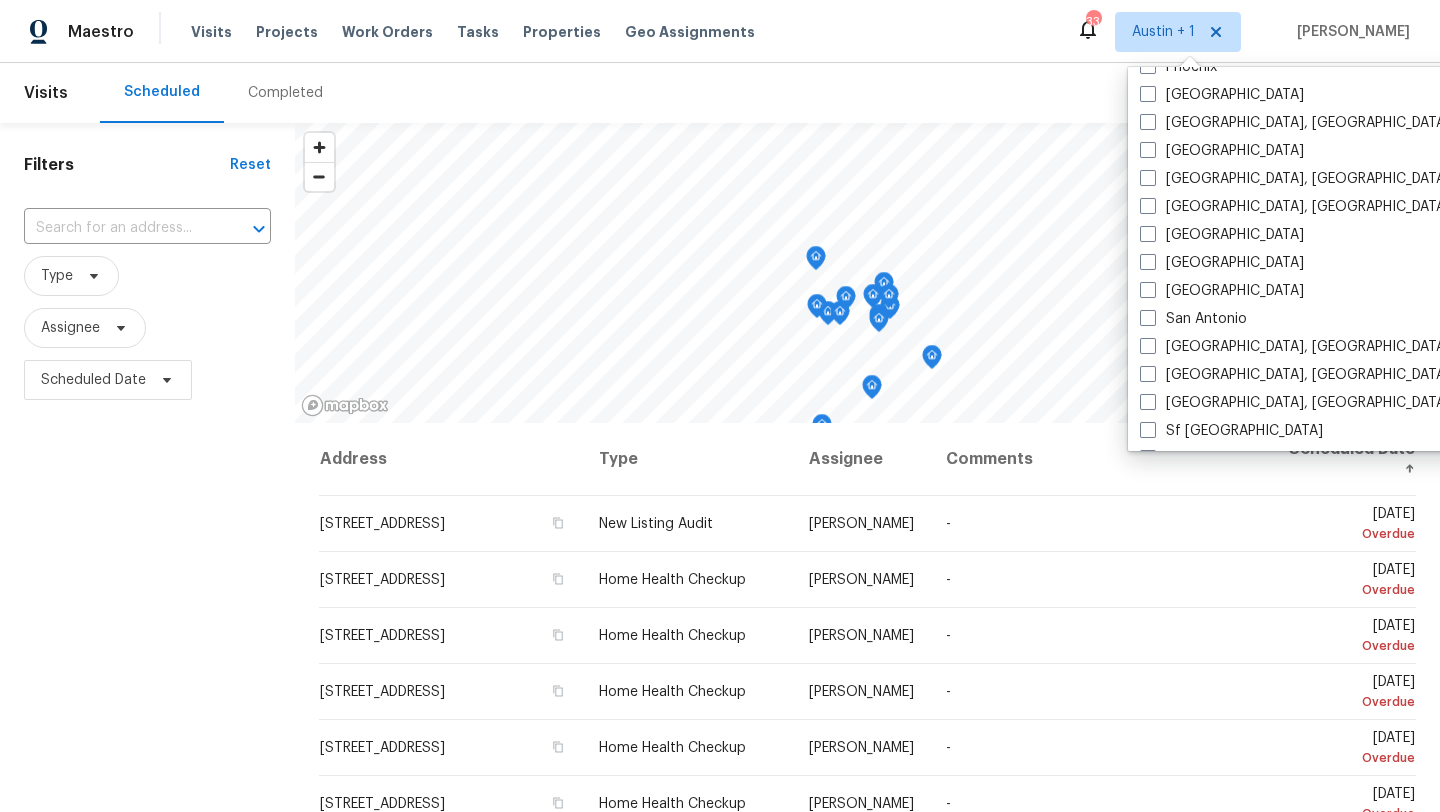 scroll, scrollTop: 1340, scrollLeft: 0, axis: vertical 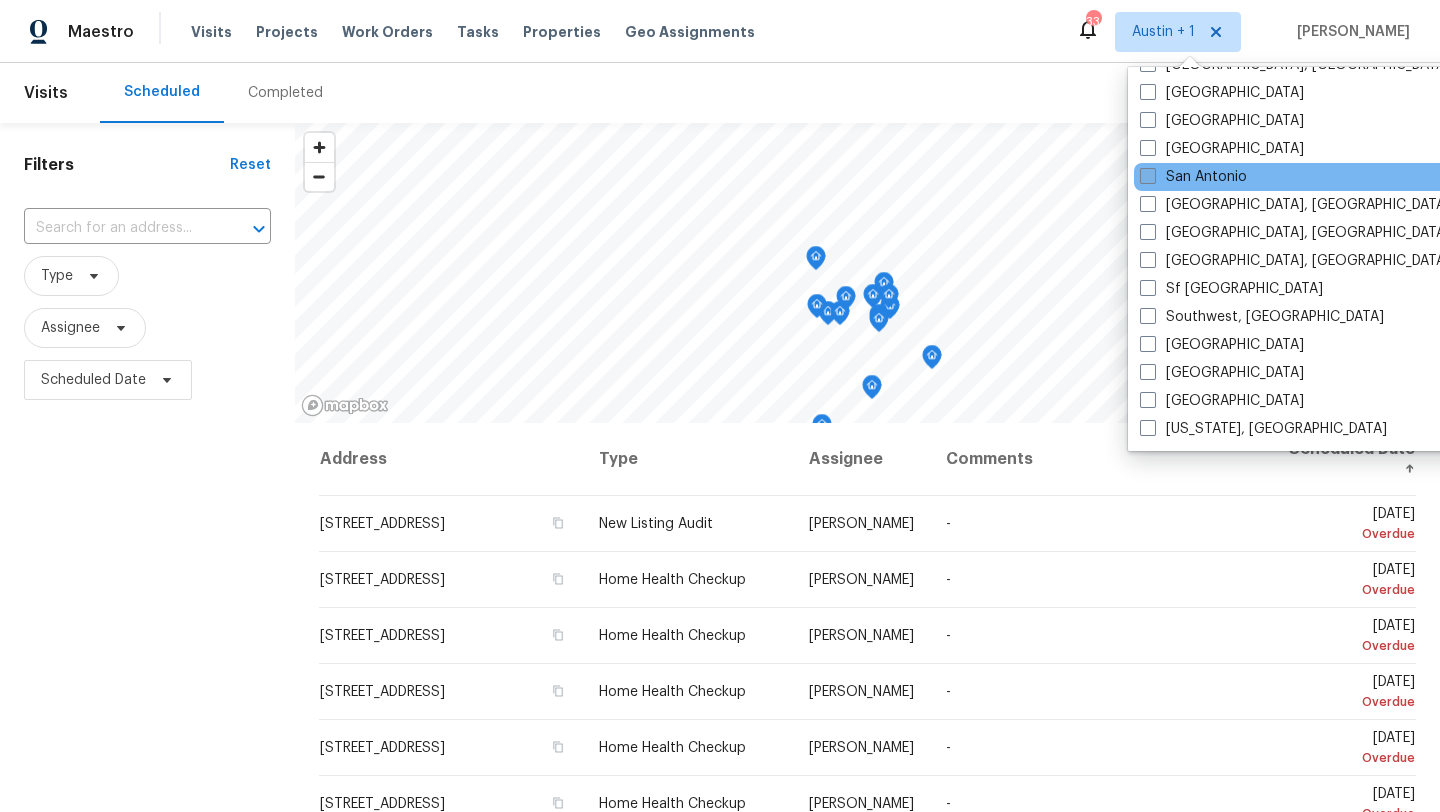 click on "San Antonio" at bounding box center [1193, 177] 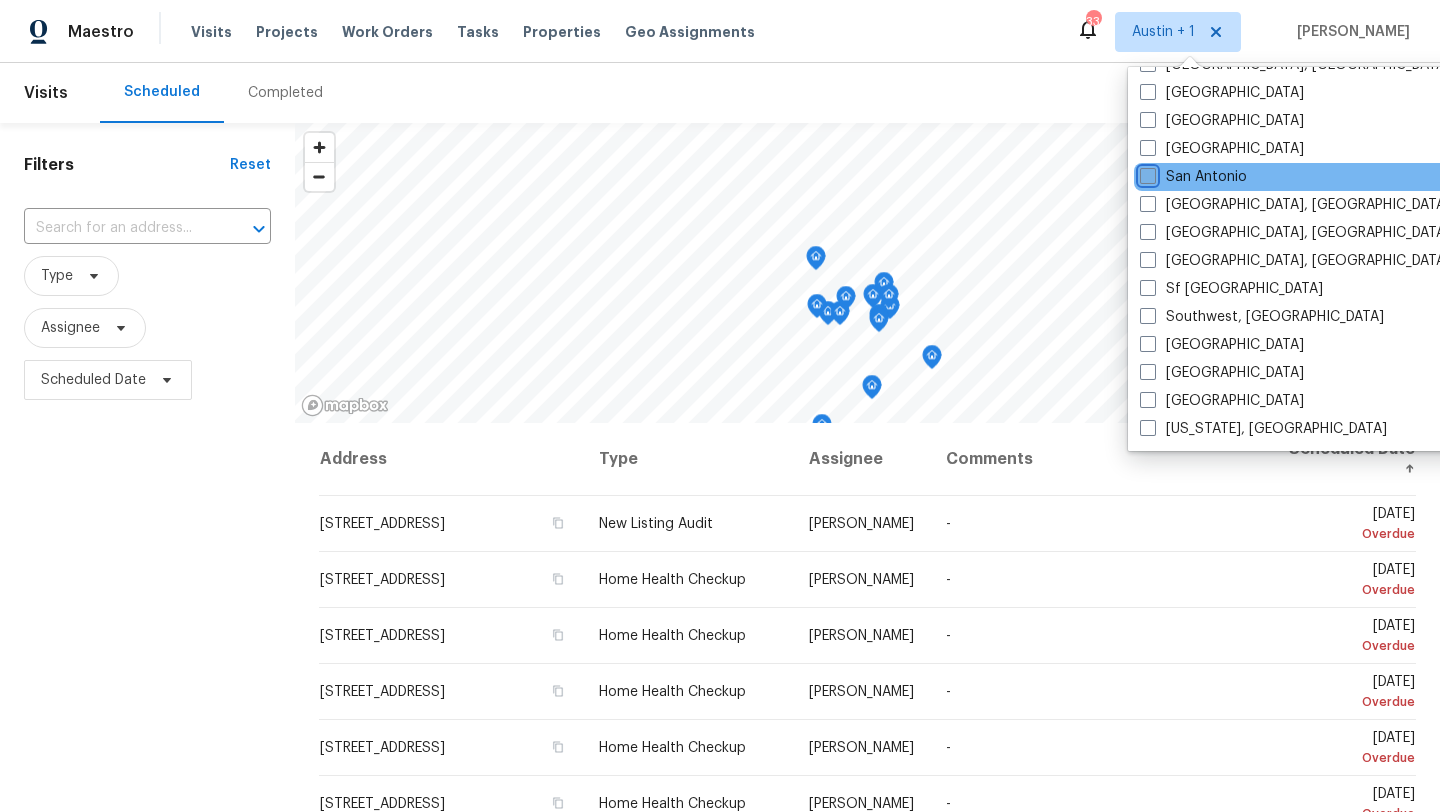 click on "San Antonio" at bounding box center [1146, 173] 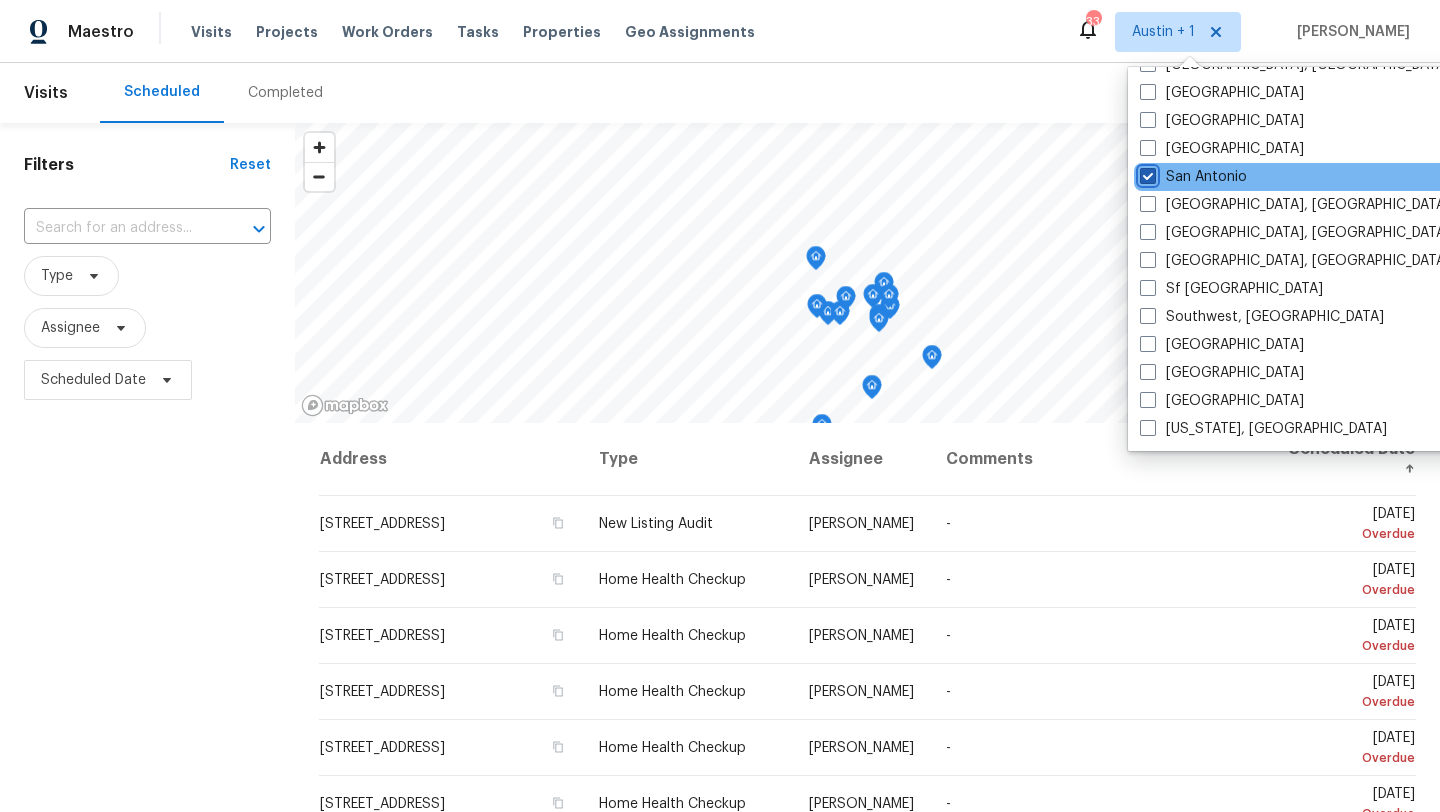 checkbox on "true" 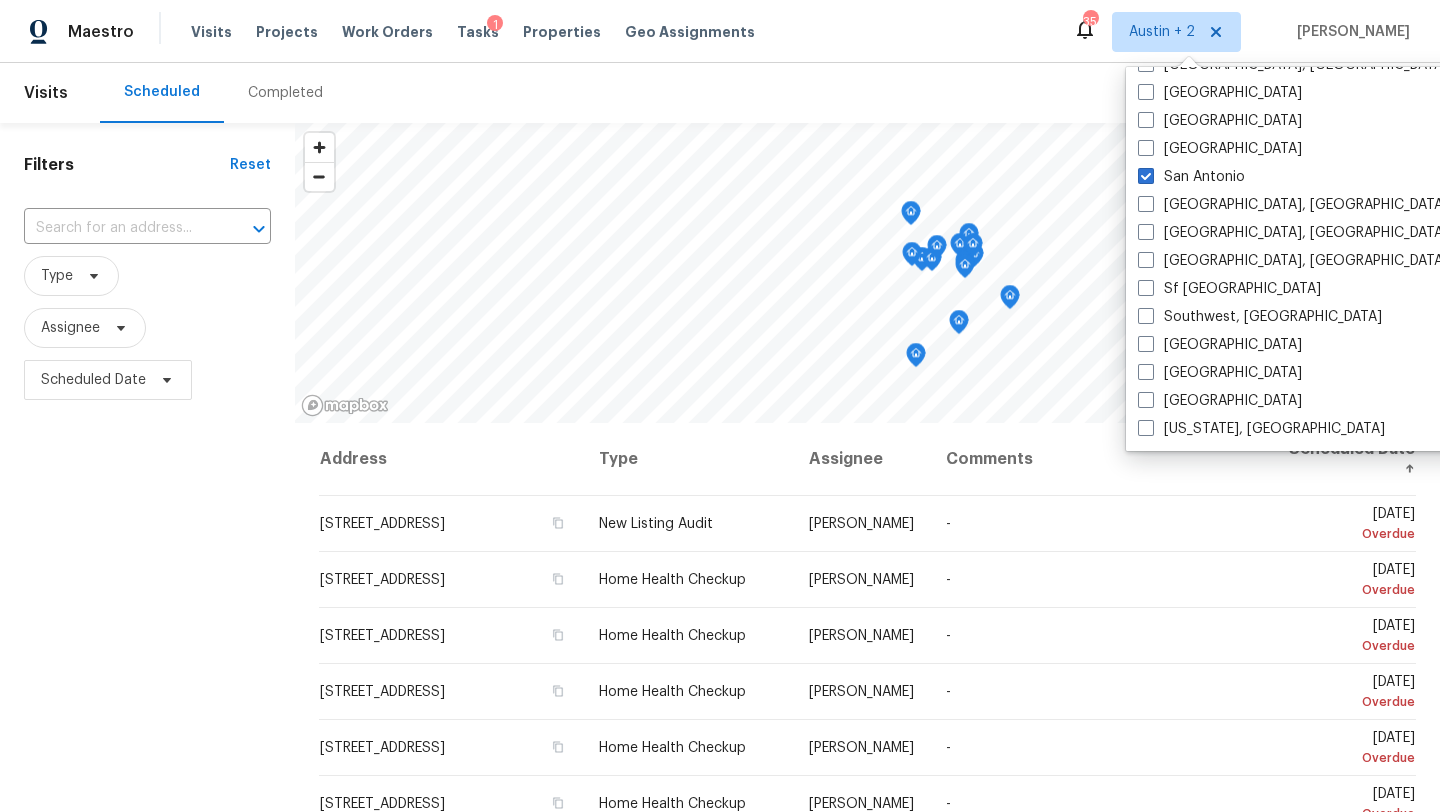 click on "Scheduled Completed" at bounding box center (708, 93) 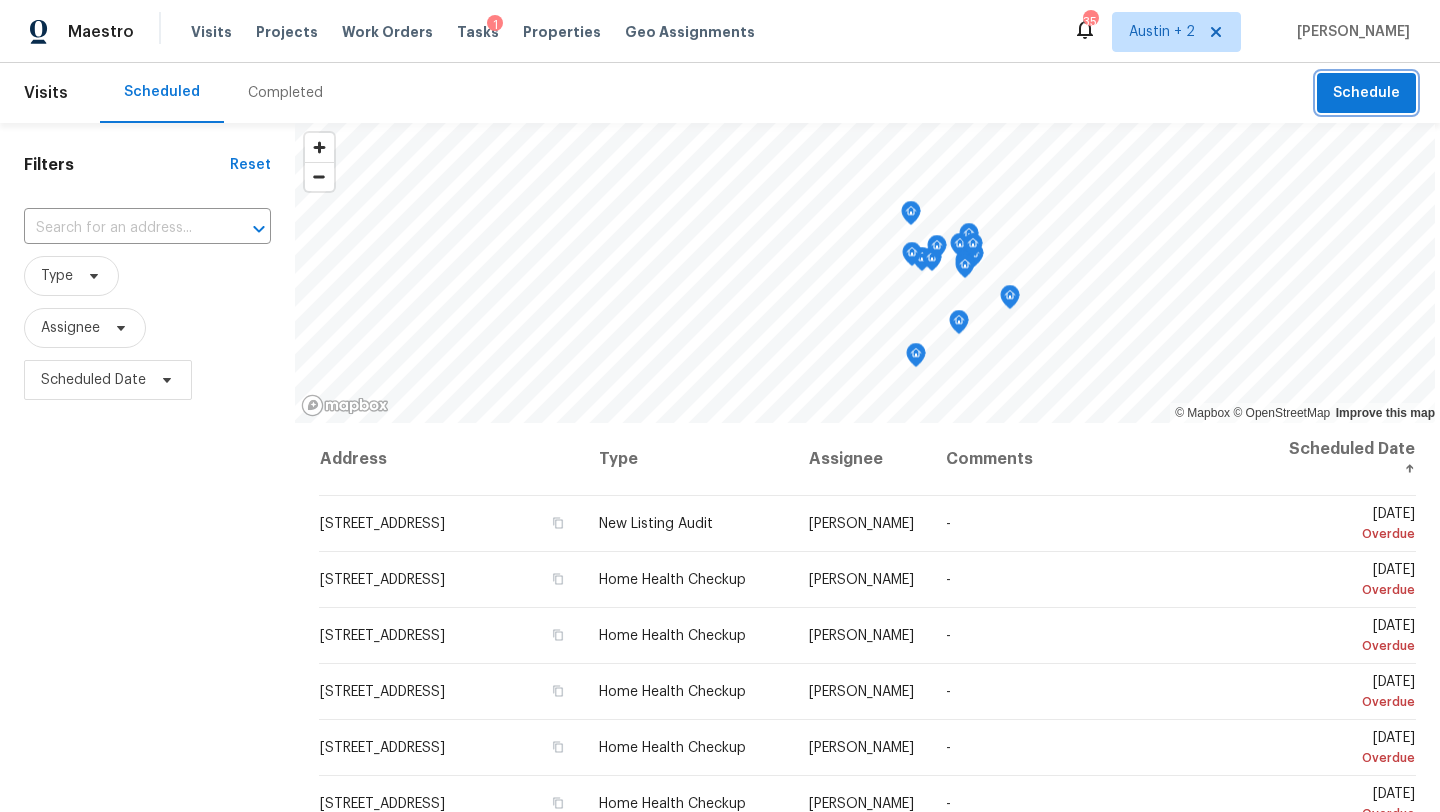click on "Schedule" at bounding box center [1366, 93] 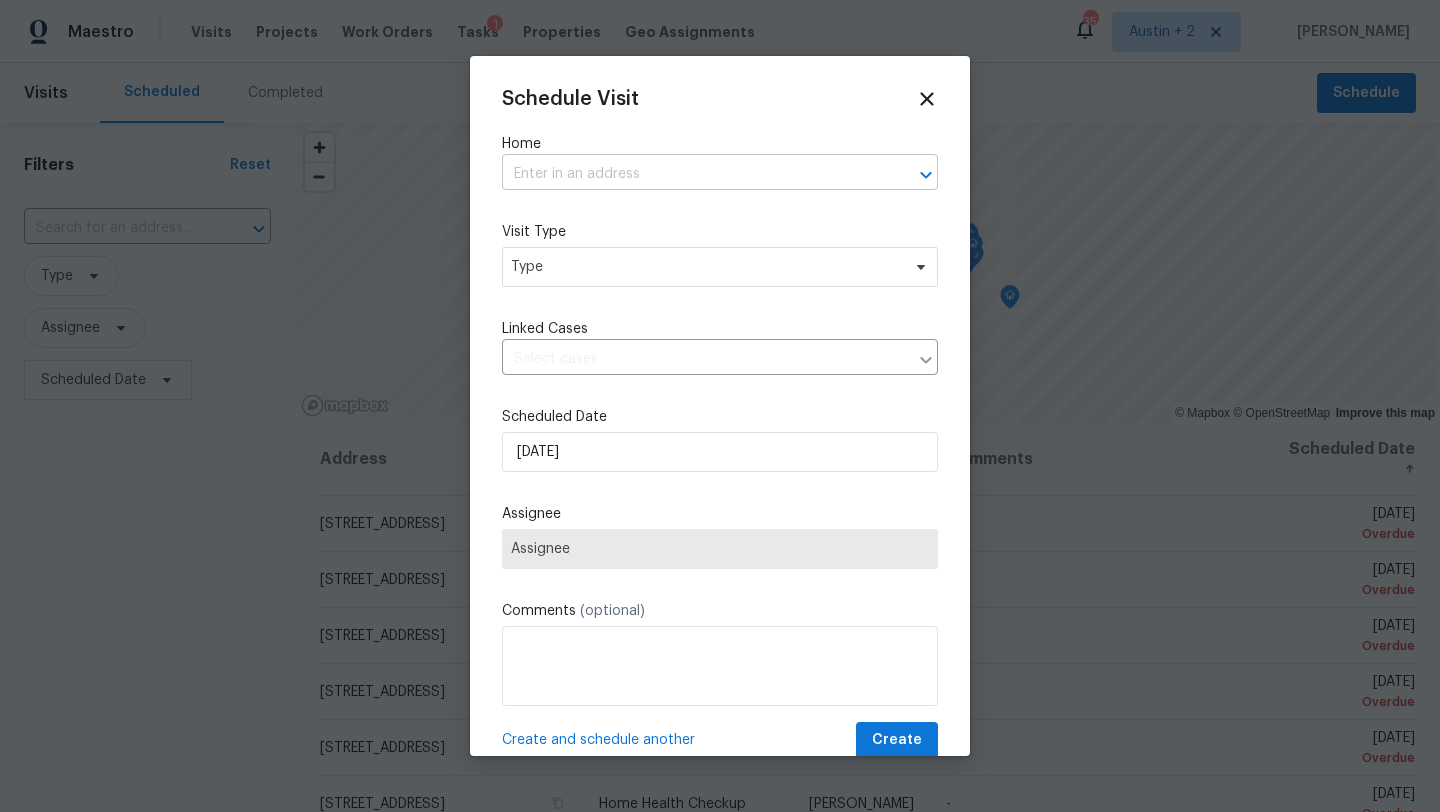 click at bounding box center (692, 174) 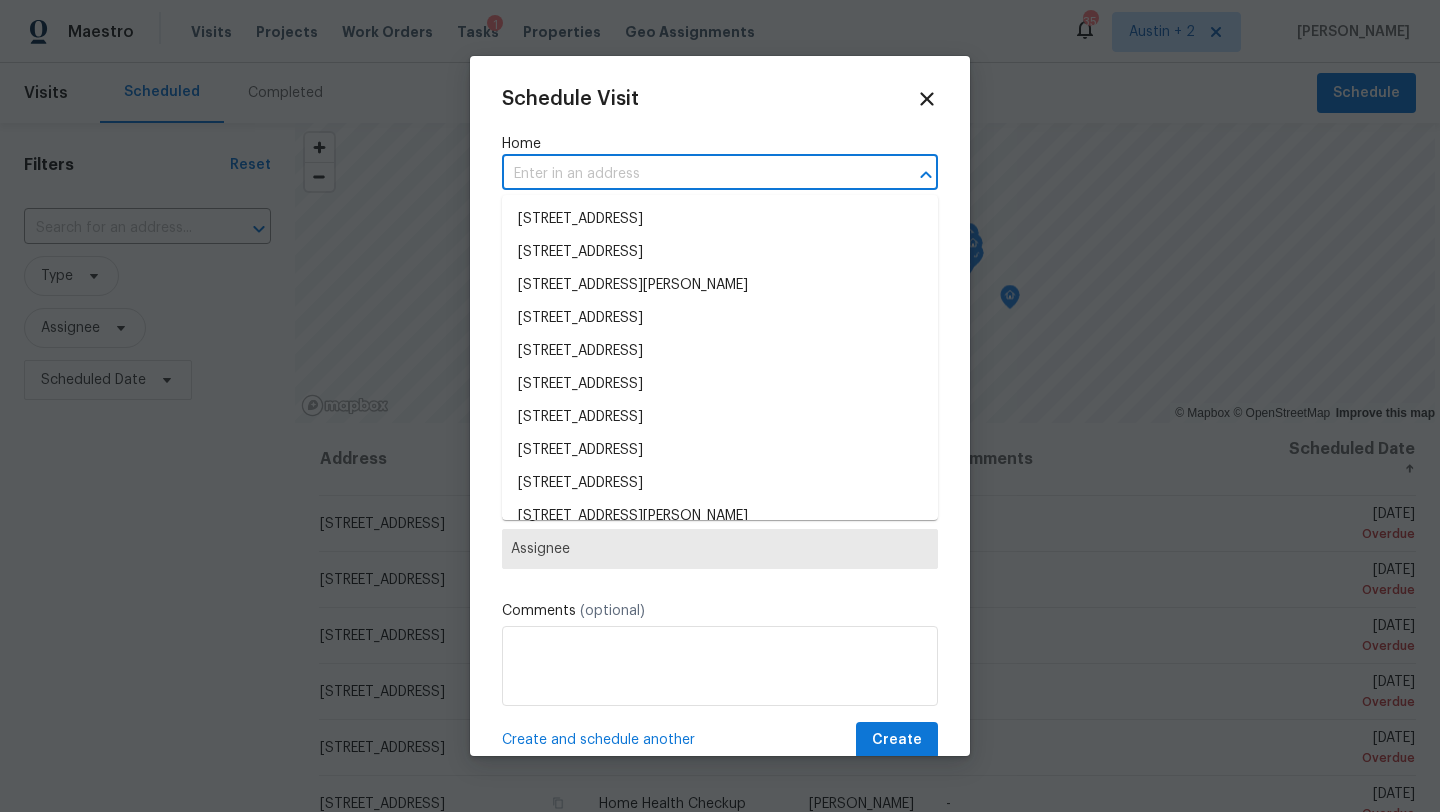 paste on "12106 Orchid Blossom St, San Antonio, TX 78247" 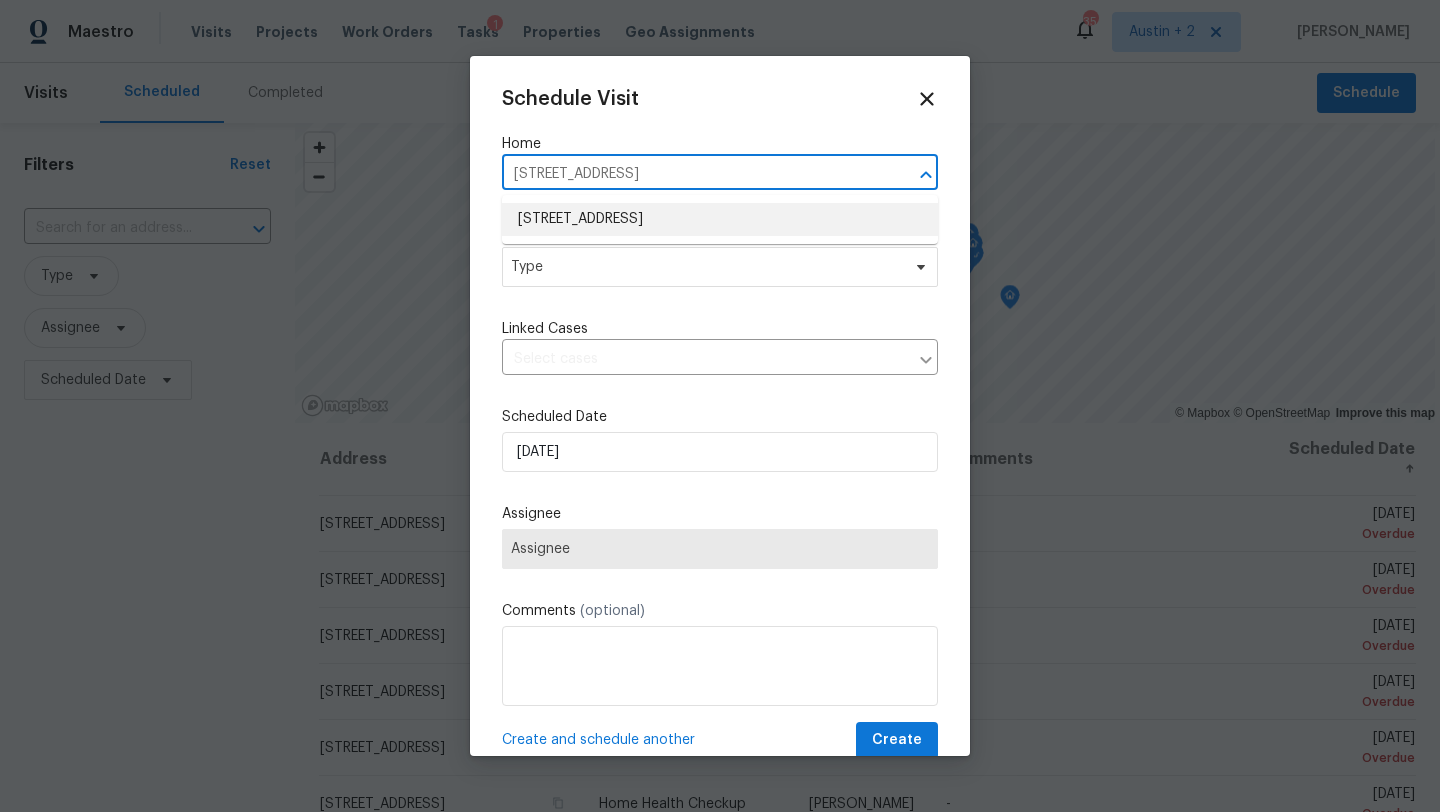 click on "12106 Orchid Blossom St, San Antonio, TX 78247" at bounding box center (720, 219) 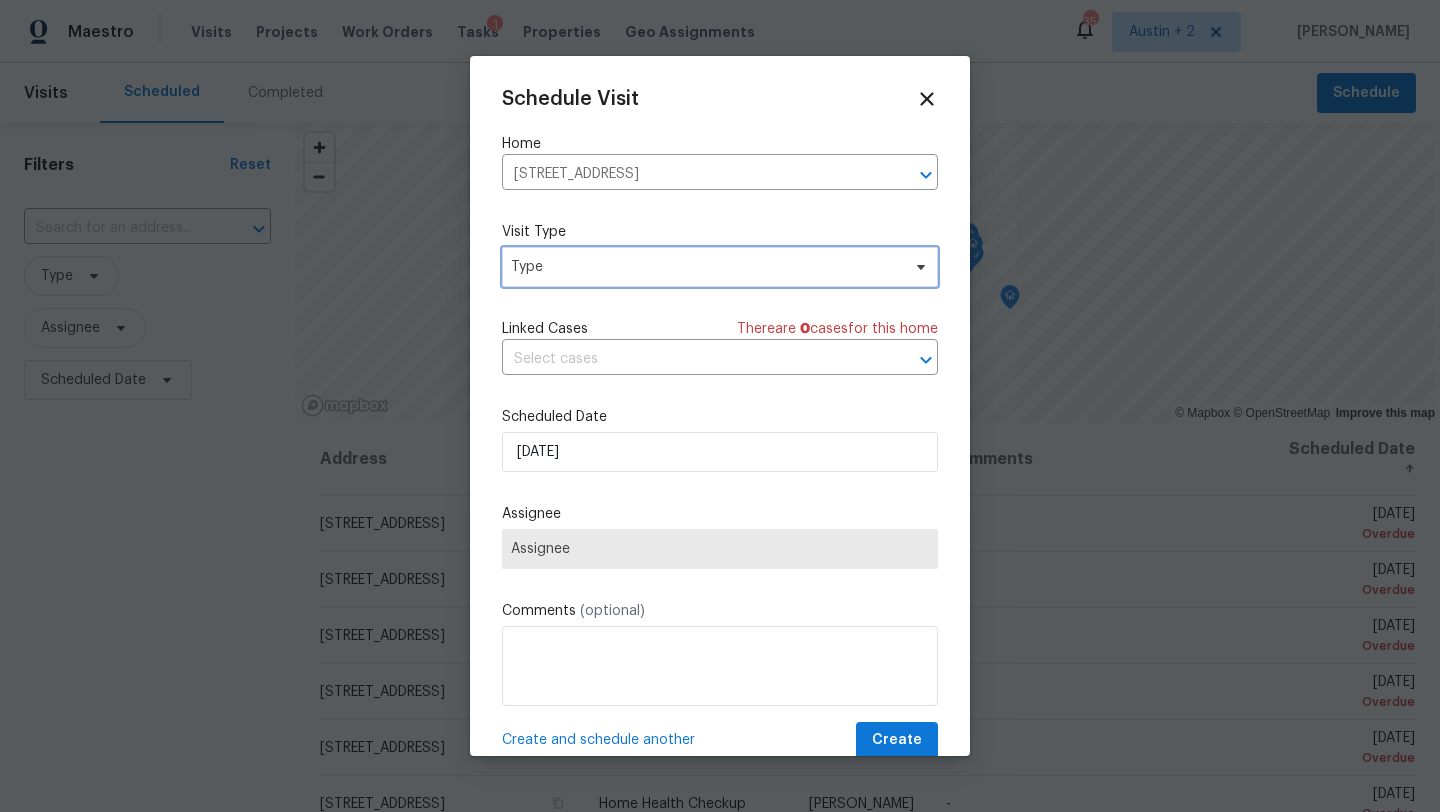 click on "Type" at bounding box center [720, 267] 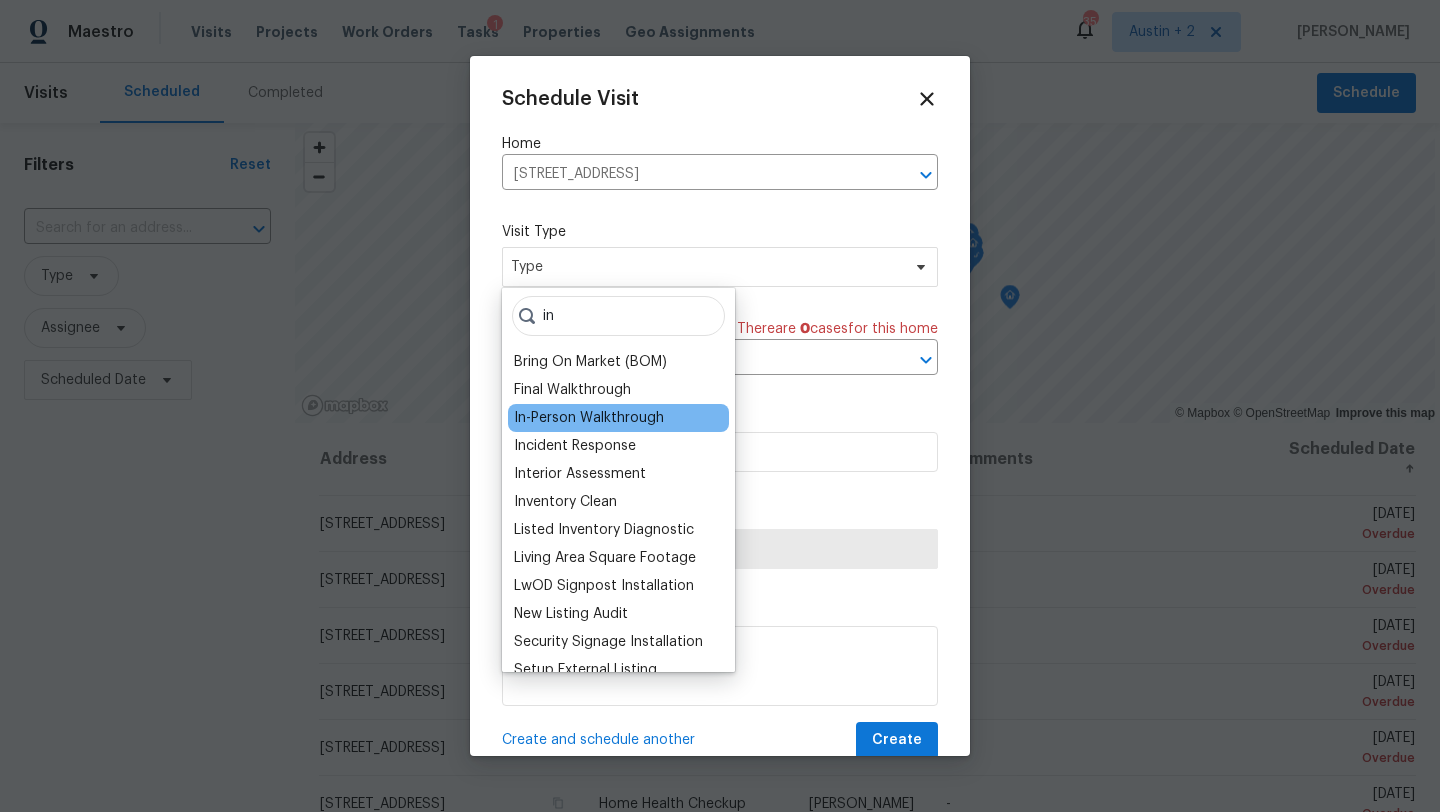 type on "in" 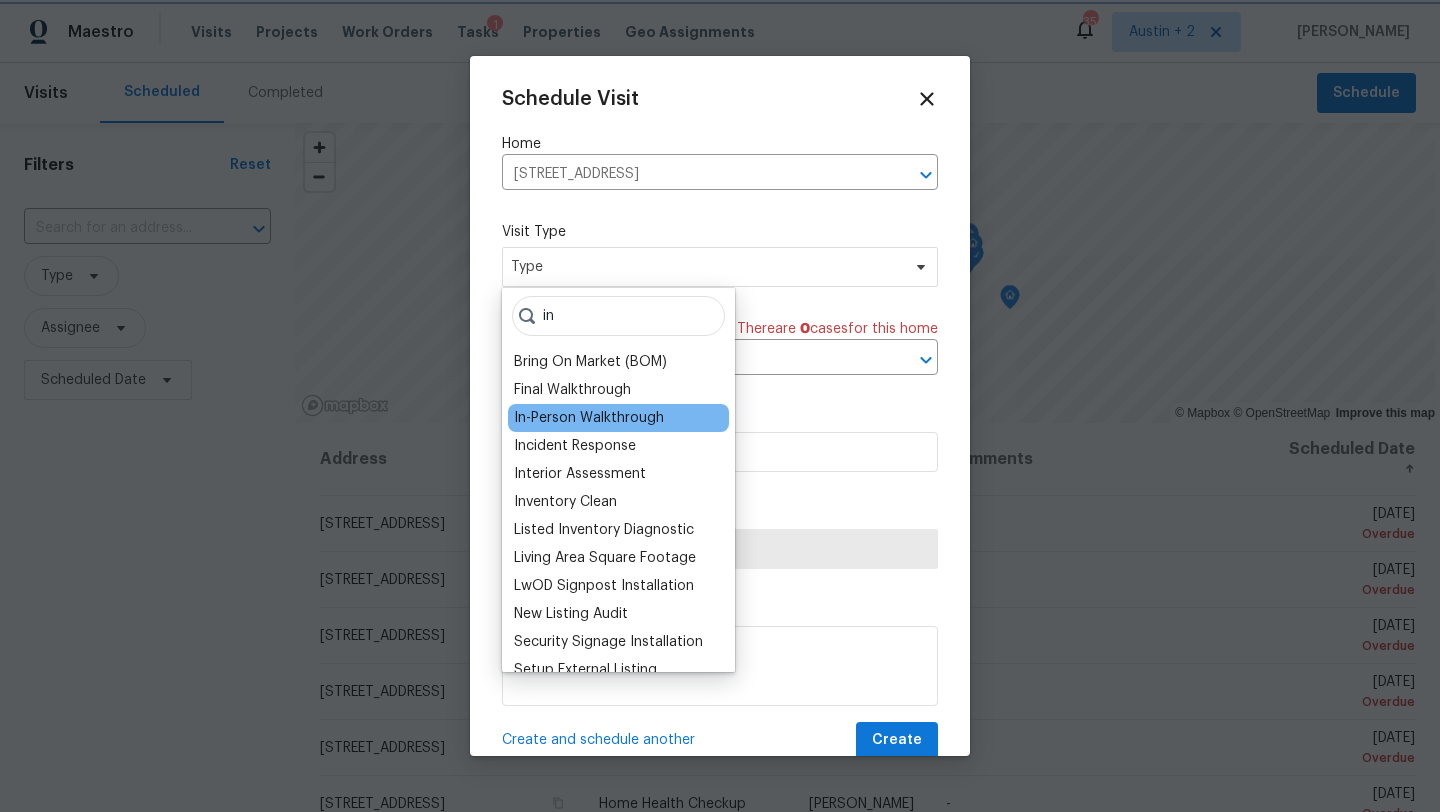 type on "07/15/2025 5:07 pm" 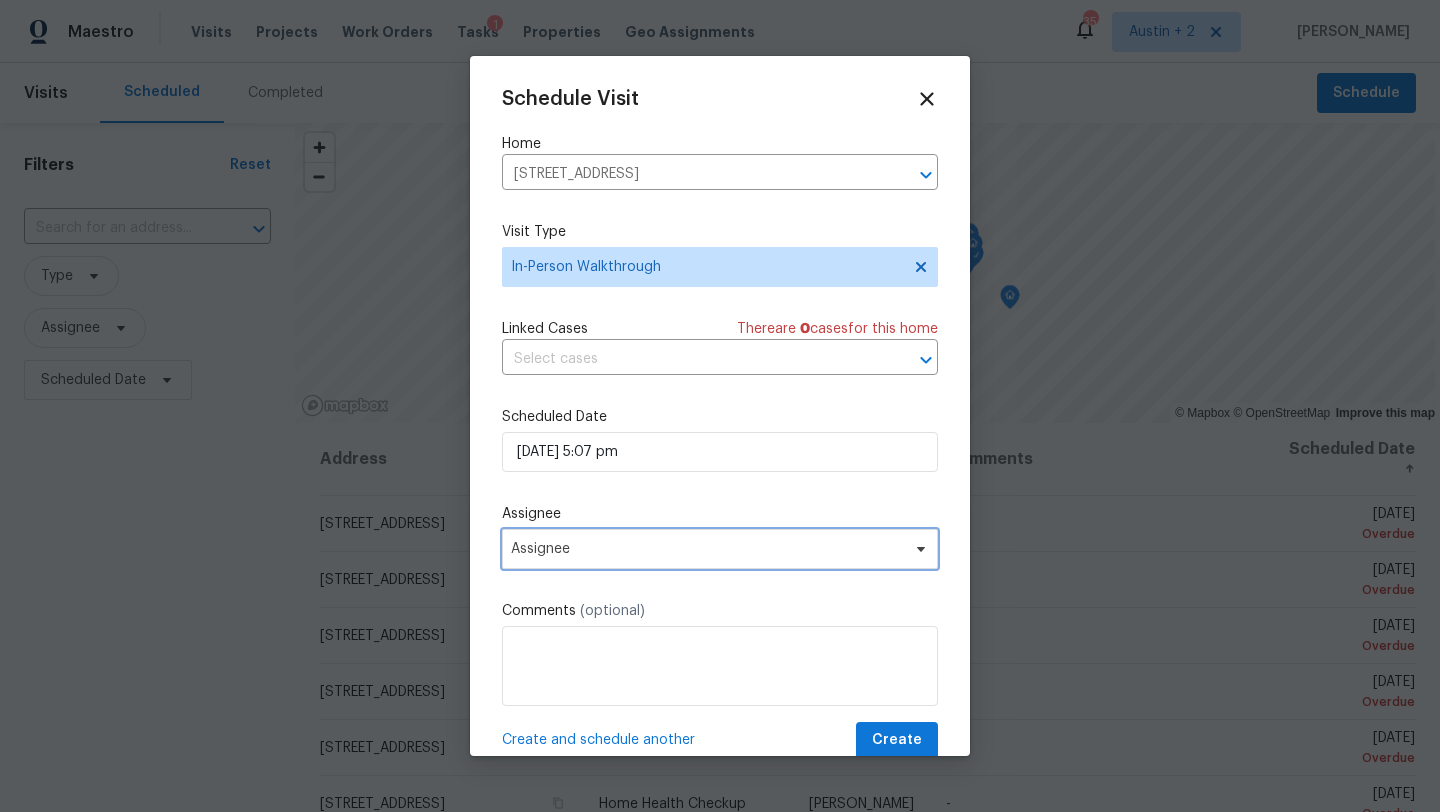 click on "Assignee" at bounding box center (707, 549) 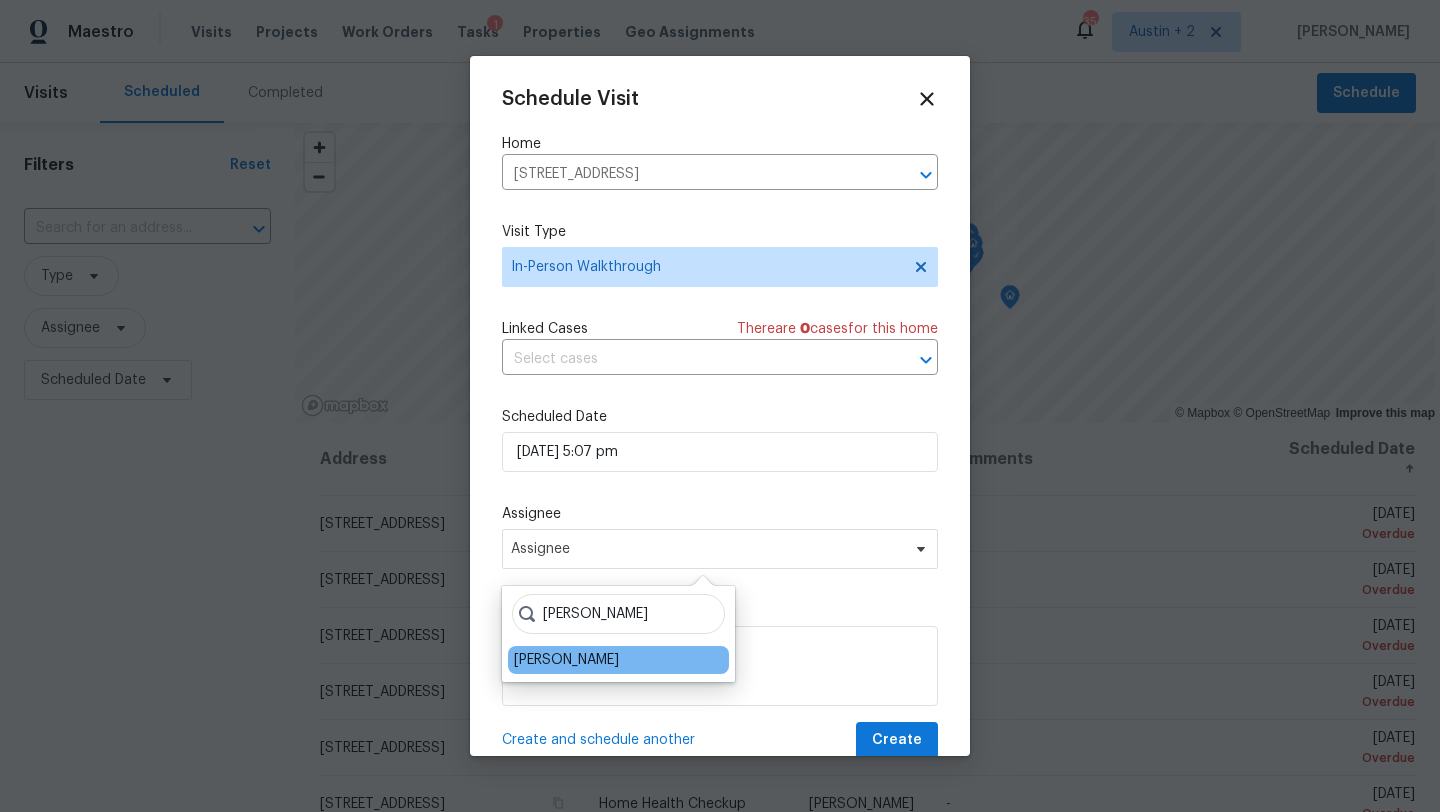 type on "sheila" 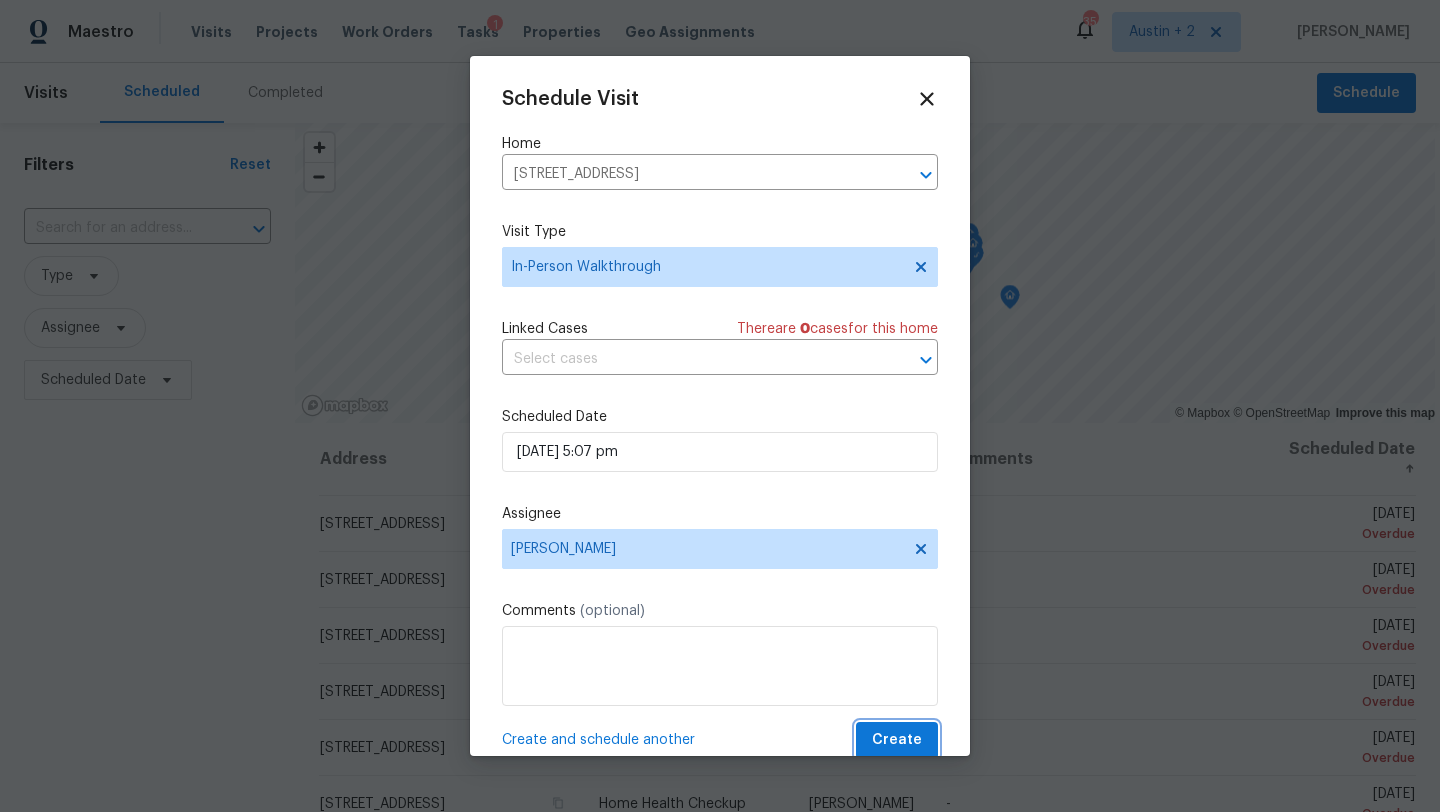 click on "Create" at bounding box center [897, 740] 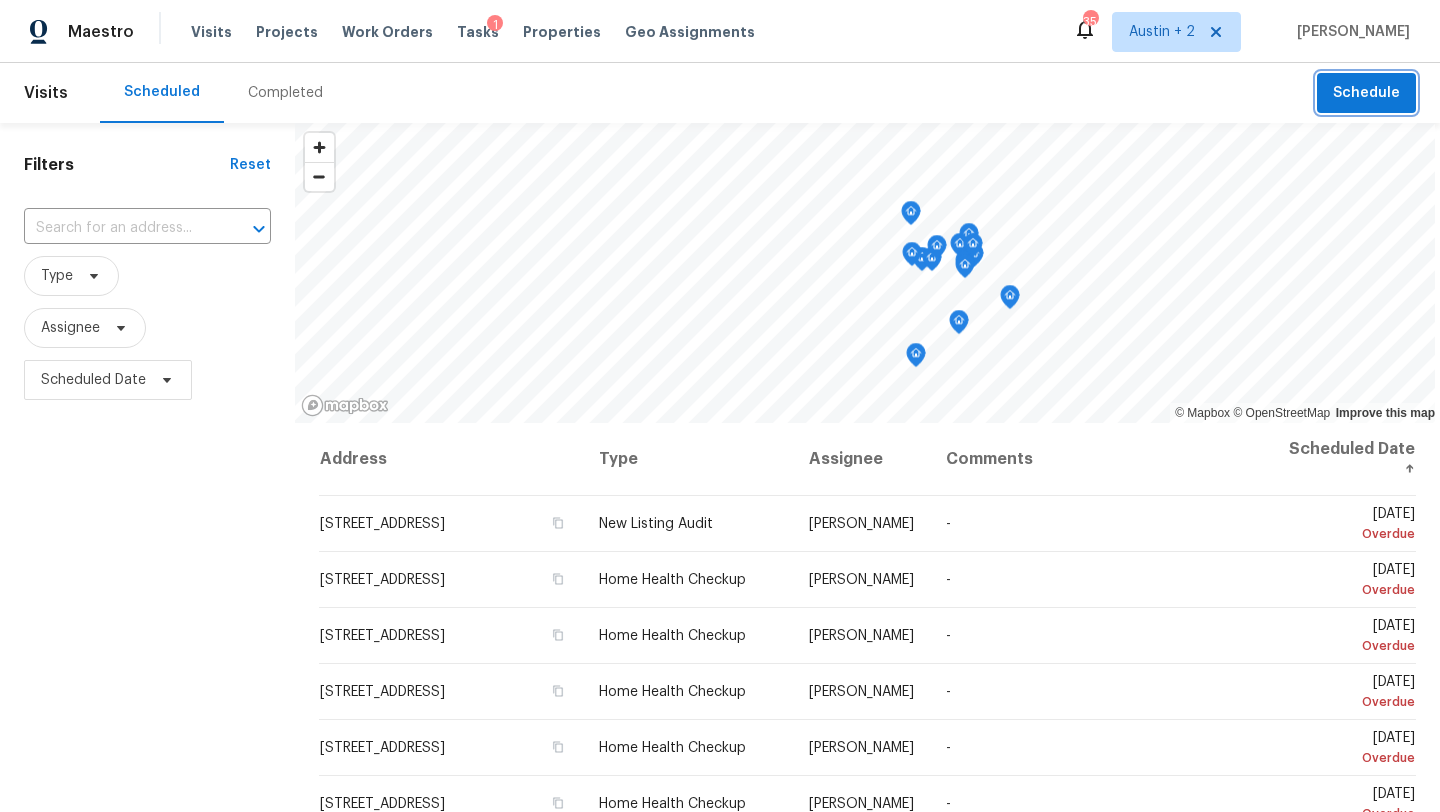 scroll, scrollTop: 260, scrollLeft: 0, axis: vertical 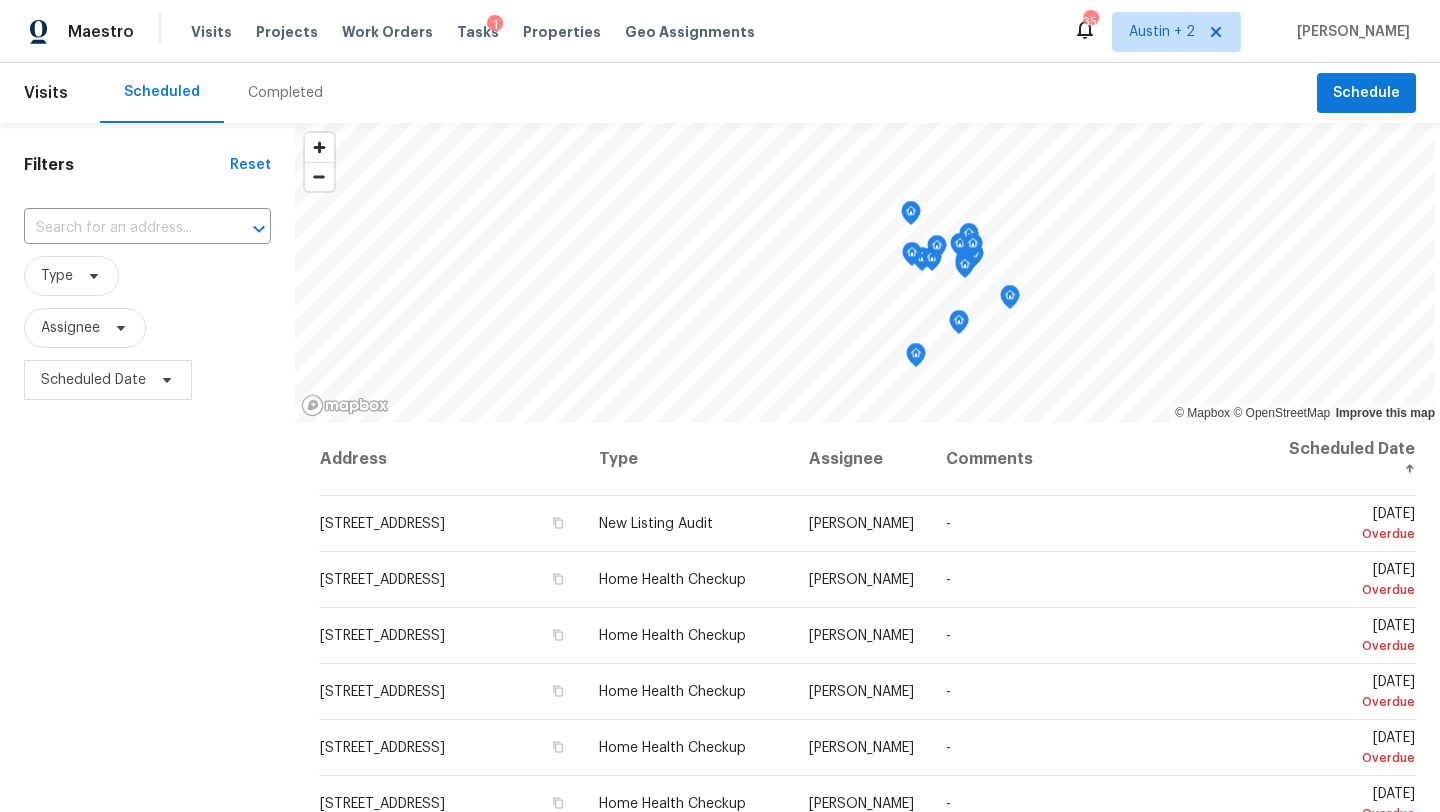 click on "1" at bounding box center [495, 25] 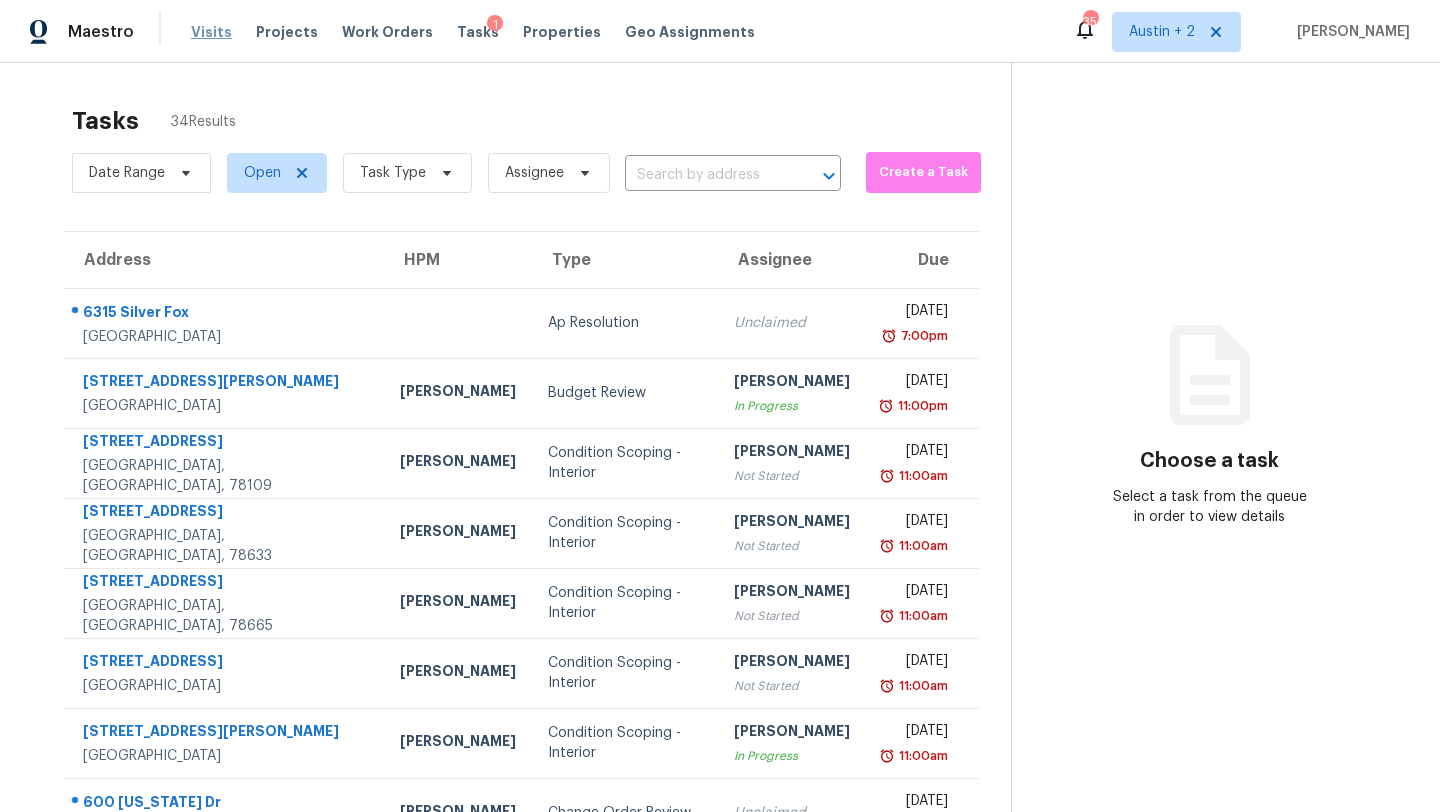 click on "Visits" at bounding box center [211, 32] 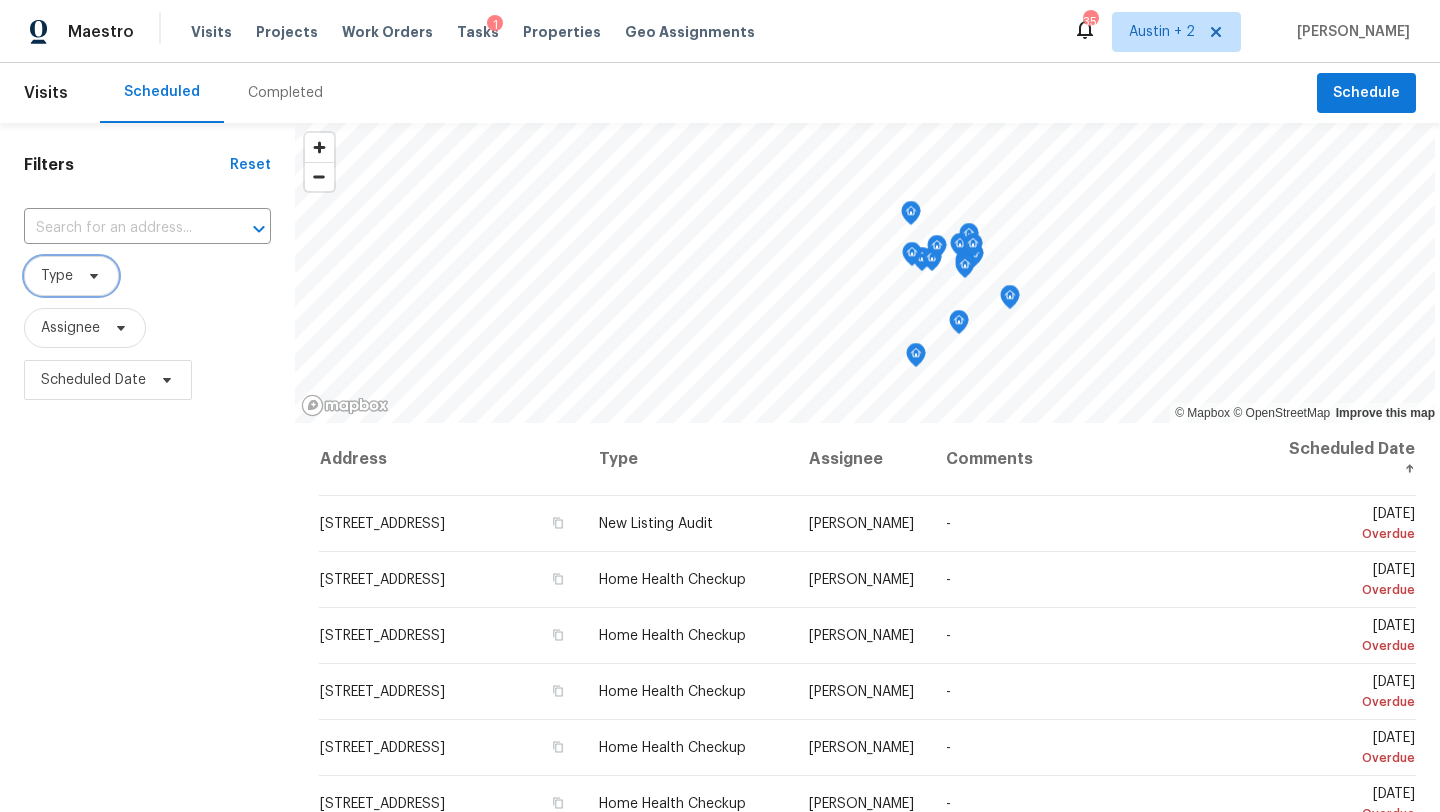 click on "Type" at bounding box center [57, 276] 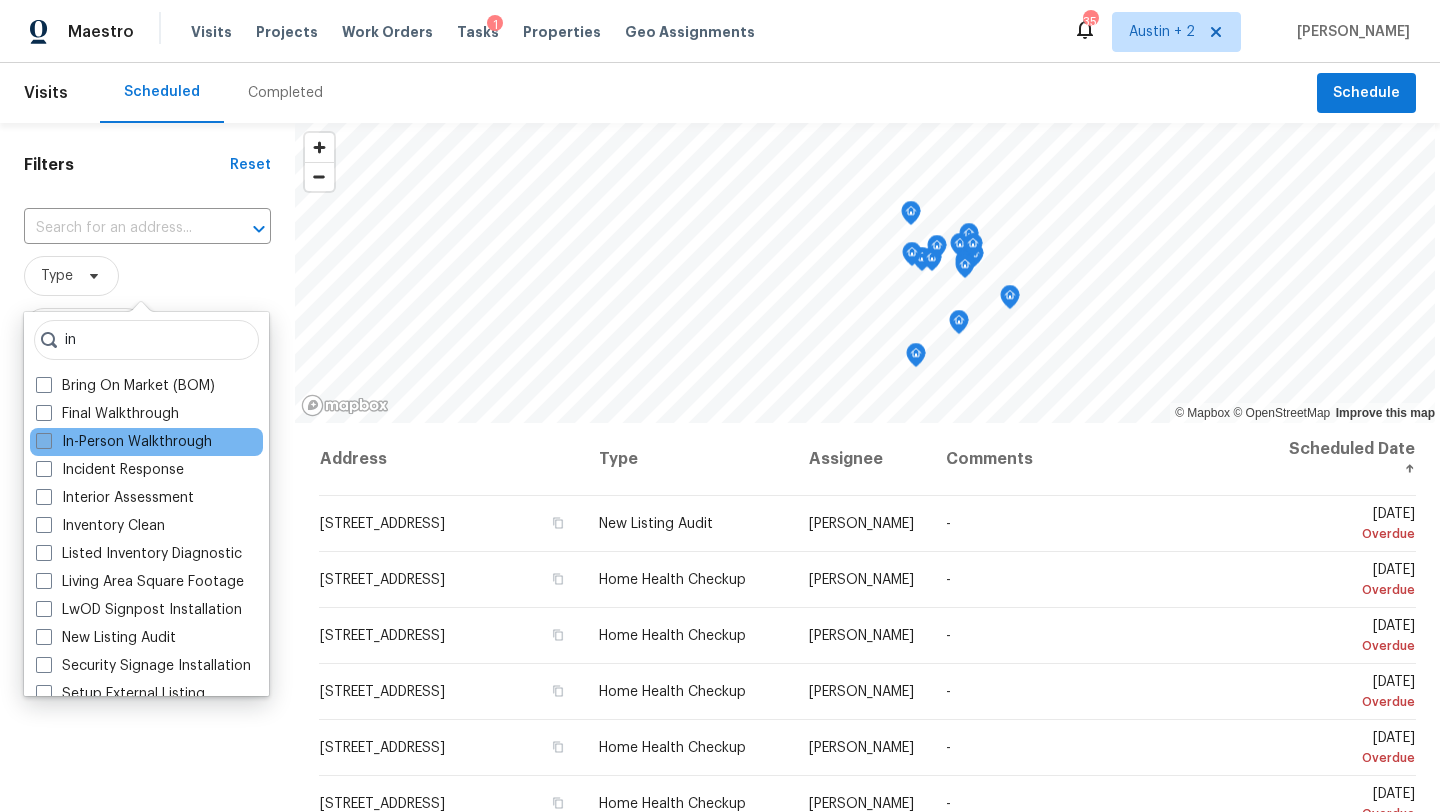 type on "in" 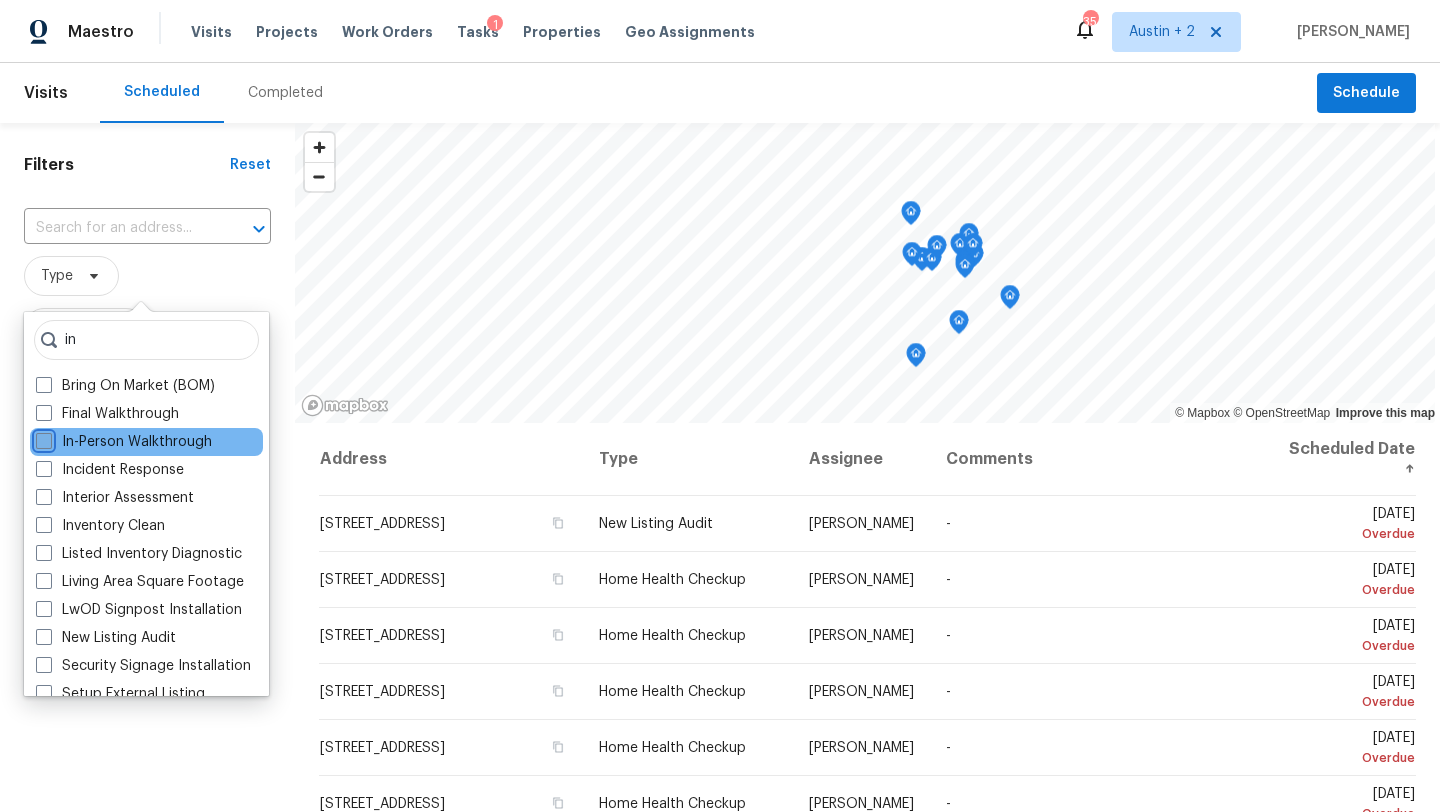 click on "In-Person Walkthrough" at bounding box center [42, 438] 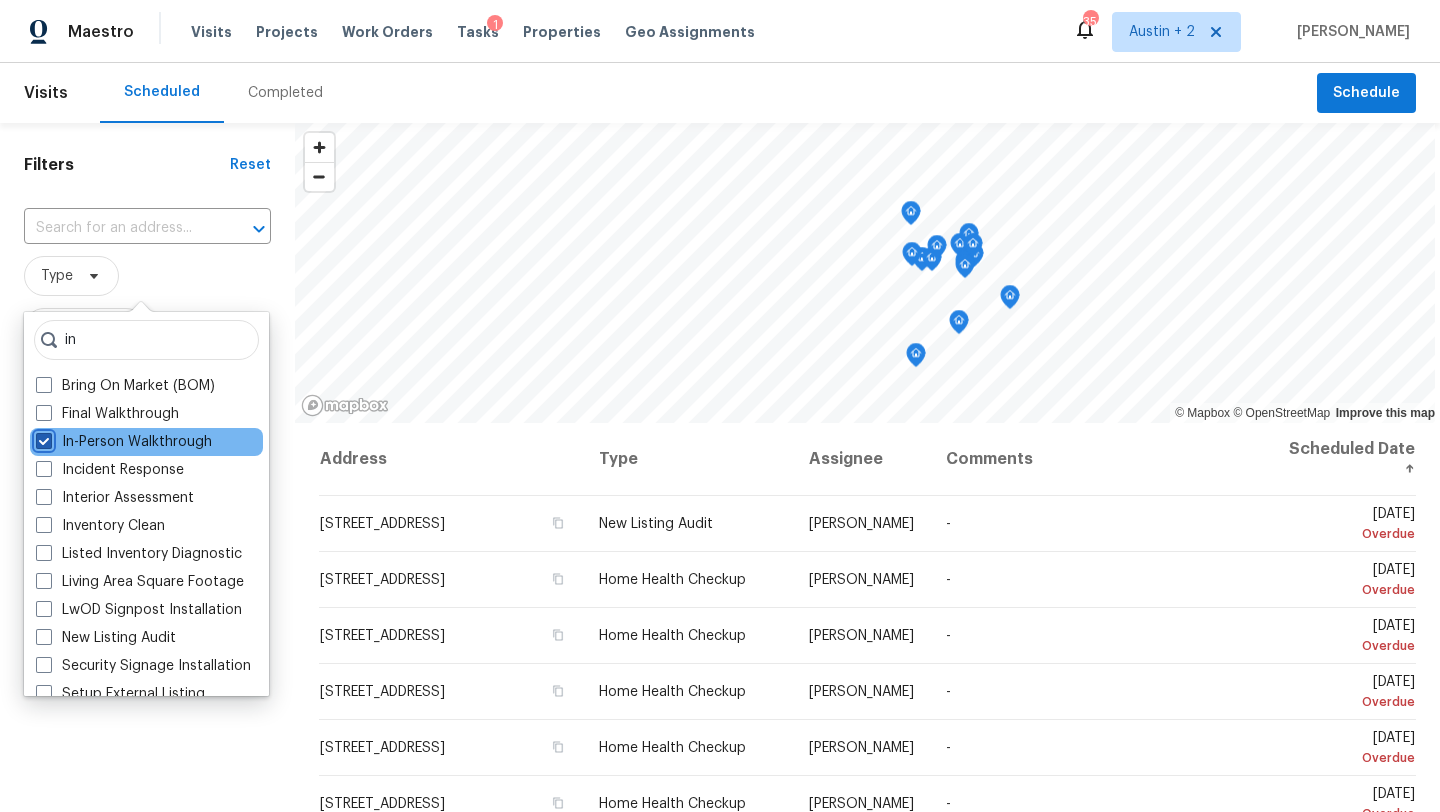 checkbox on "true" 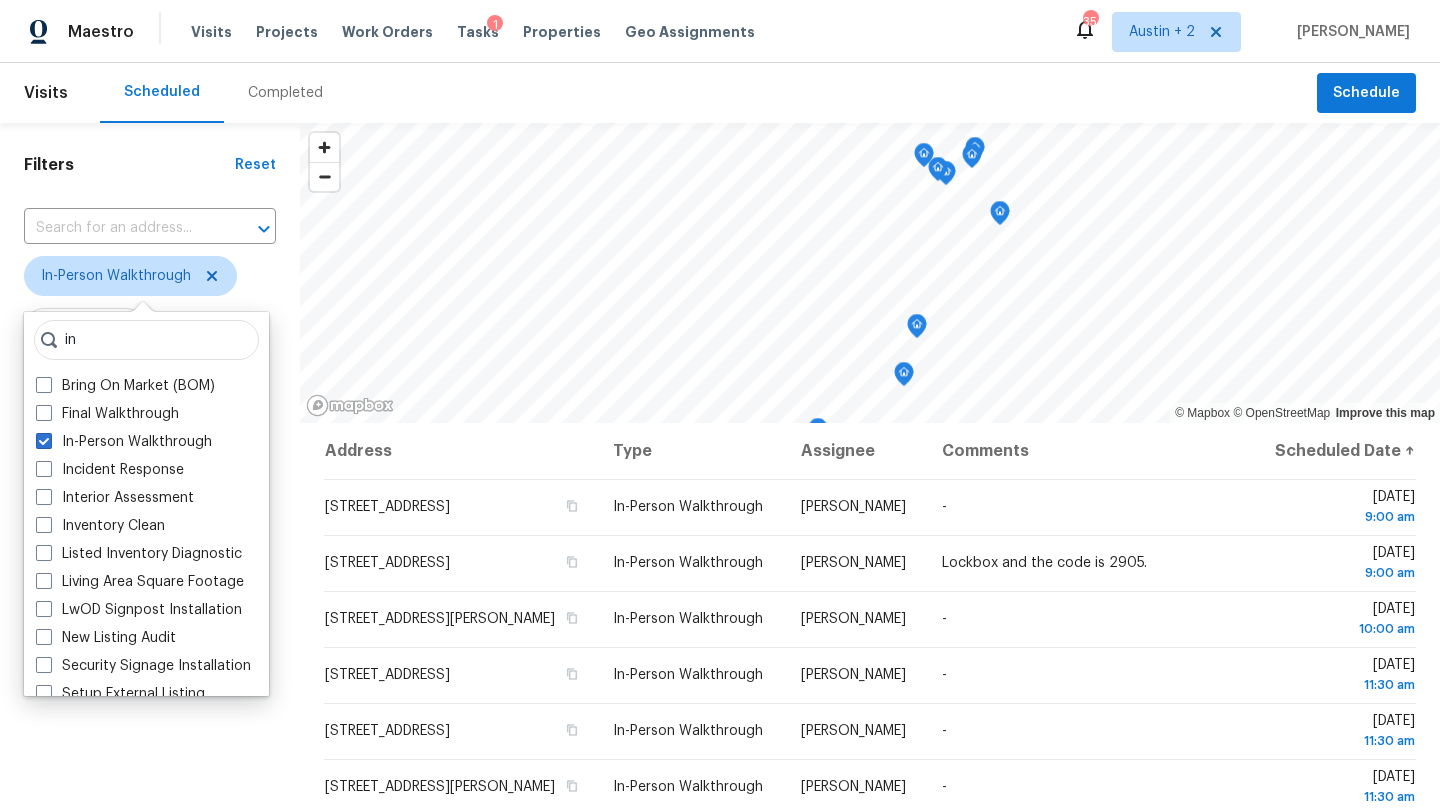 click on "Filters Reset ​ In-Person Walkthrough Assignee Scheduled Date" at bounding box center (150, 598) 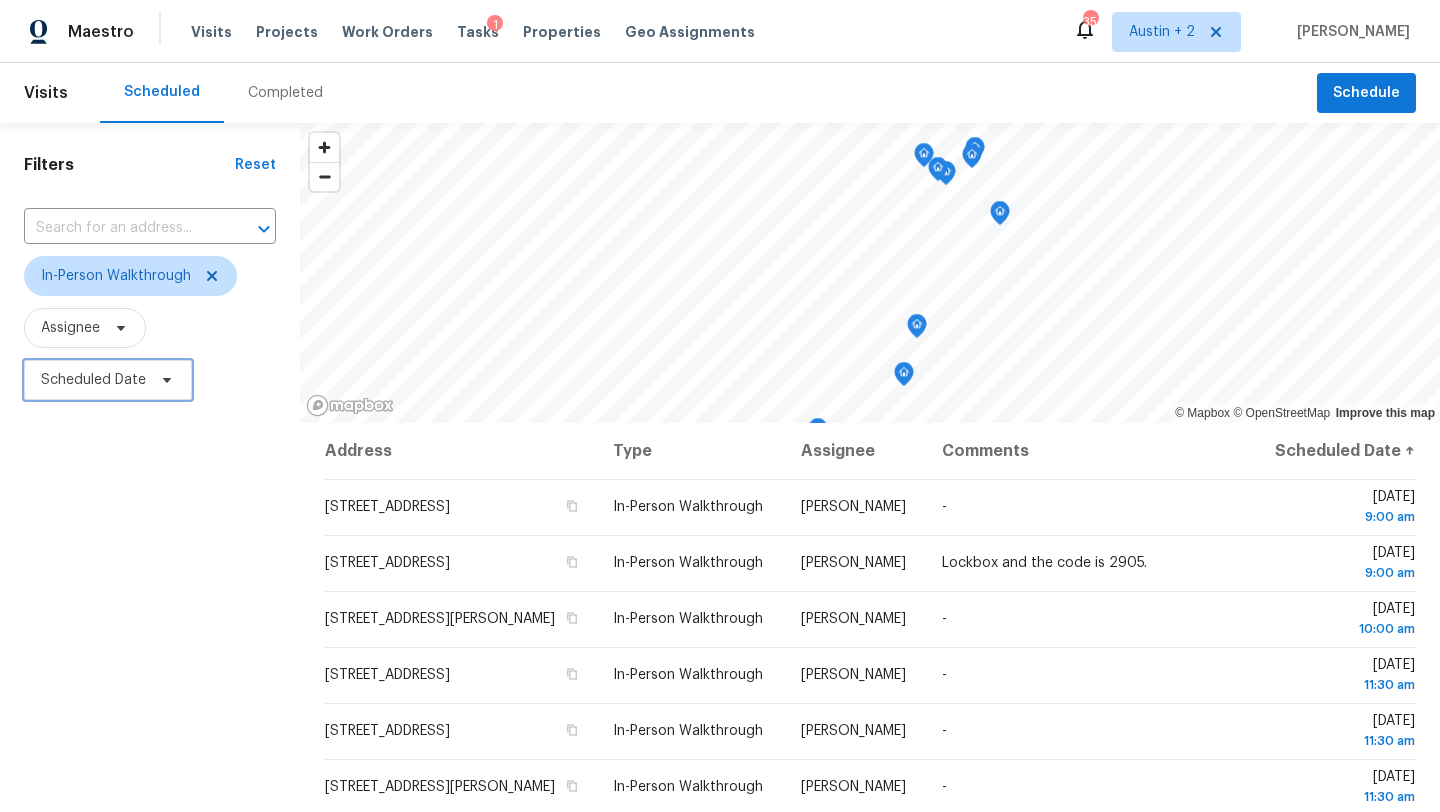 click on "Scheduled Date" at bounding box center [93, 380] 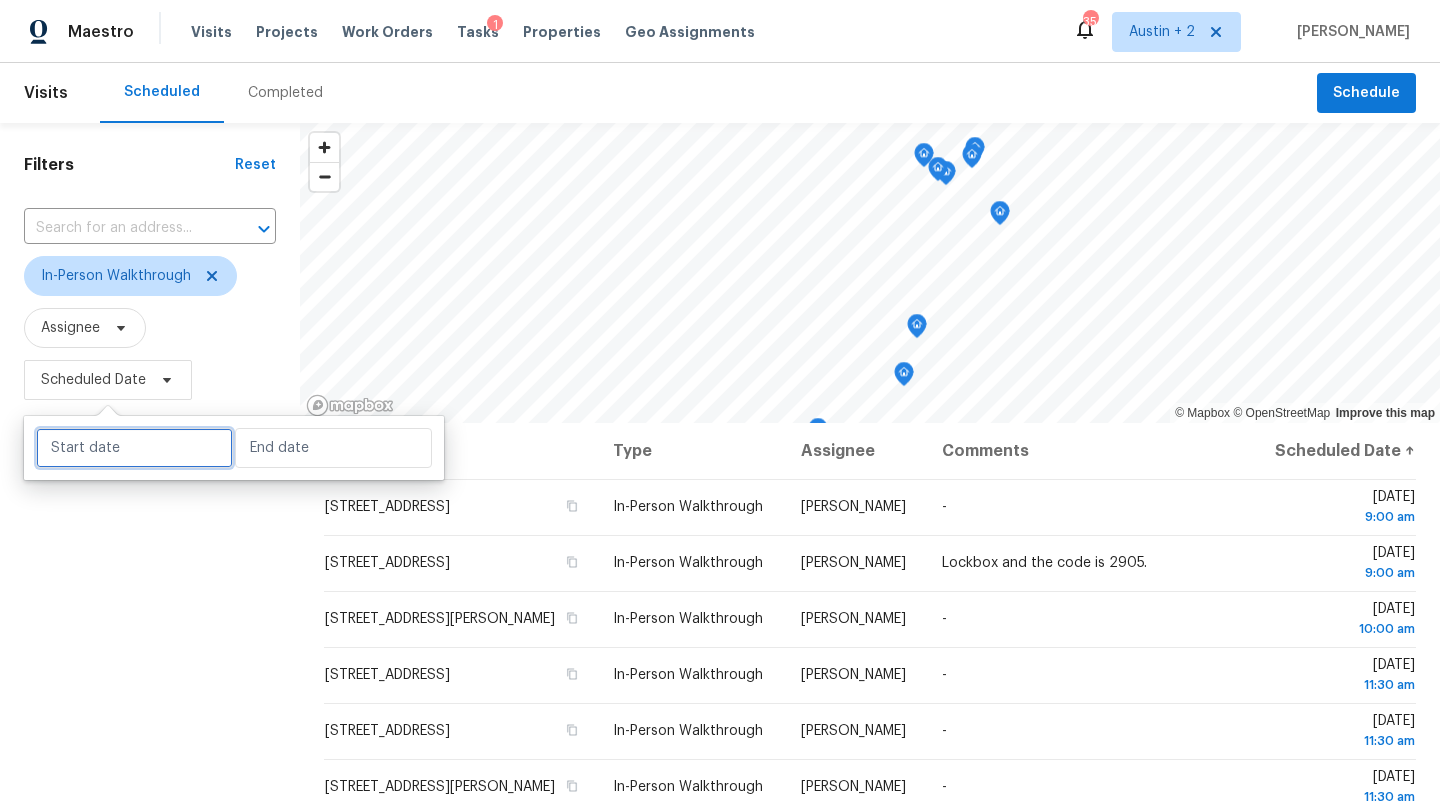 click at bounding box center [134, 448] 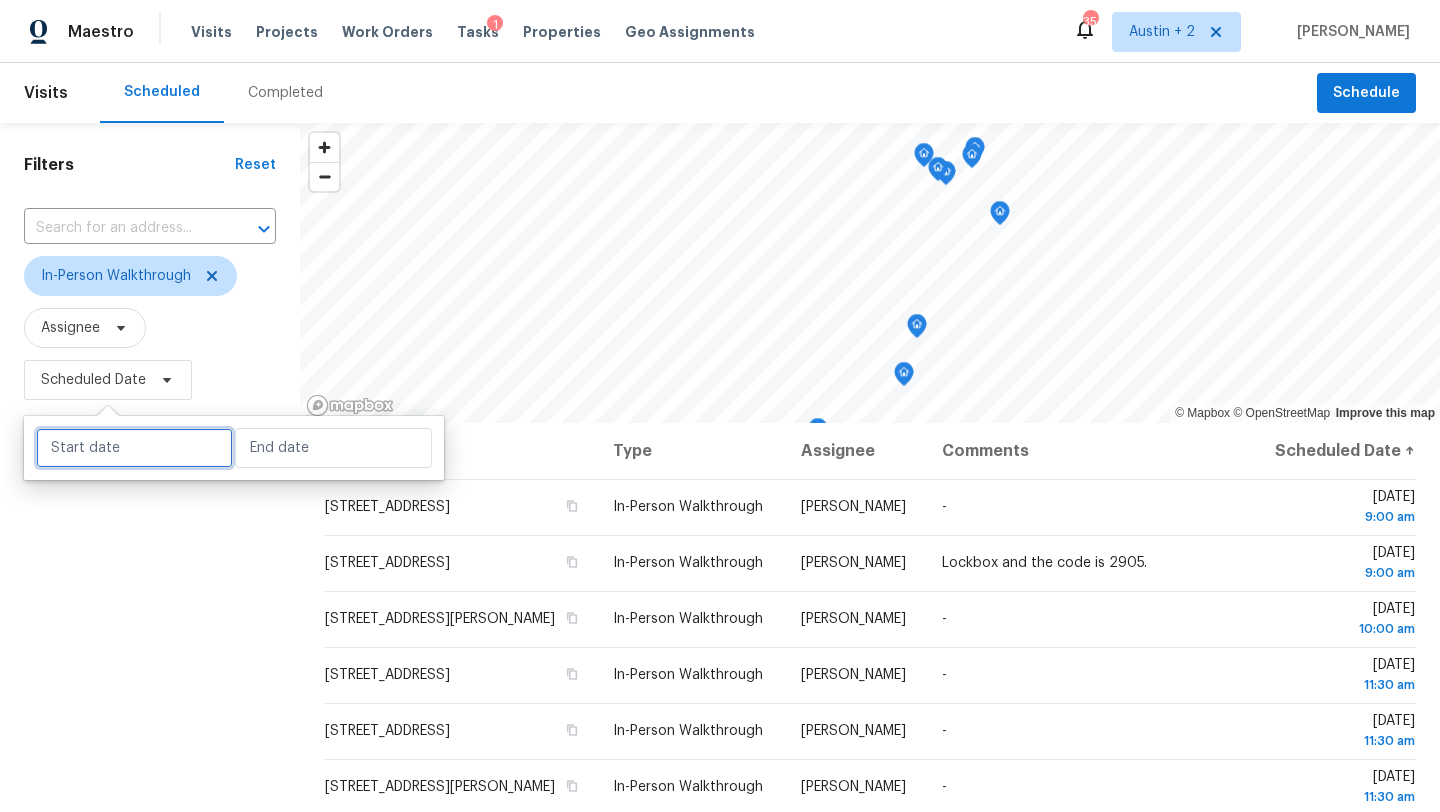 select on "7" 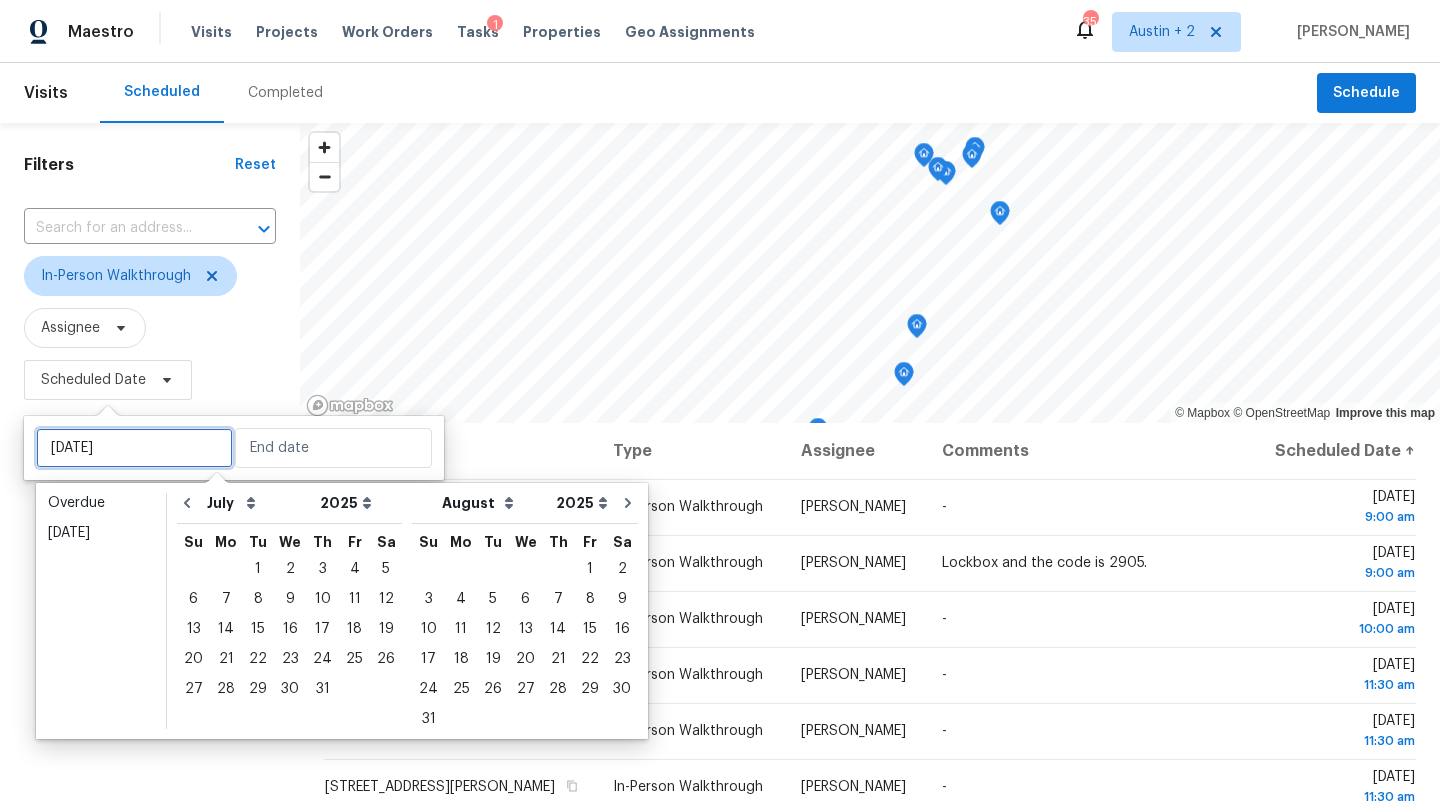 type on "Wed, Jul 02" 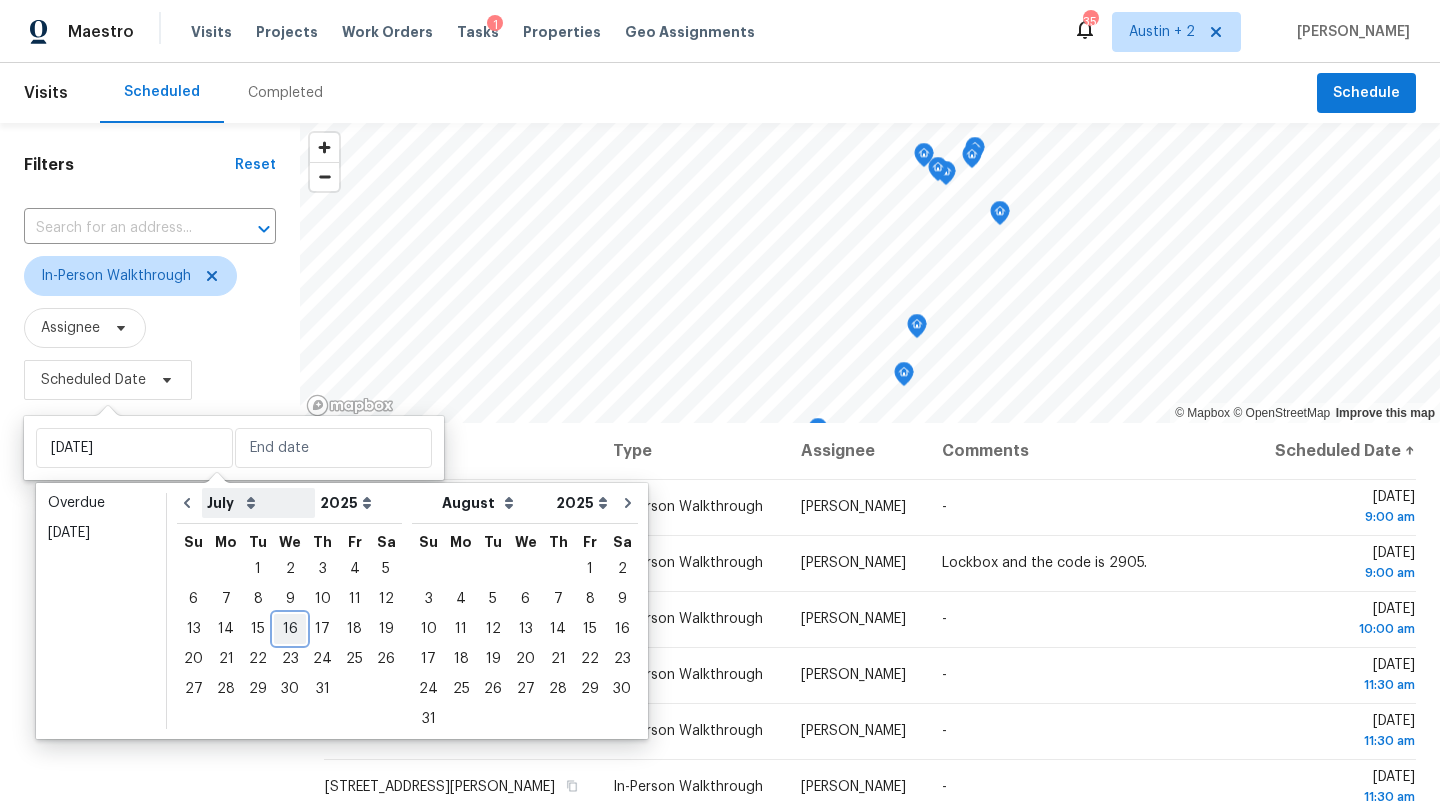 click on "16" at bounding box center (290, 629) 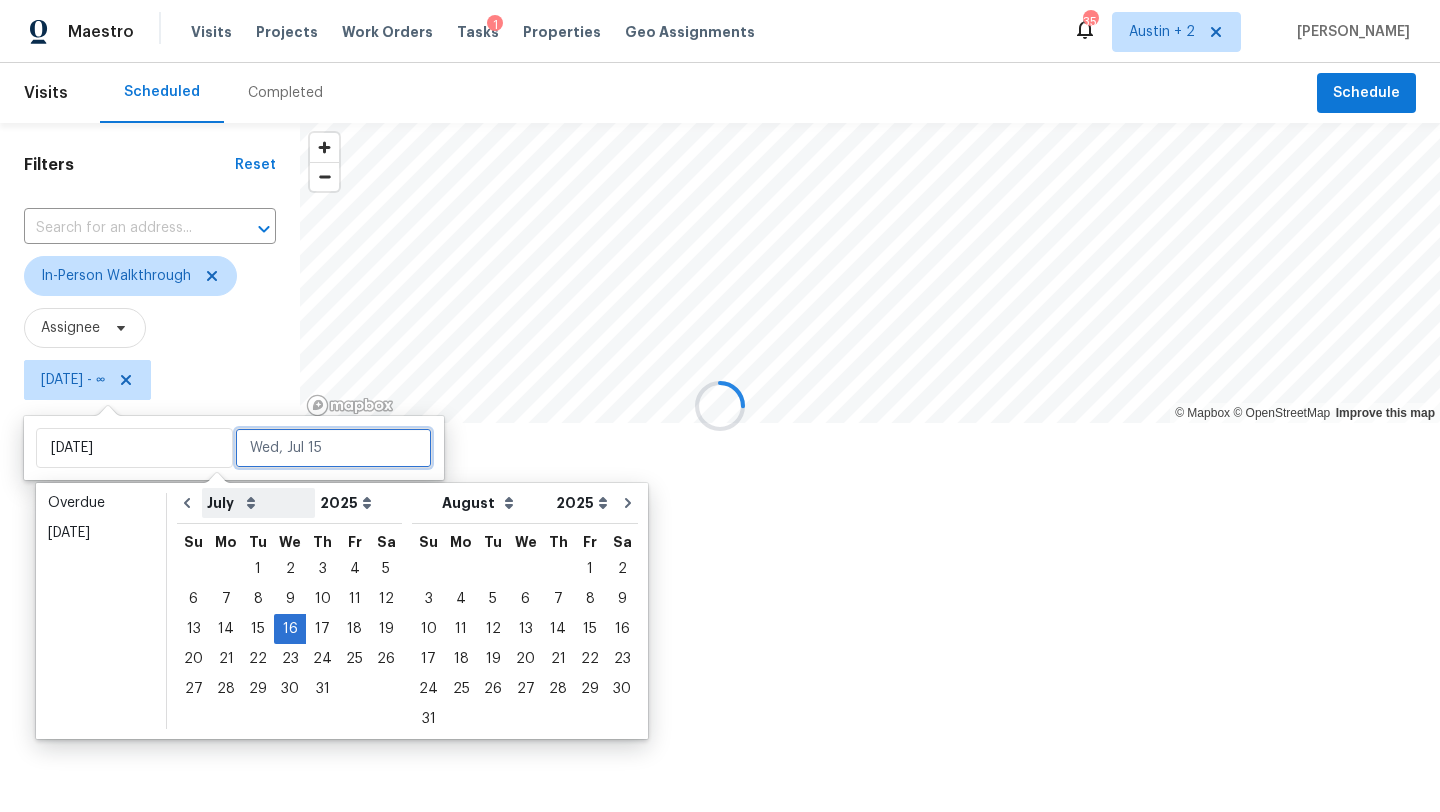 type on "Wed, Jul 16" 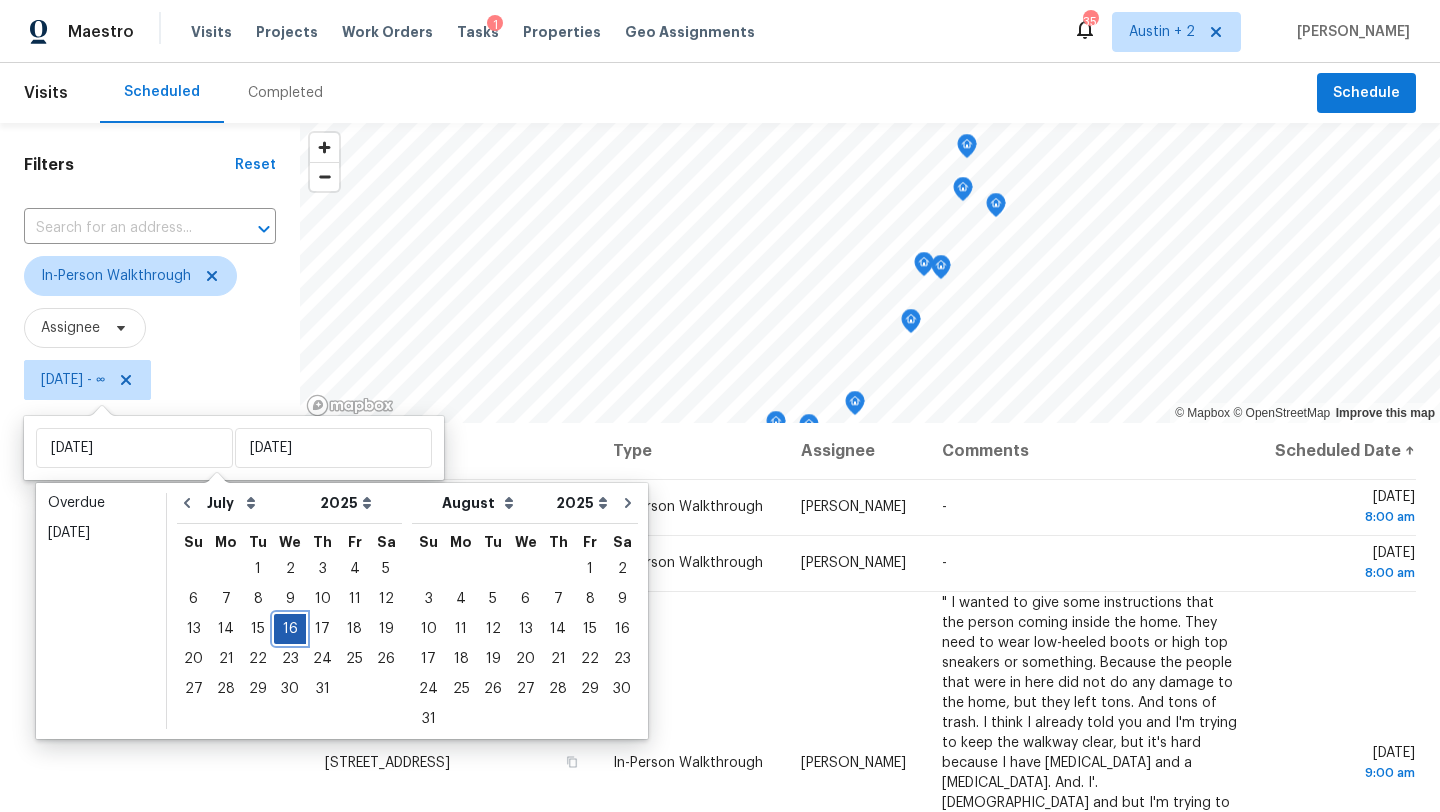 click on "16" at bounding box center (290, 629) 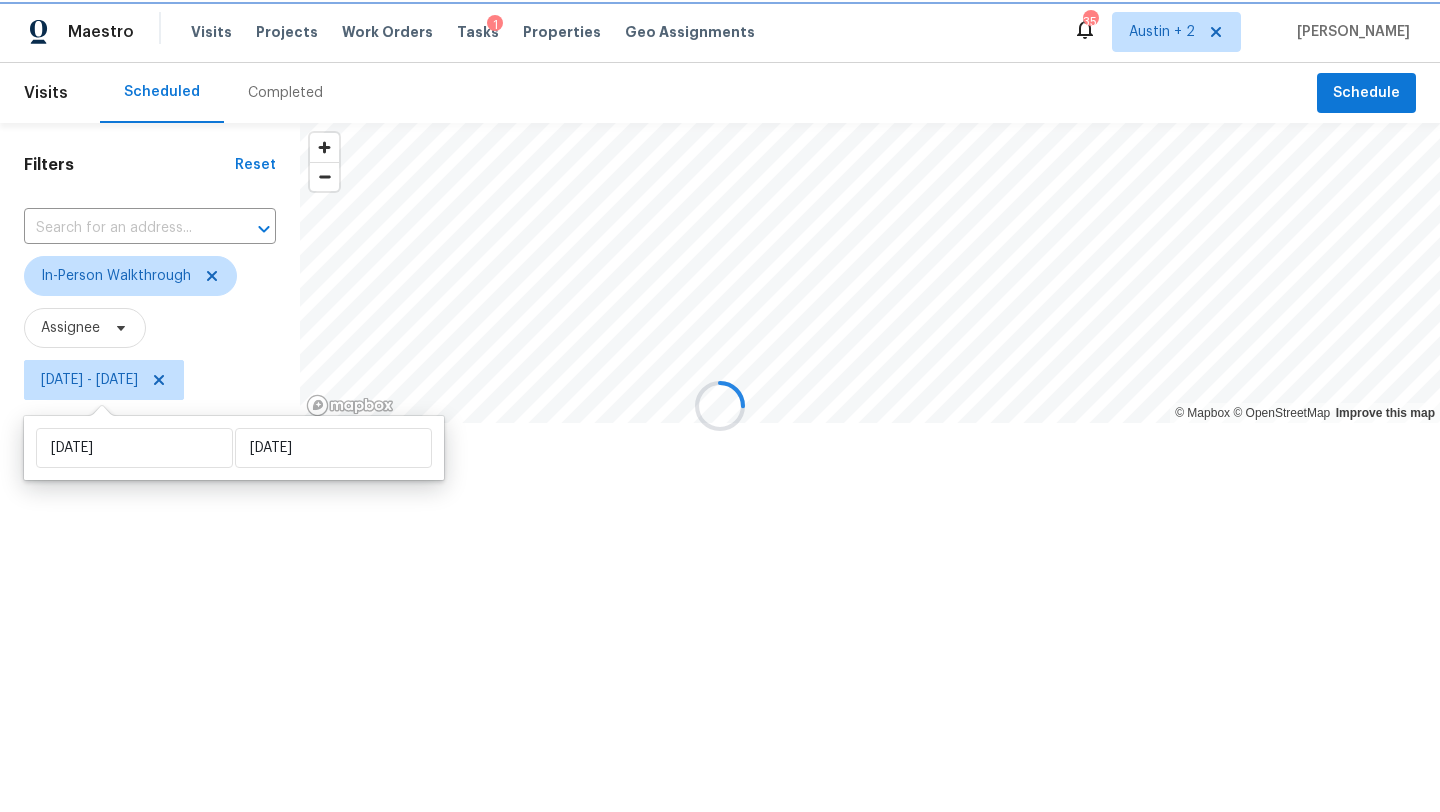 type on "Wed, Jul 16" 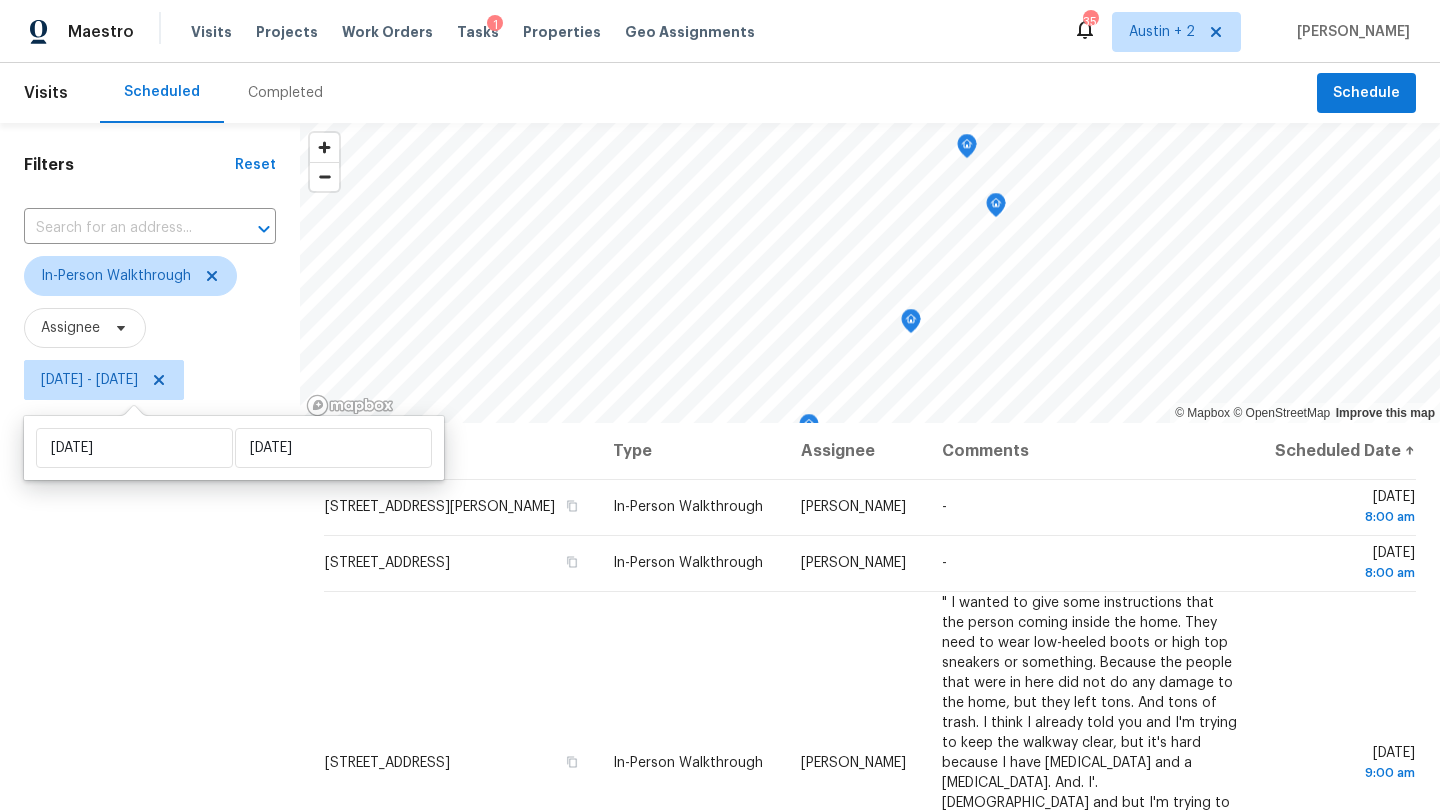 click on "Filters Reset ​ In-Person Walkthrough Assignee Wed, Jul 16 - Wed, Jul 16" at bounding box center [150, 598] 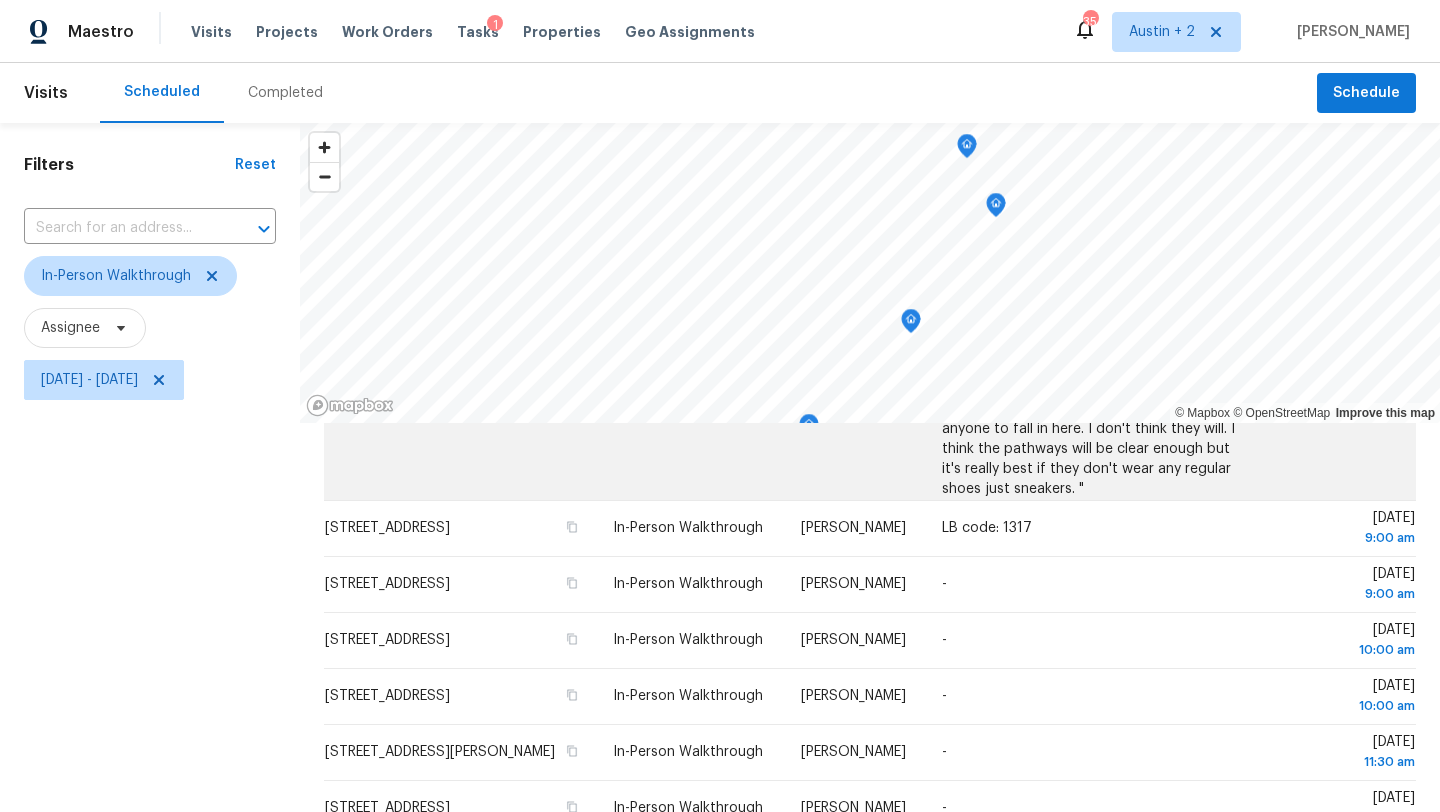 scroll, scrollTop: 0, scrollLeft: 0, axis: both 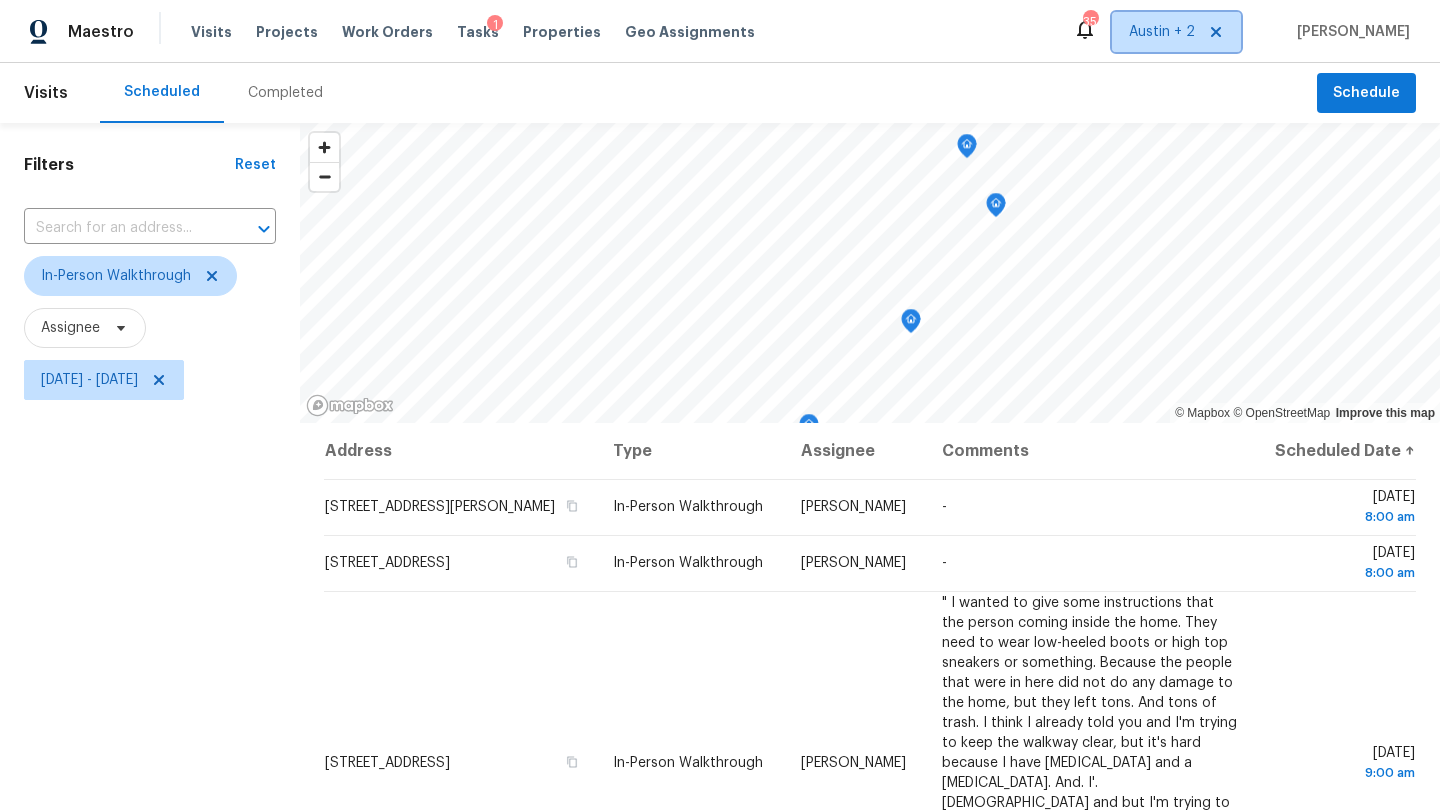 click on "Austin + 2" at bounding box center [1162, 32] 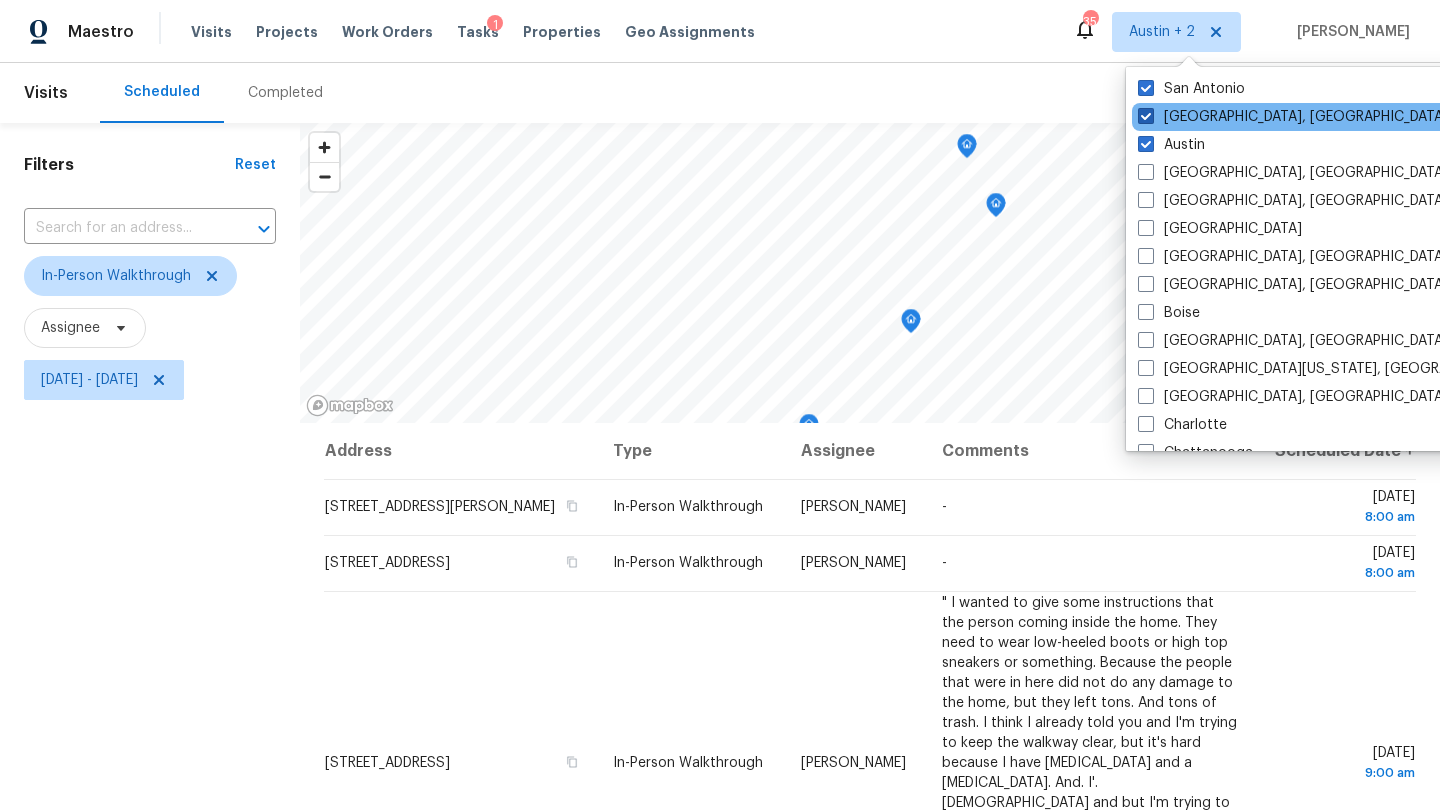 click on "Killeen, TX" at bounding box center (1293, 117) 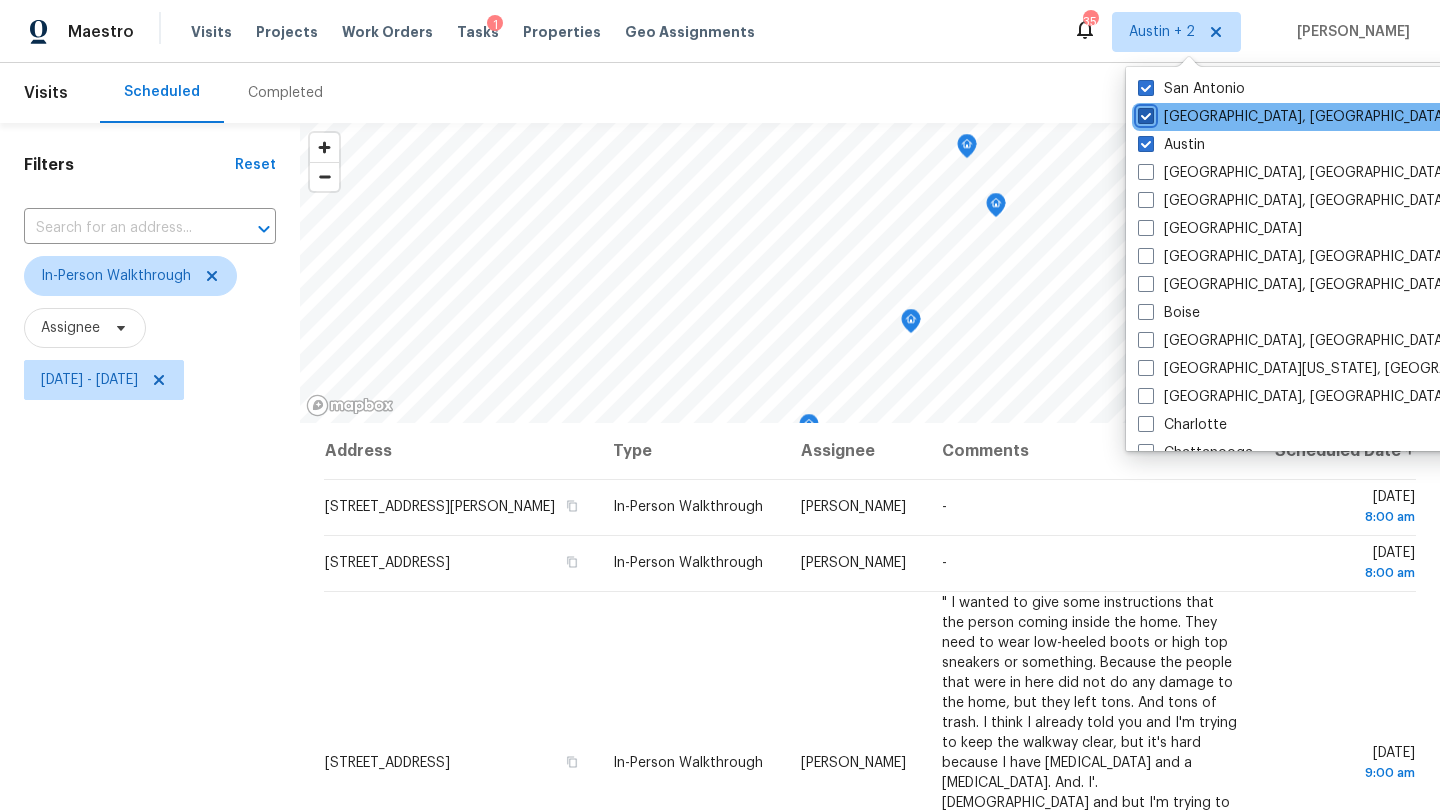 click on "Killeen, TX" at bounding box center (1144, 113) 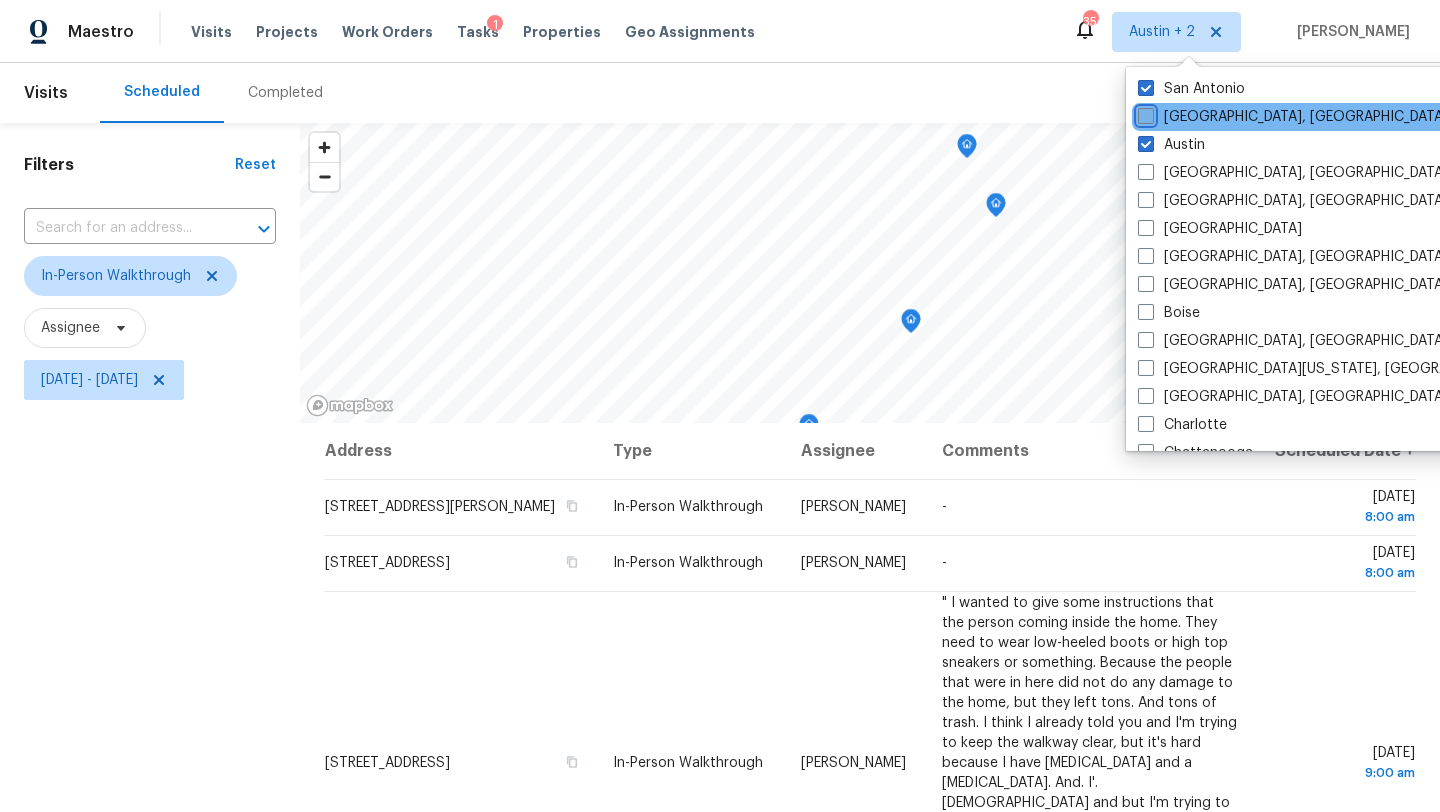 checkbox on "false" 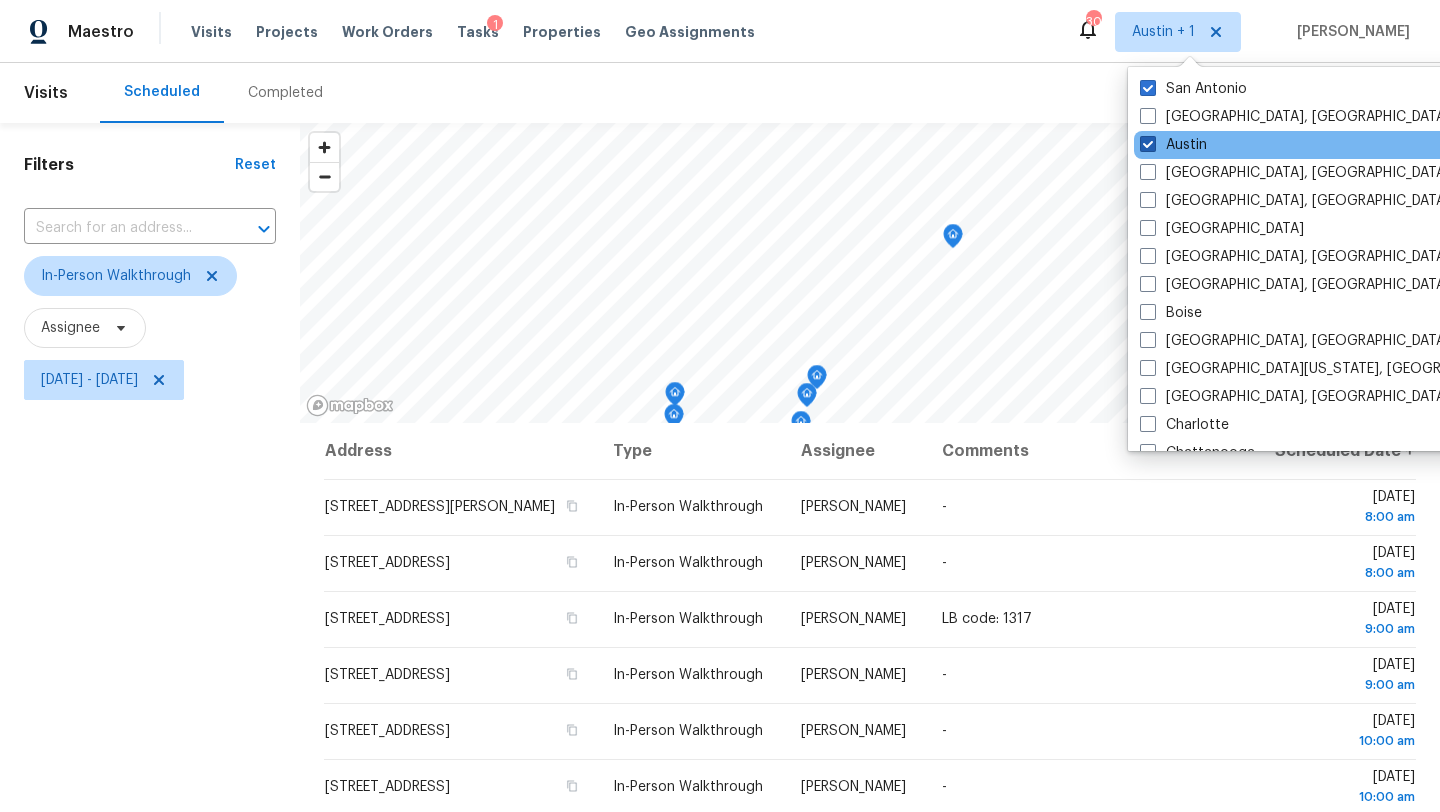 click on "Austin" at bounding box center [1173, 145] 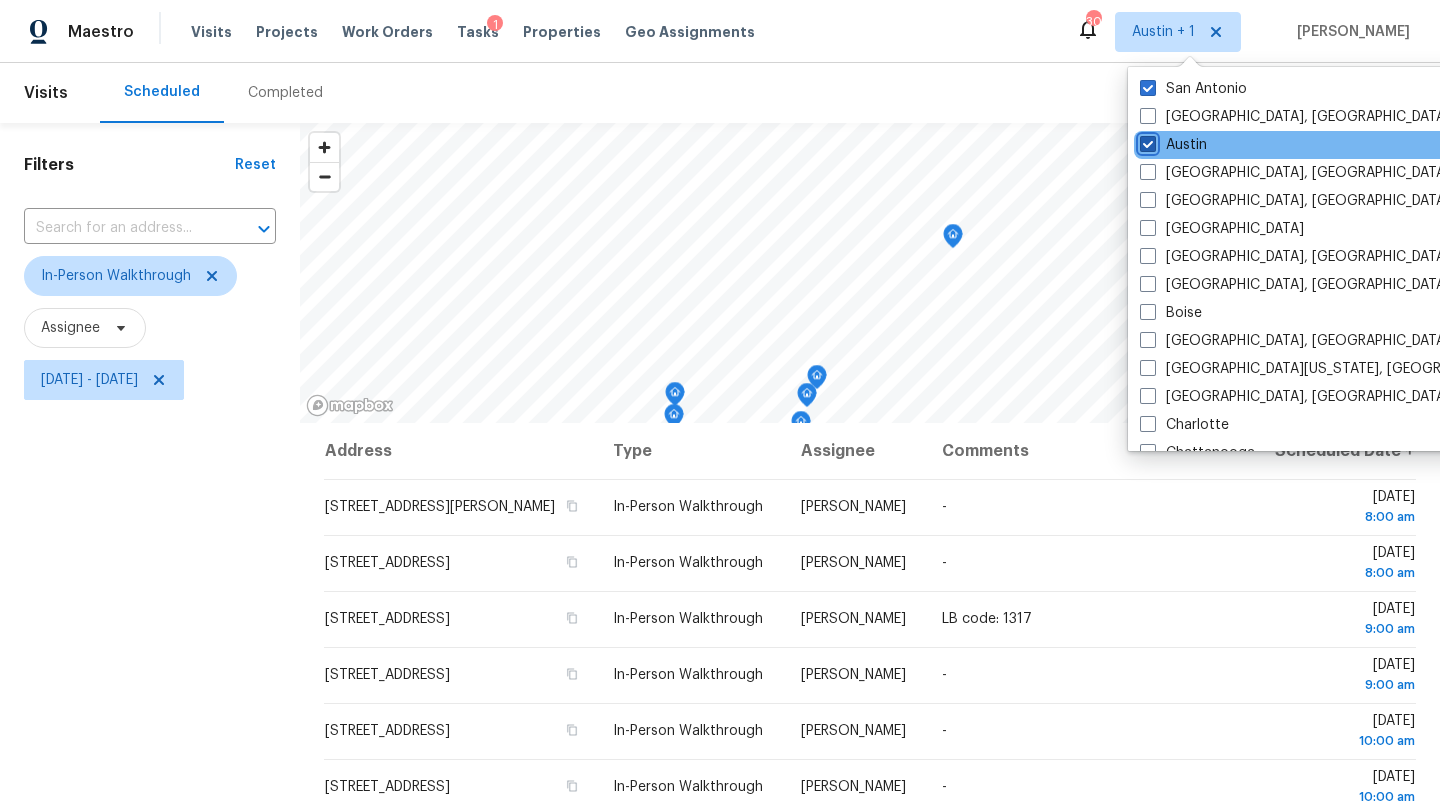 click on "Austin" at bounding box center (1146, 141) 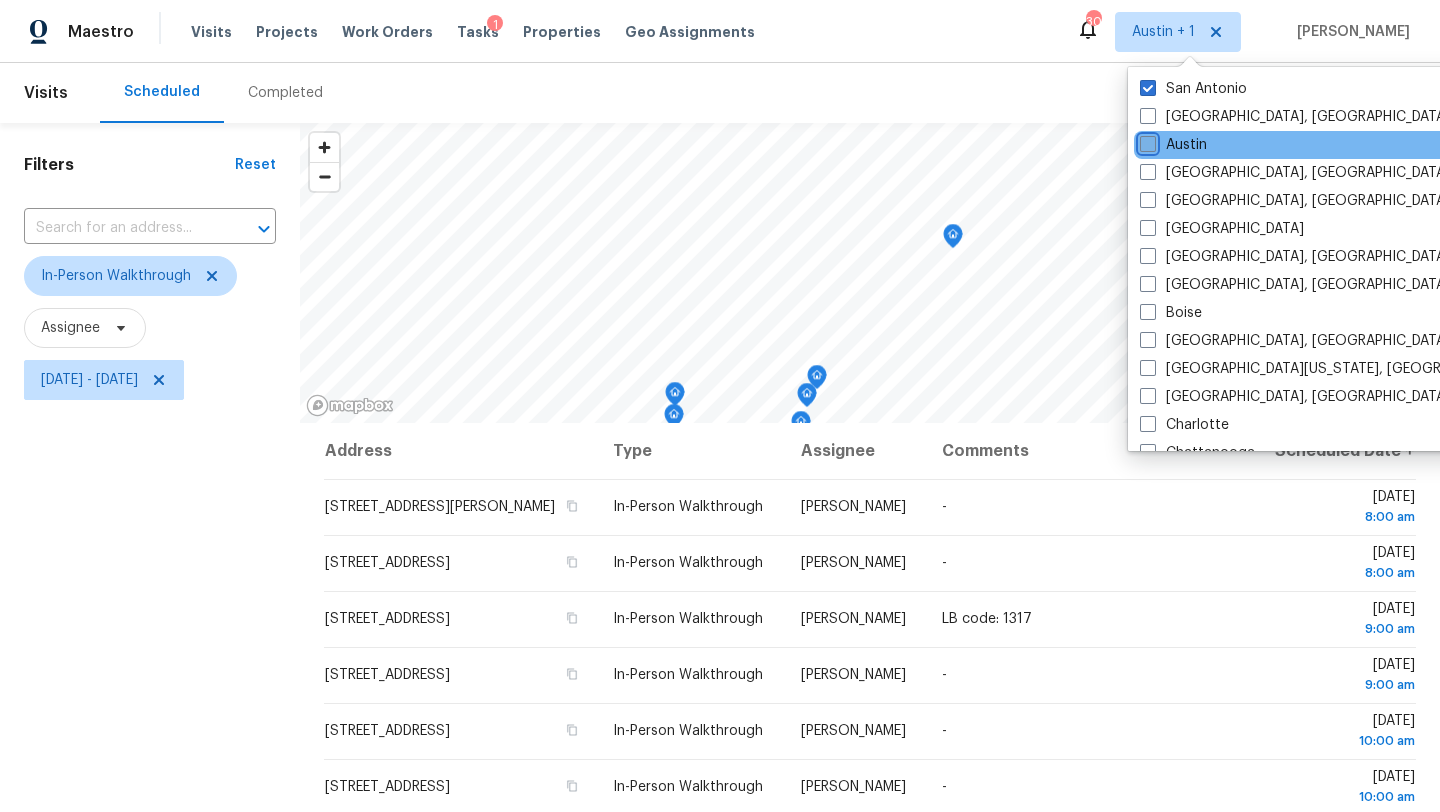 checkbox on "false" 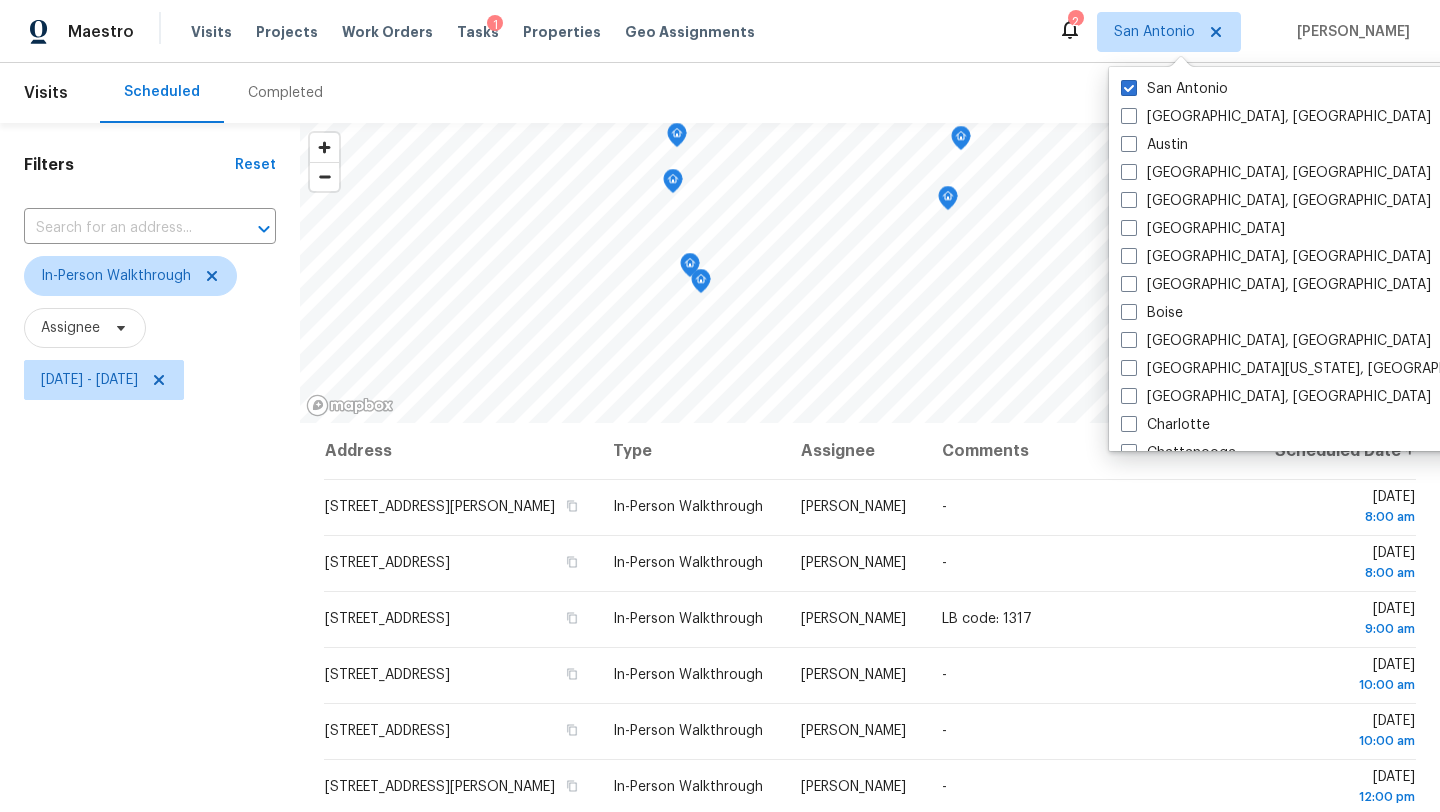 click on "Filters Reset ​ In-Person Walkthrough Assignee Wed, Jul 16 - Wed, Jul 16" at bounding box center (150, 598) 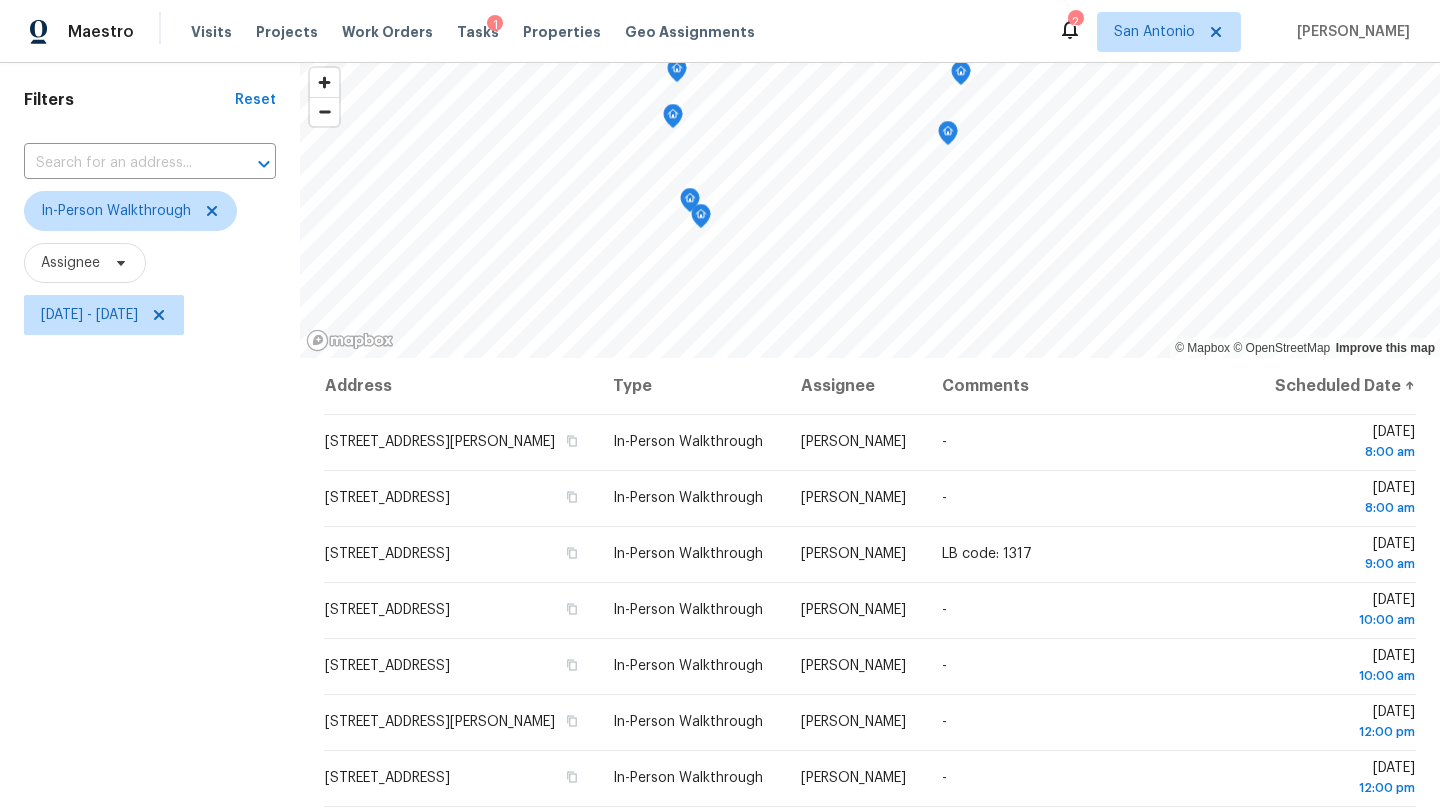 scroll, scrollTop: 0, scrollLeft: 0, axis: both 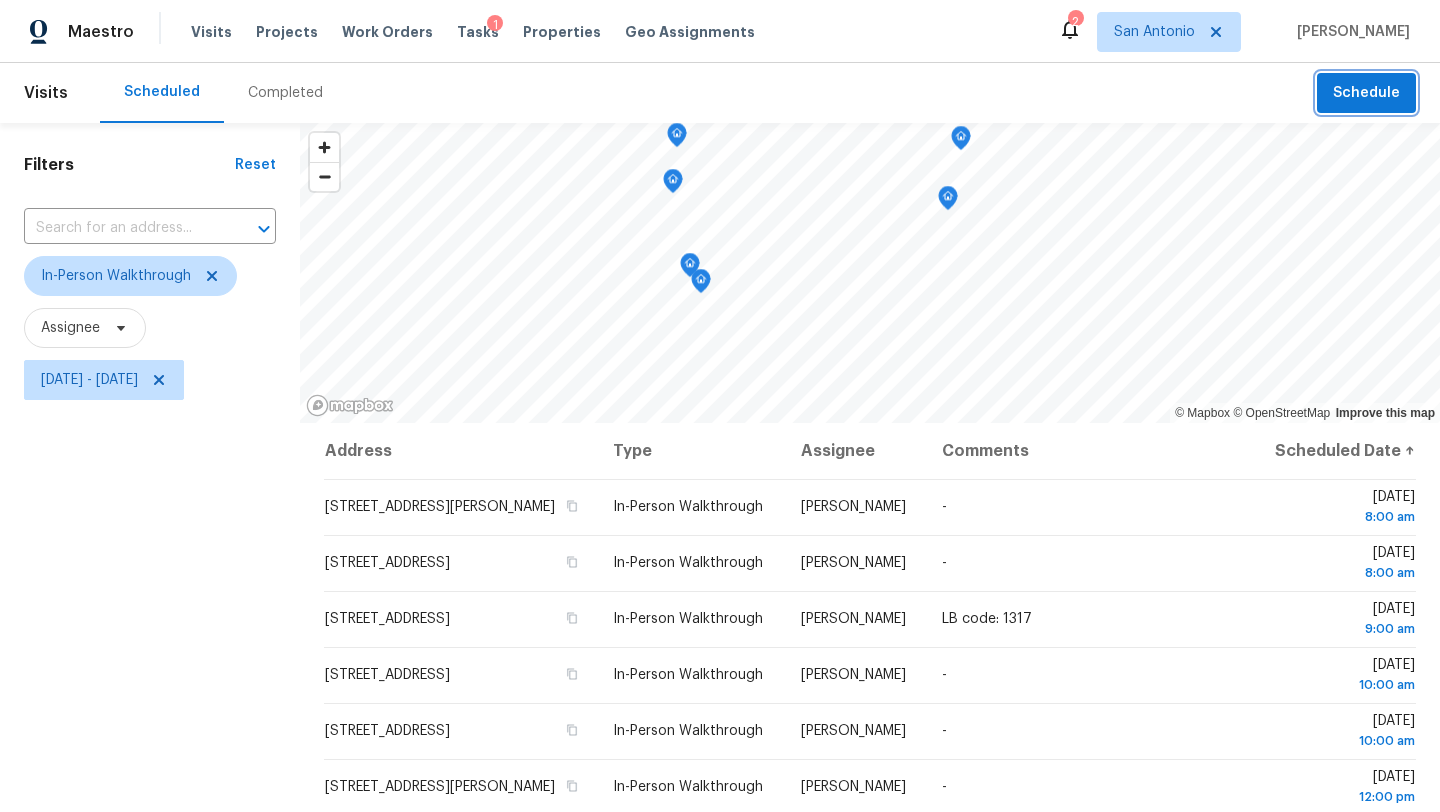 click on "Schedule" at bounding box center [1366, 93] 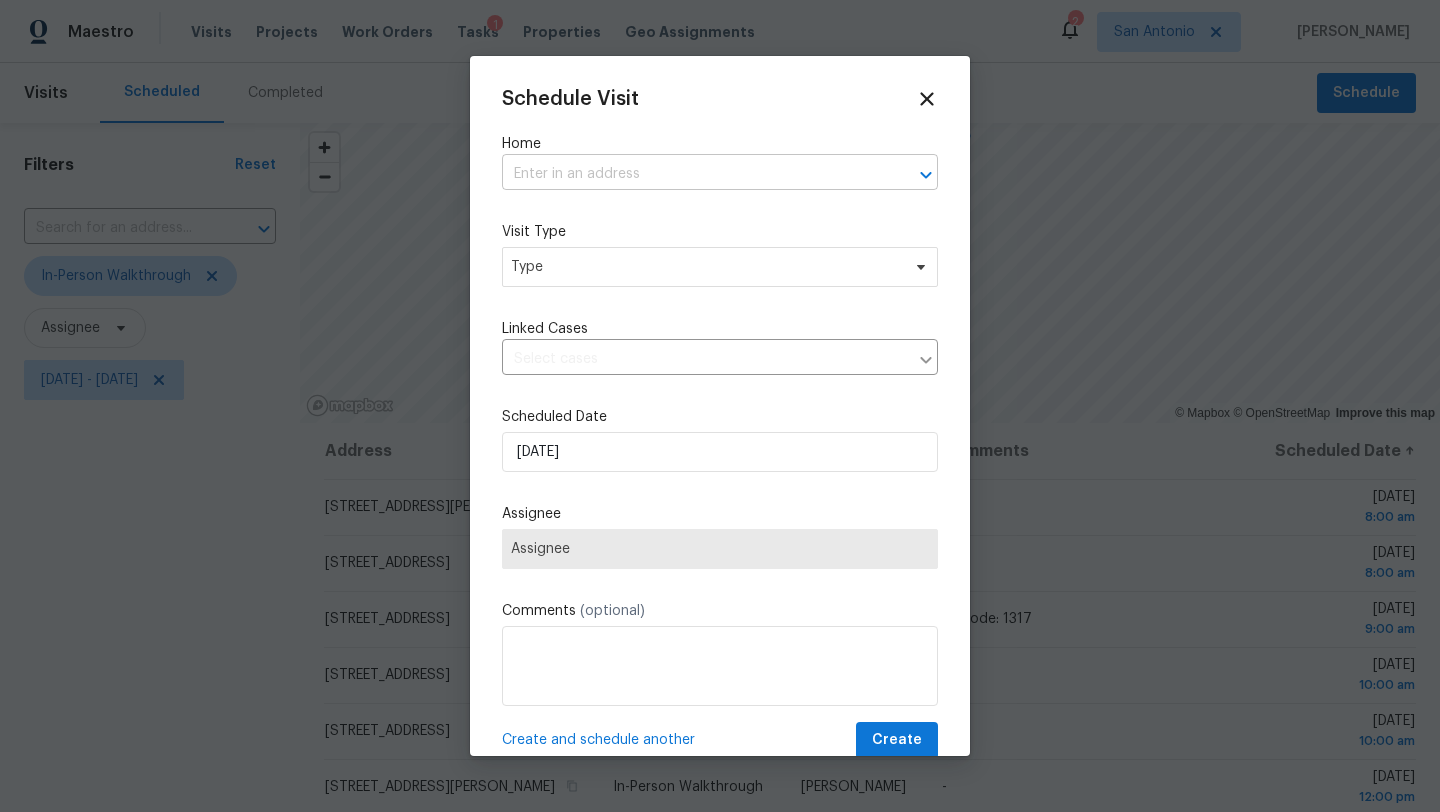 click at bounding box center [692, 174] 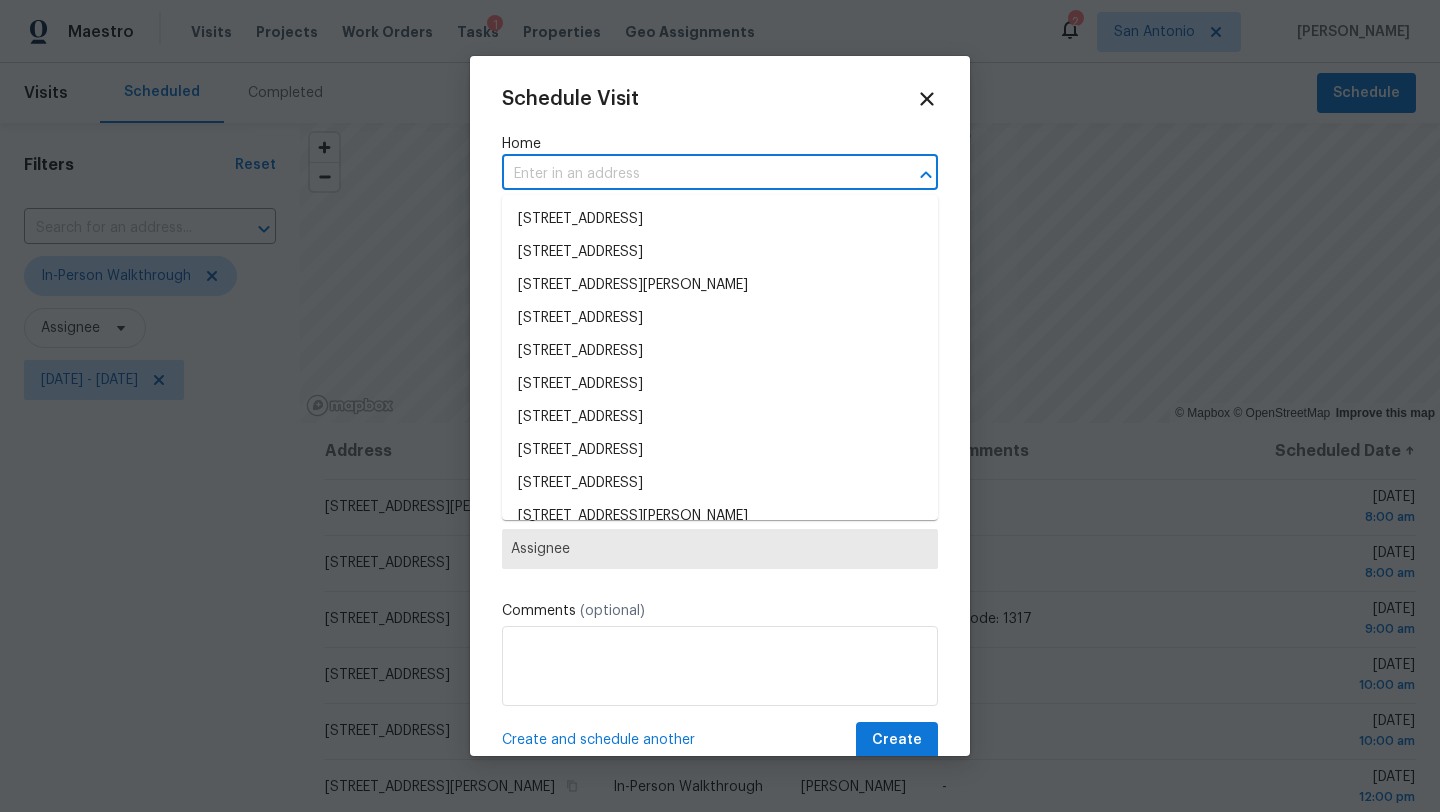paste on "12106 Orchid Blossom St, San Antonio, TX 78247" 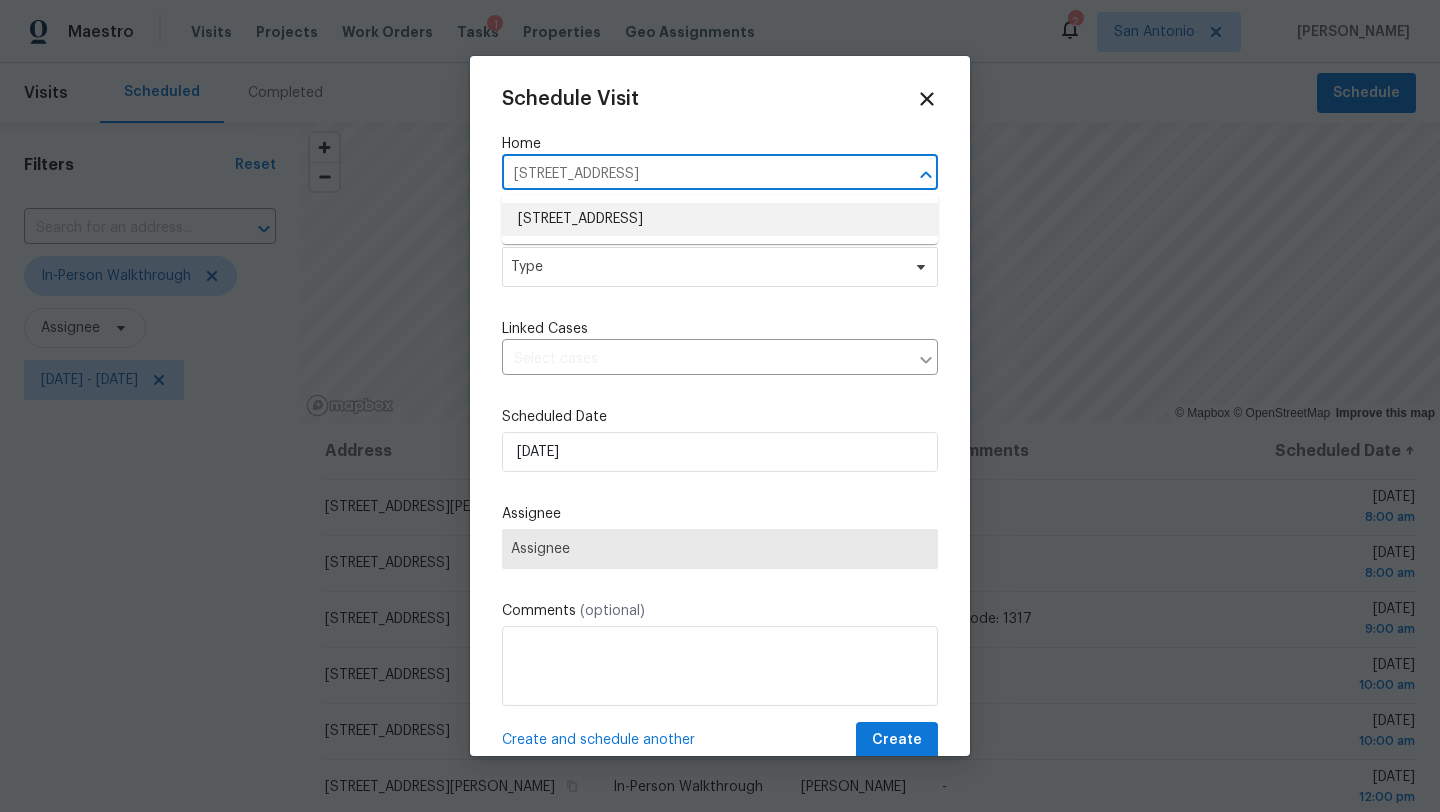 click on "12106 Orchid Blossom St, San Antonio, TX 78247" at bounding box center [720, 219] 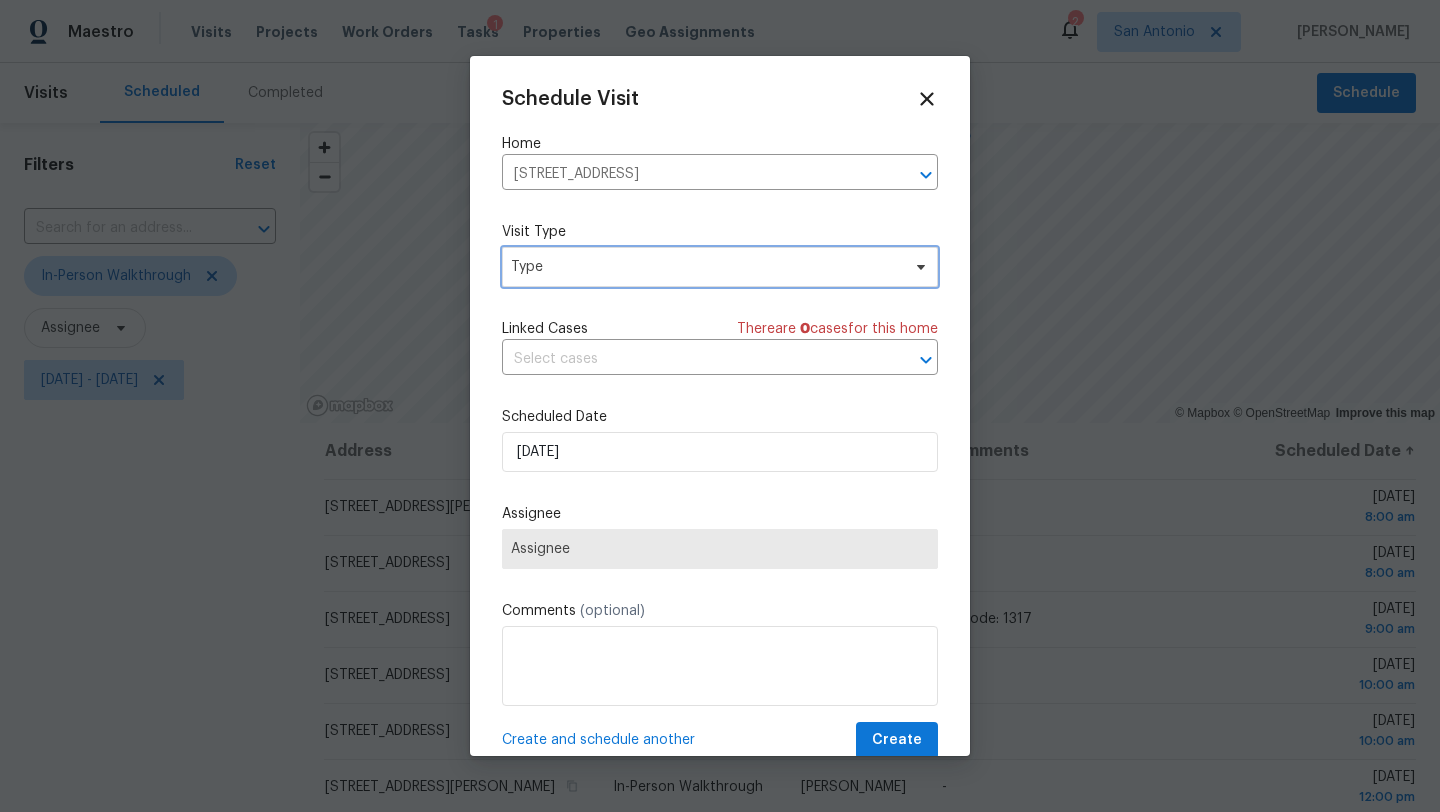 click on "Type" at bounding box center (705, 267) 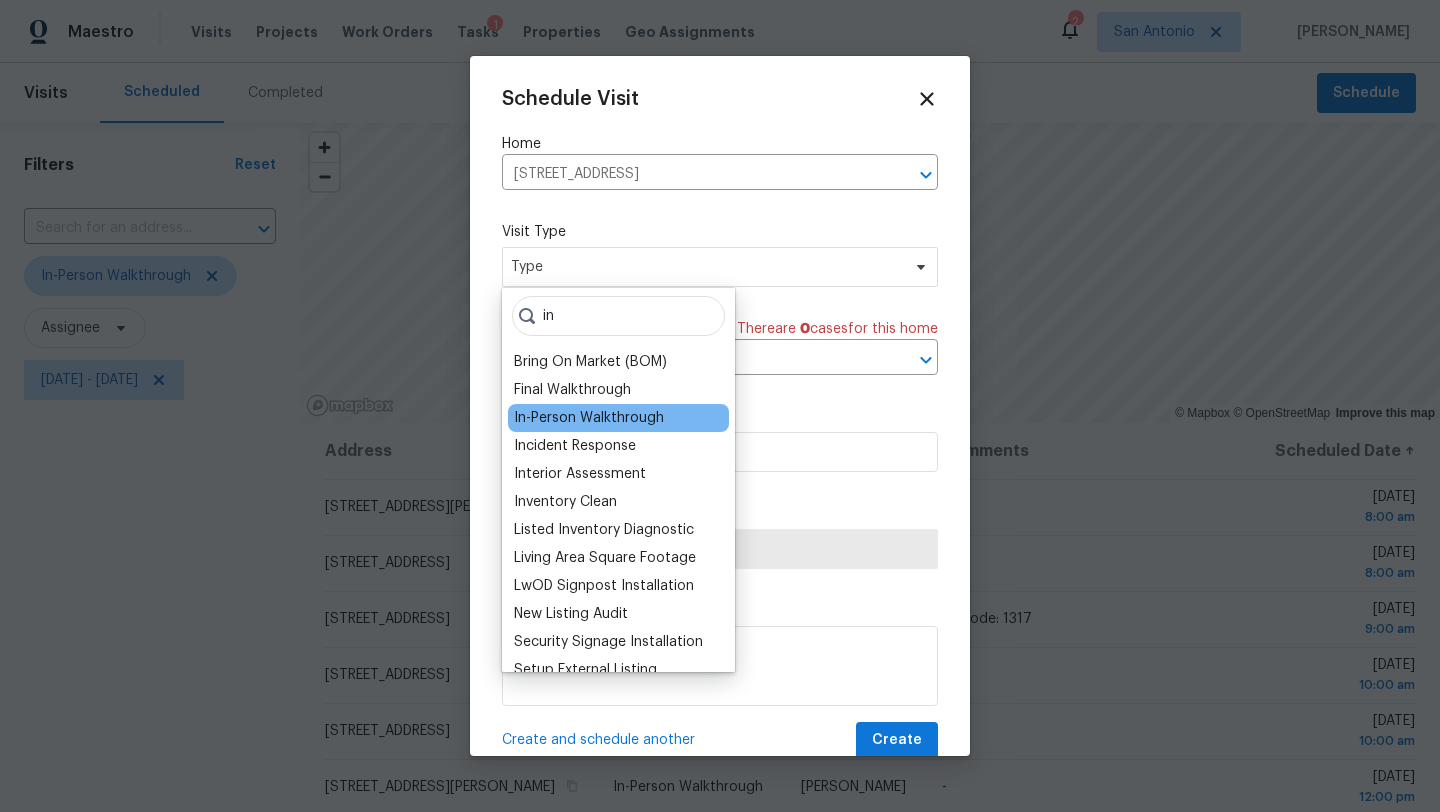 type on "in" 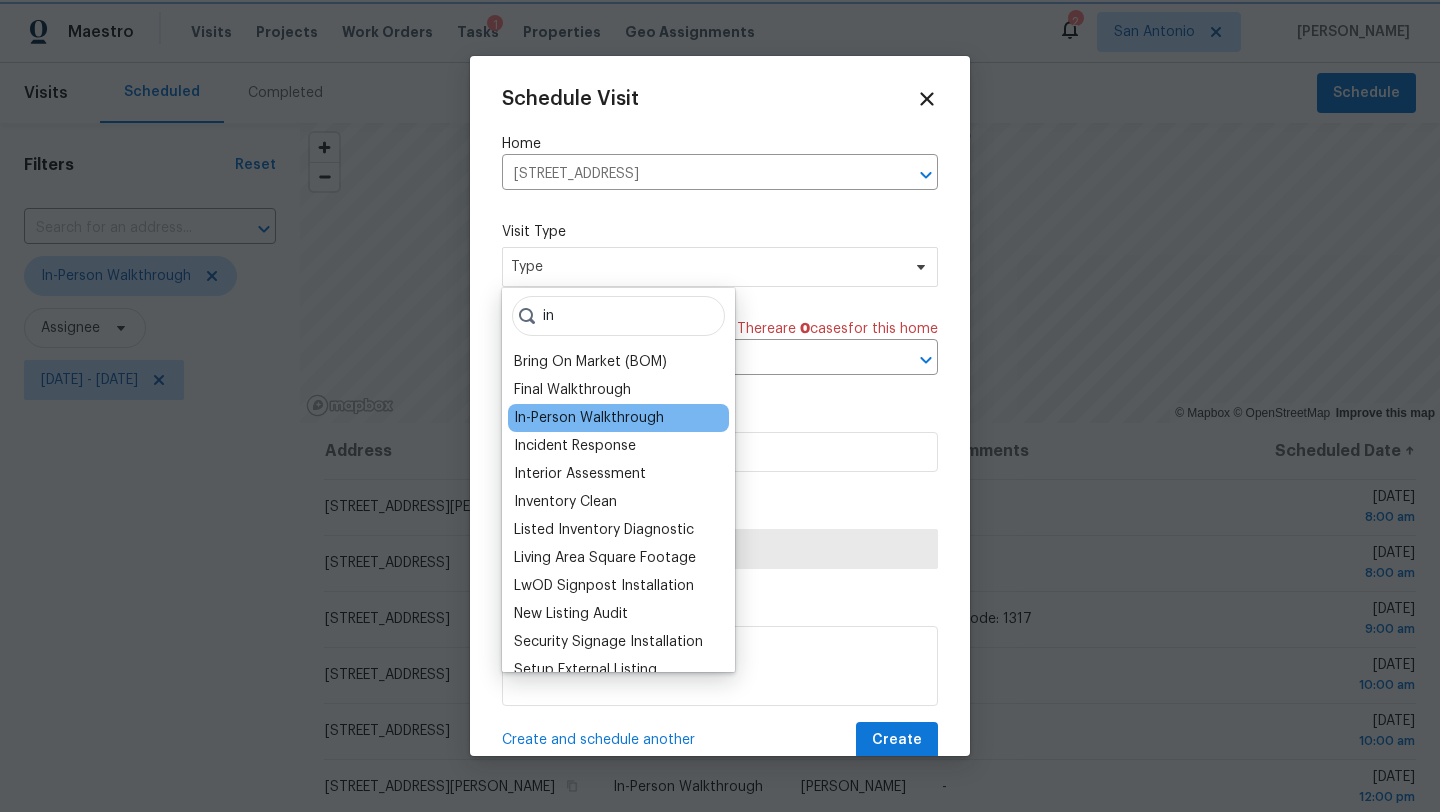 type on "07/15/2025 5:12 pm" 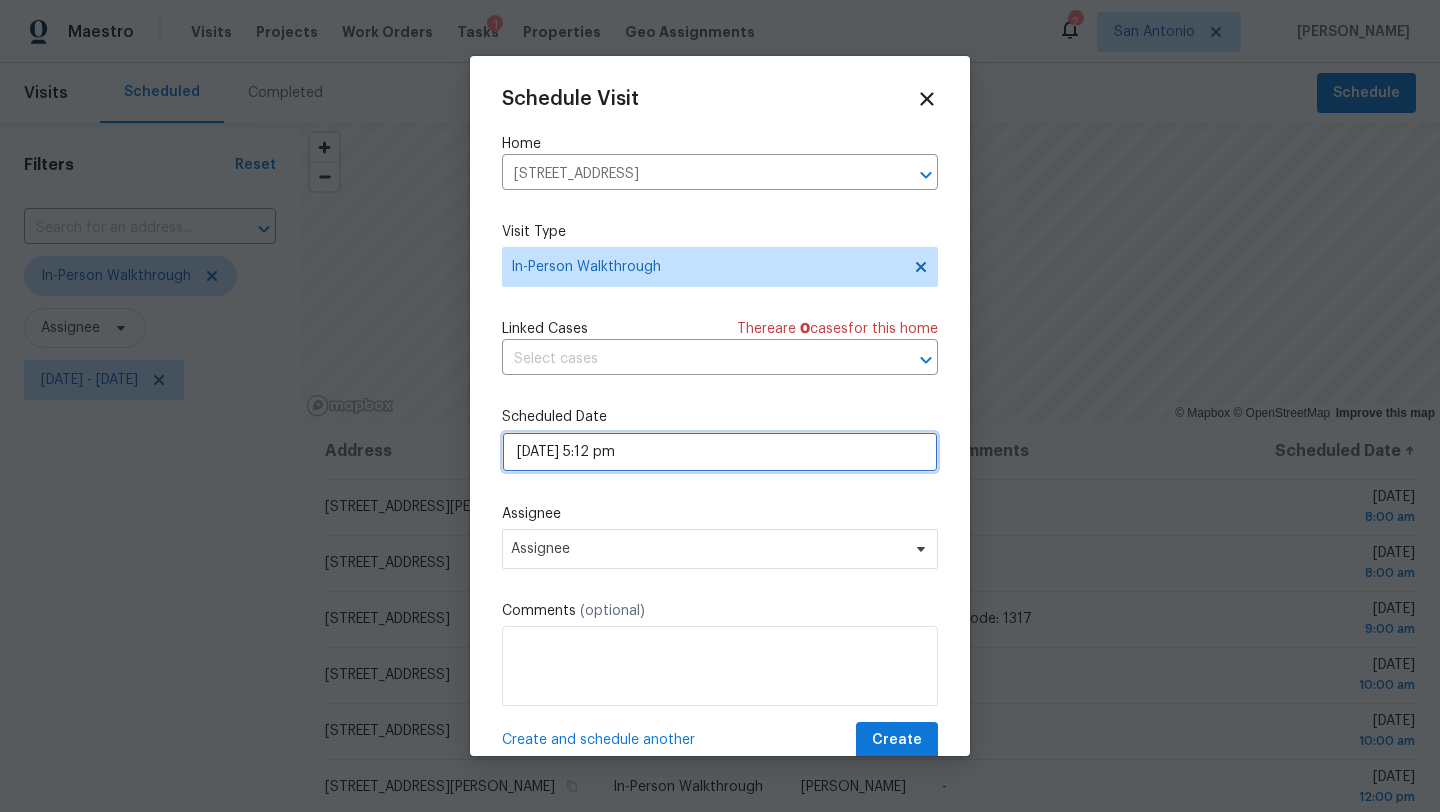 click on "07/15/2025 5:12 pm" at bounding box center (720, 452) 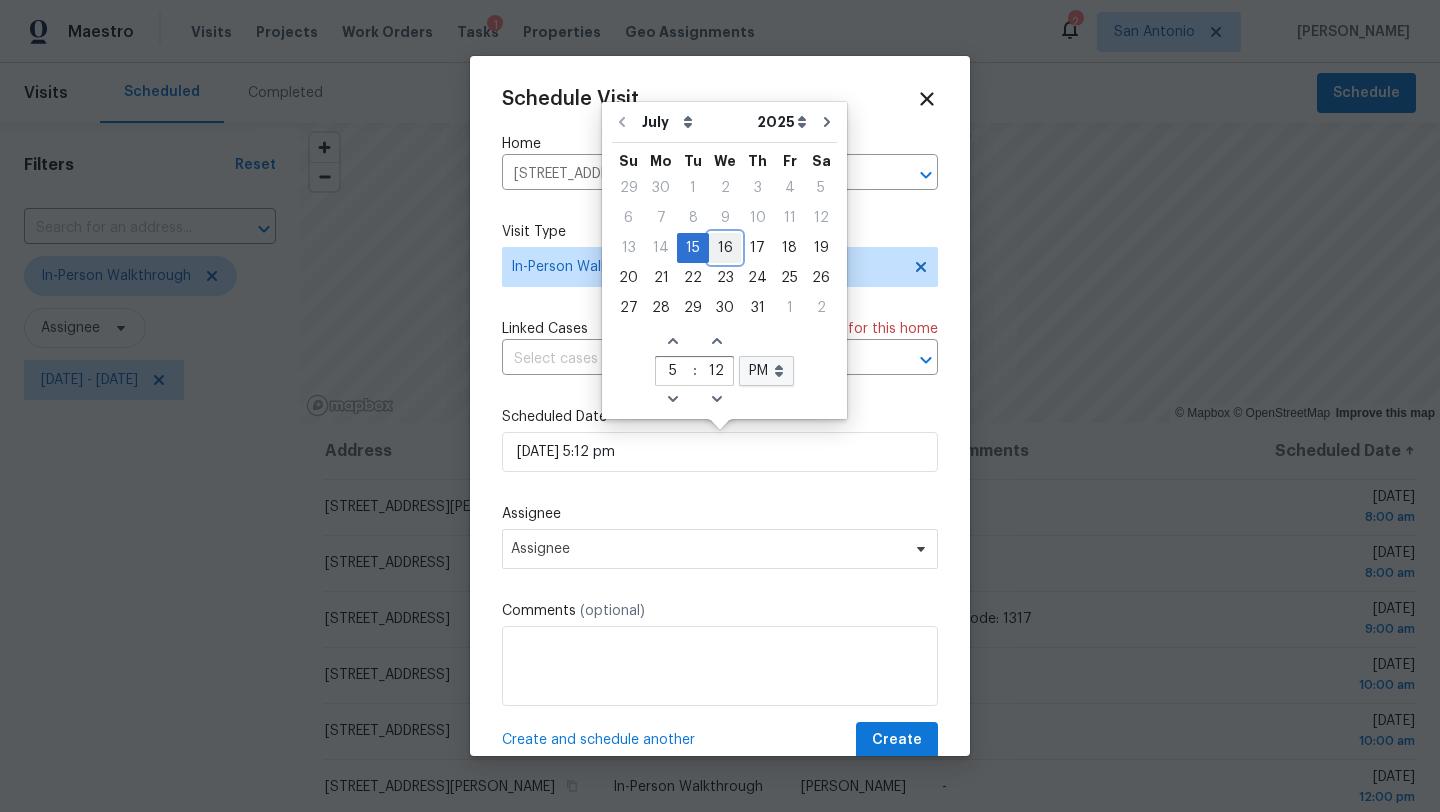 click on "16" at bounding box center (725, 248) 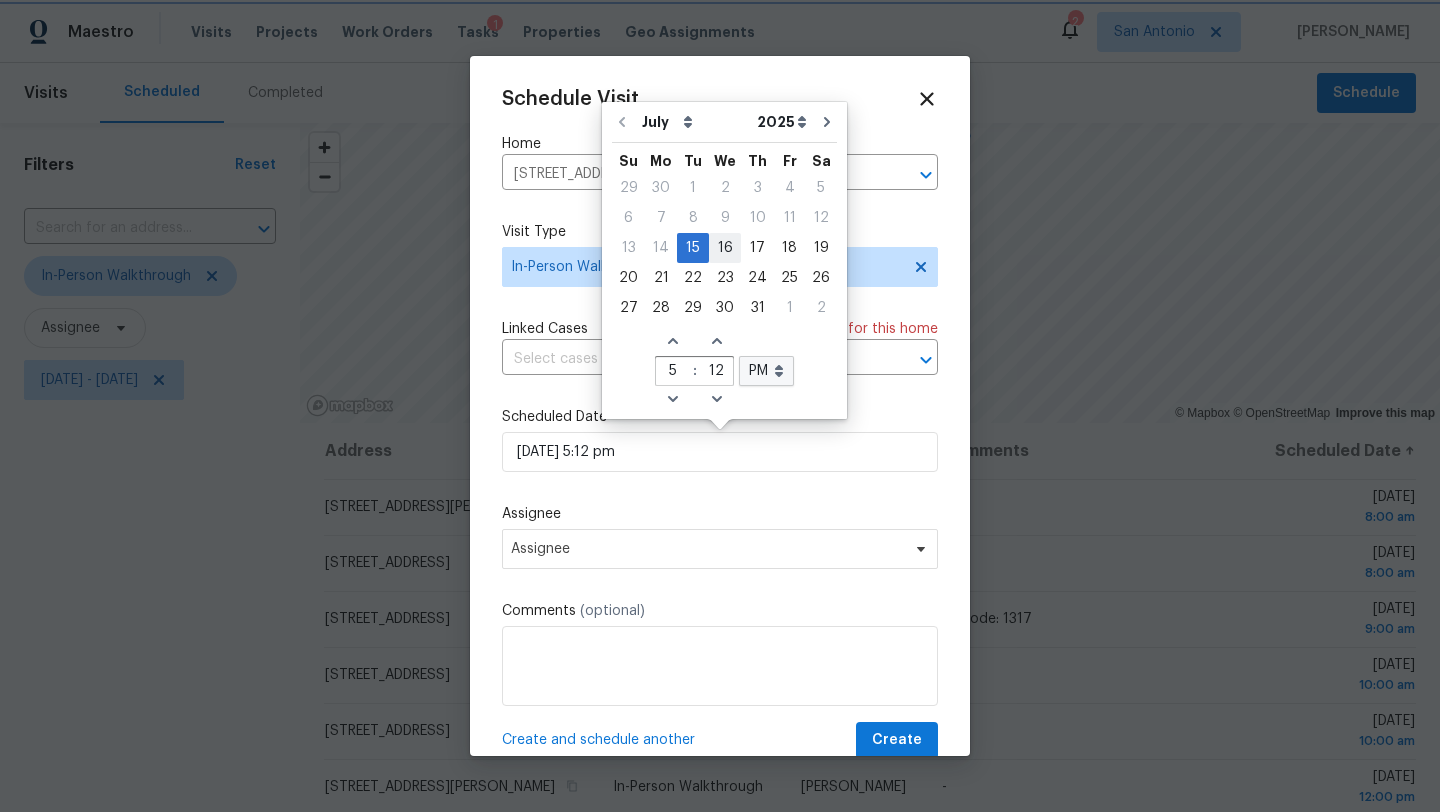type on "07/16/2025 5:12 pm" 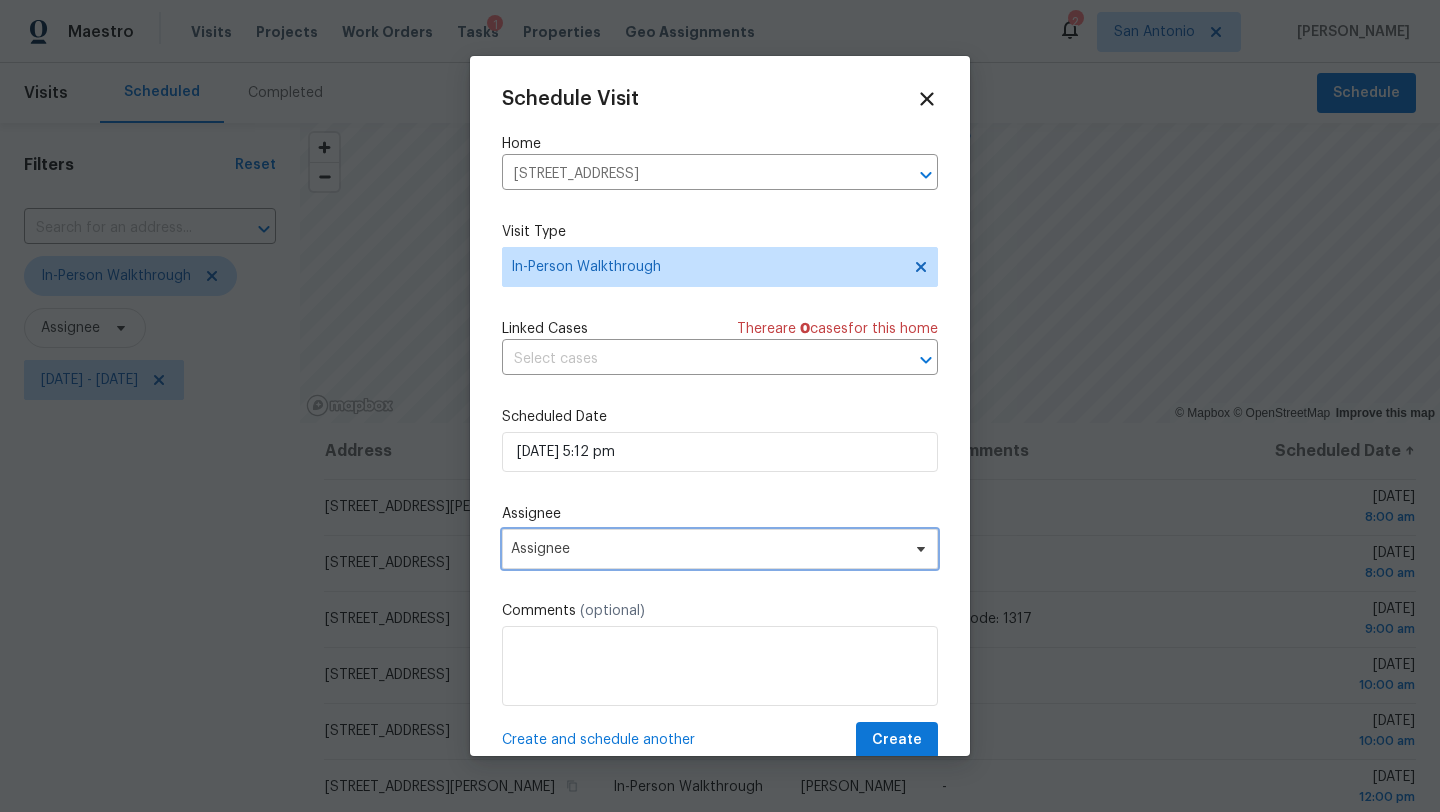 click on "Assignee" at bounding box center (707, 549) 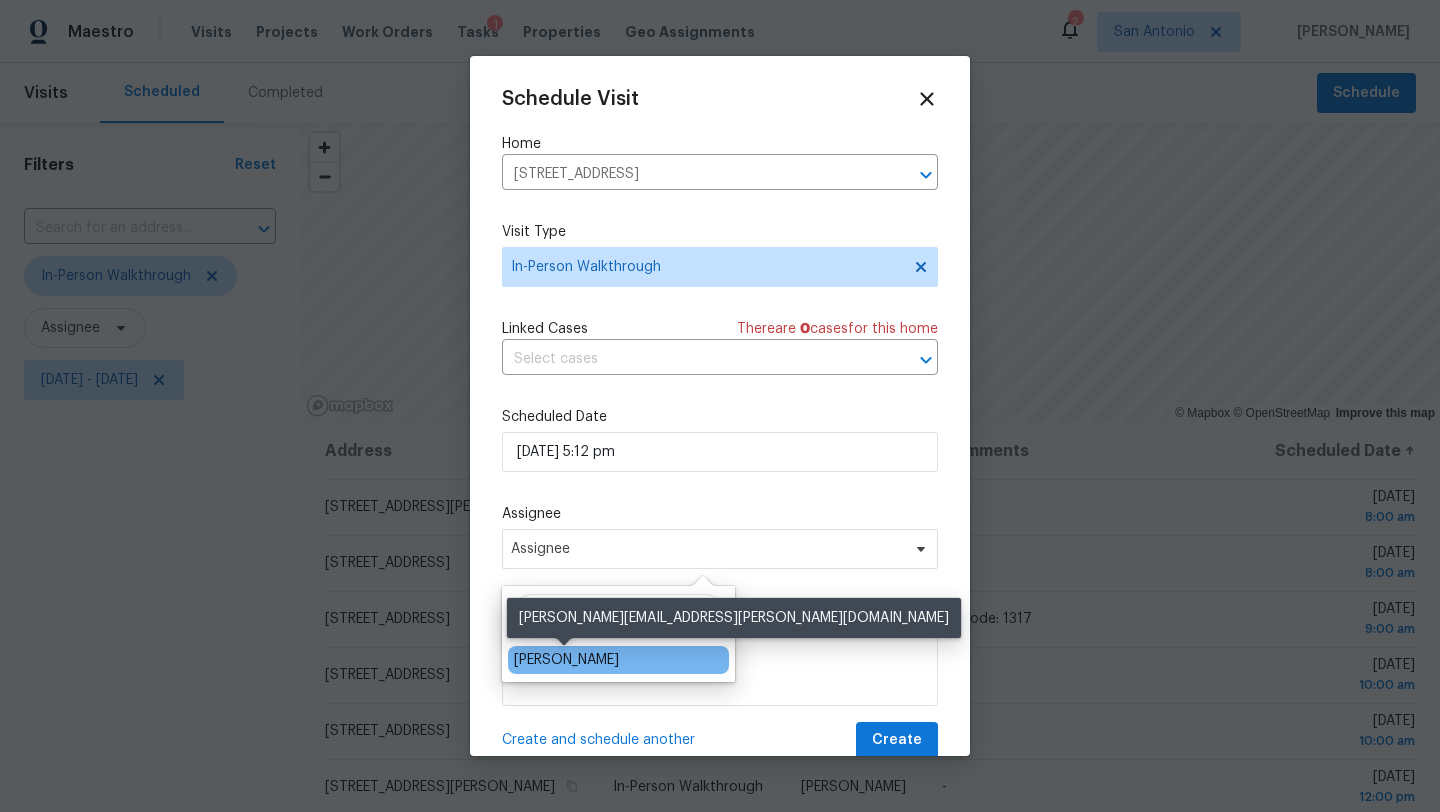 type on "sheila" 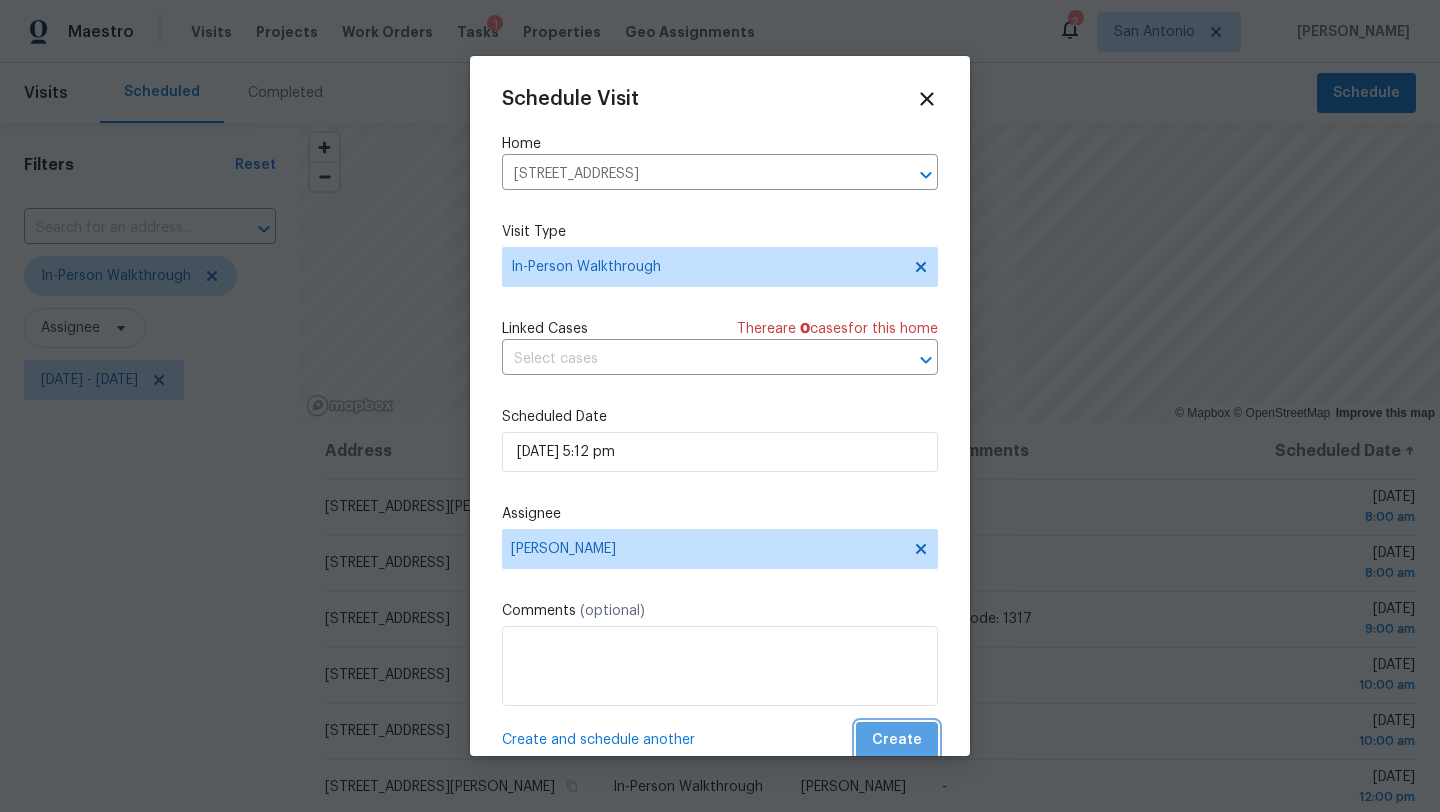 click on "Create" at bounding box center (897, 740) 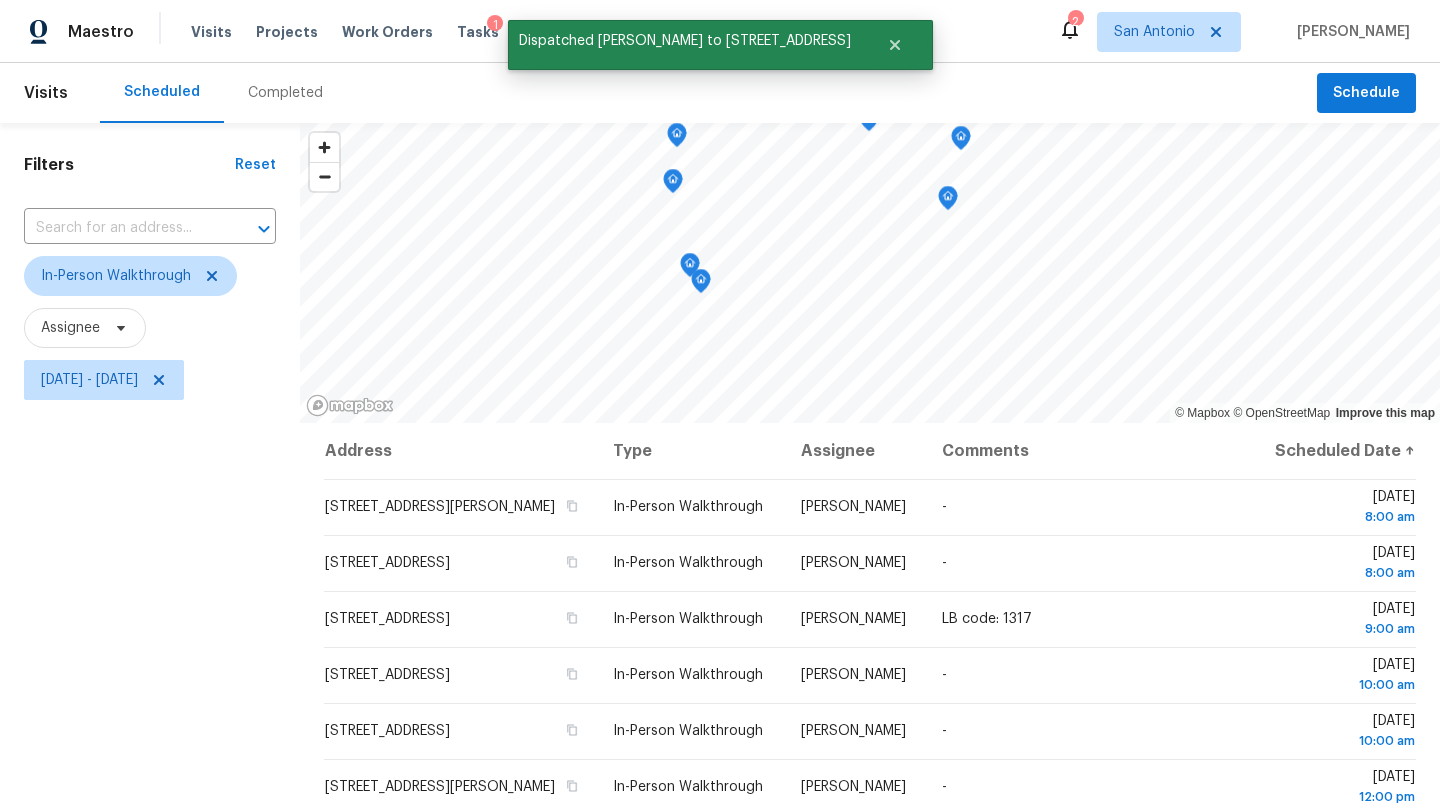 click on "Filters Reset ​ In-Person Walkthrough Assignee Wed, Jul 16 - Wed, Jul 16" at bounding box center (150, 598) 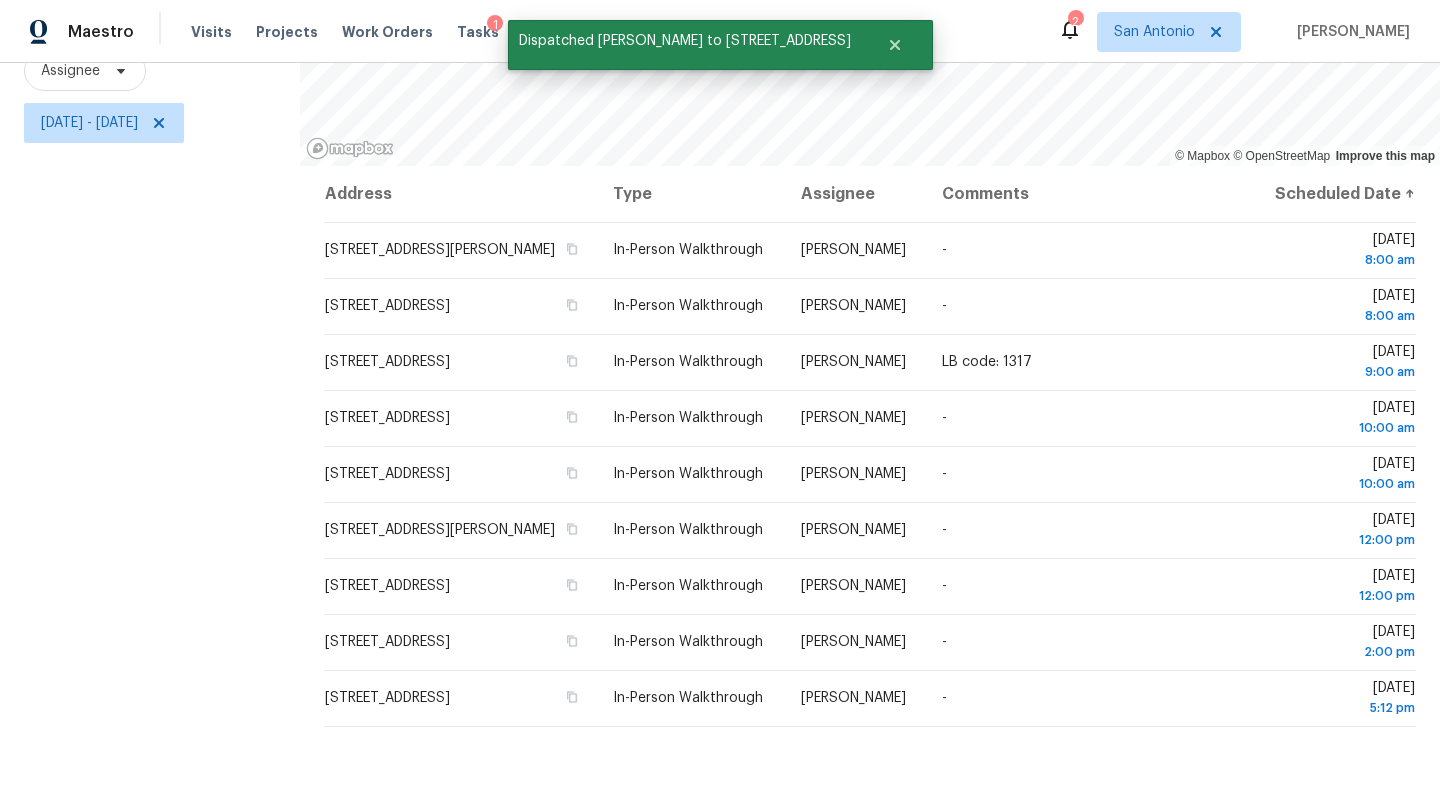 scroll, scrollTop: 260, scrollLeft: 0, axis: vertical 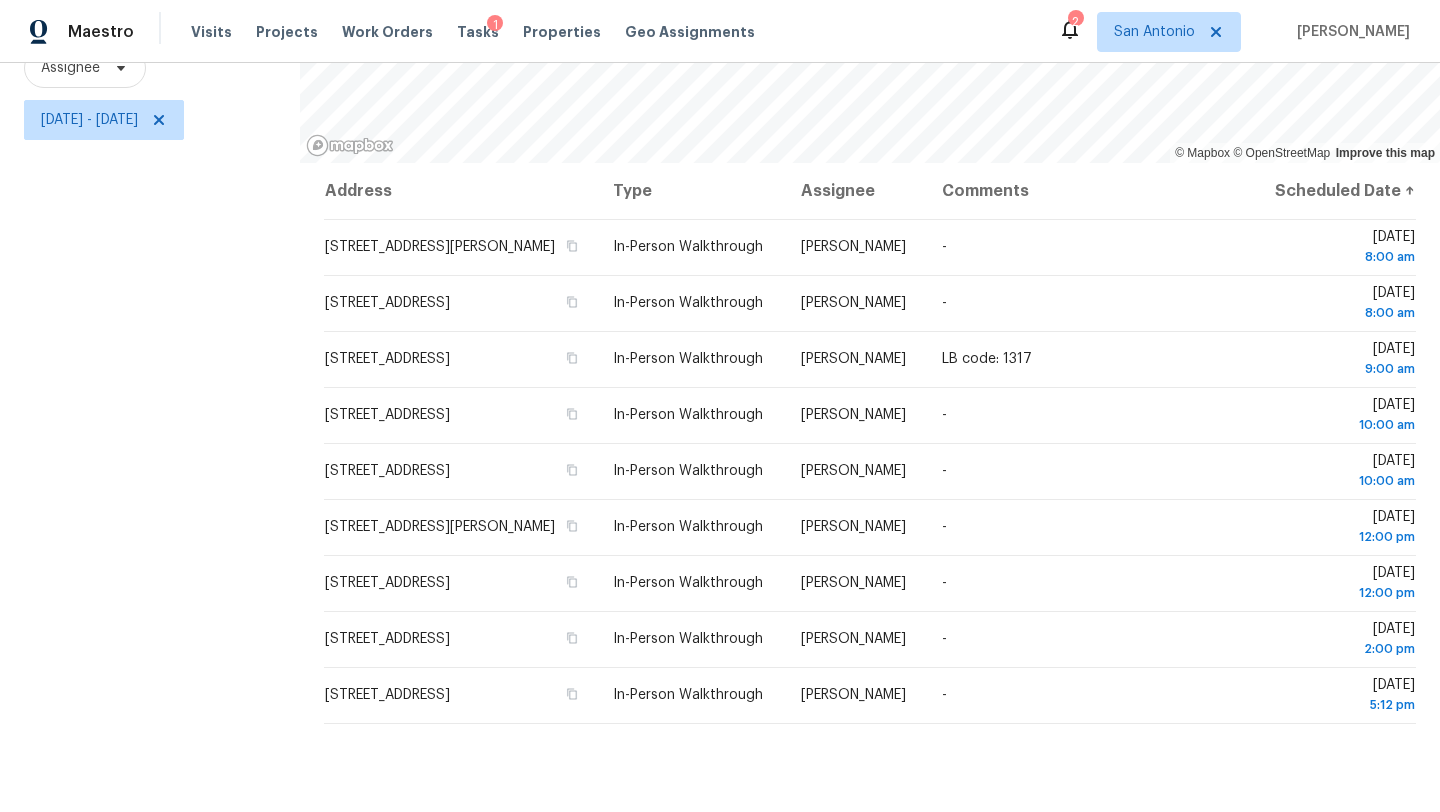 click on "Filters Reset ​ In-Person Walkthrough Assignee Wed, Jul 16 - Wed, Jul 16" at bounding box center (150, 338) 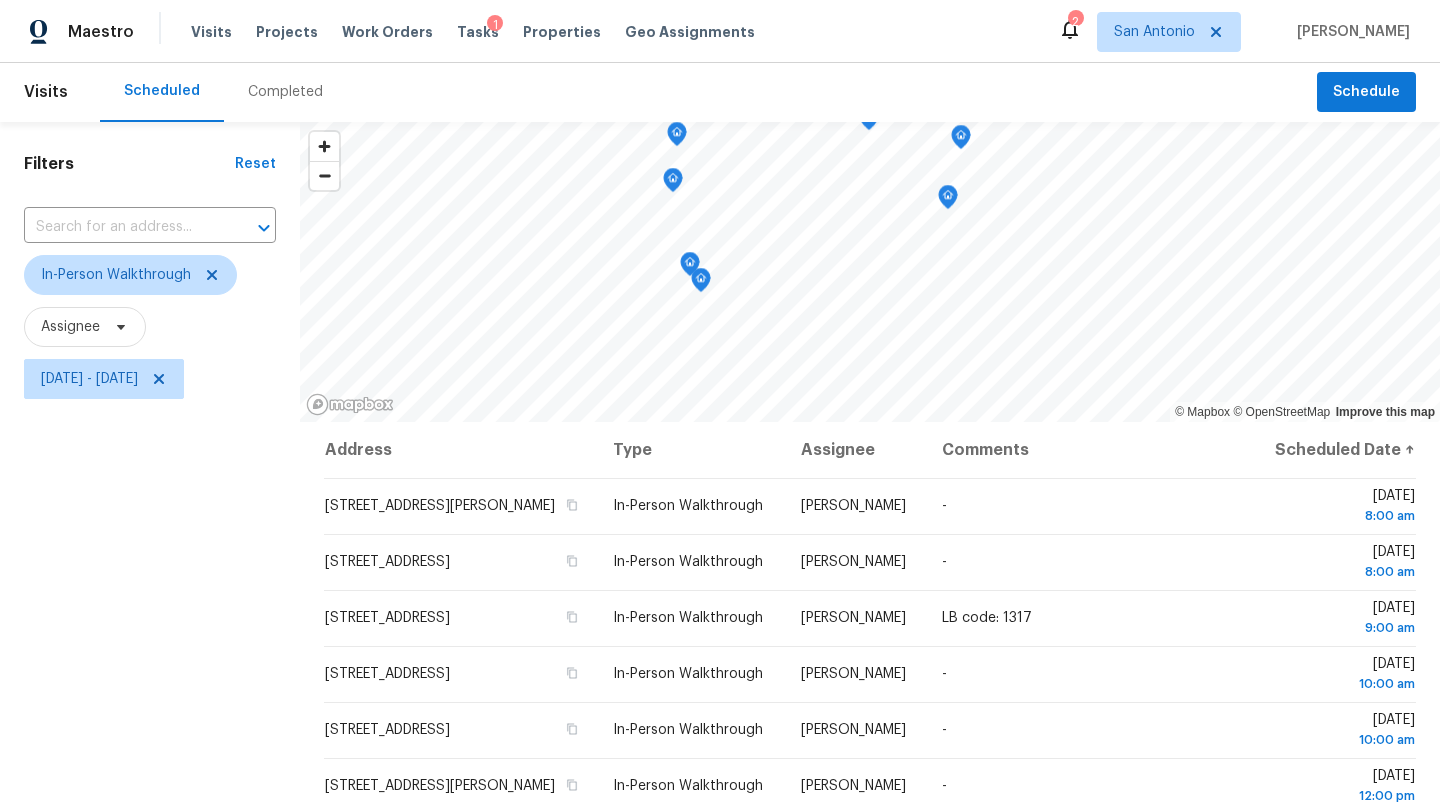scroll, scrollTop: 0, scrollLeft: 0, axis: both 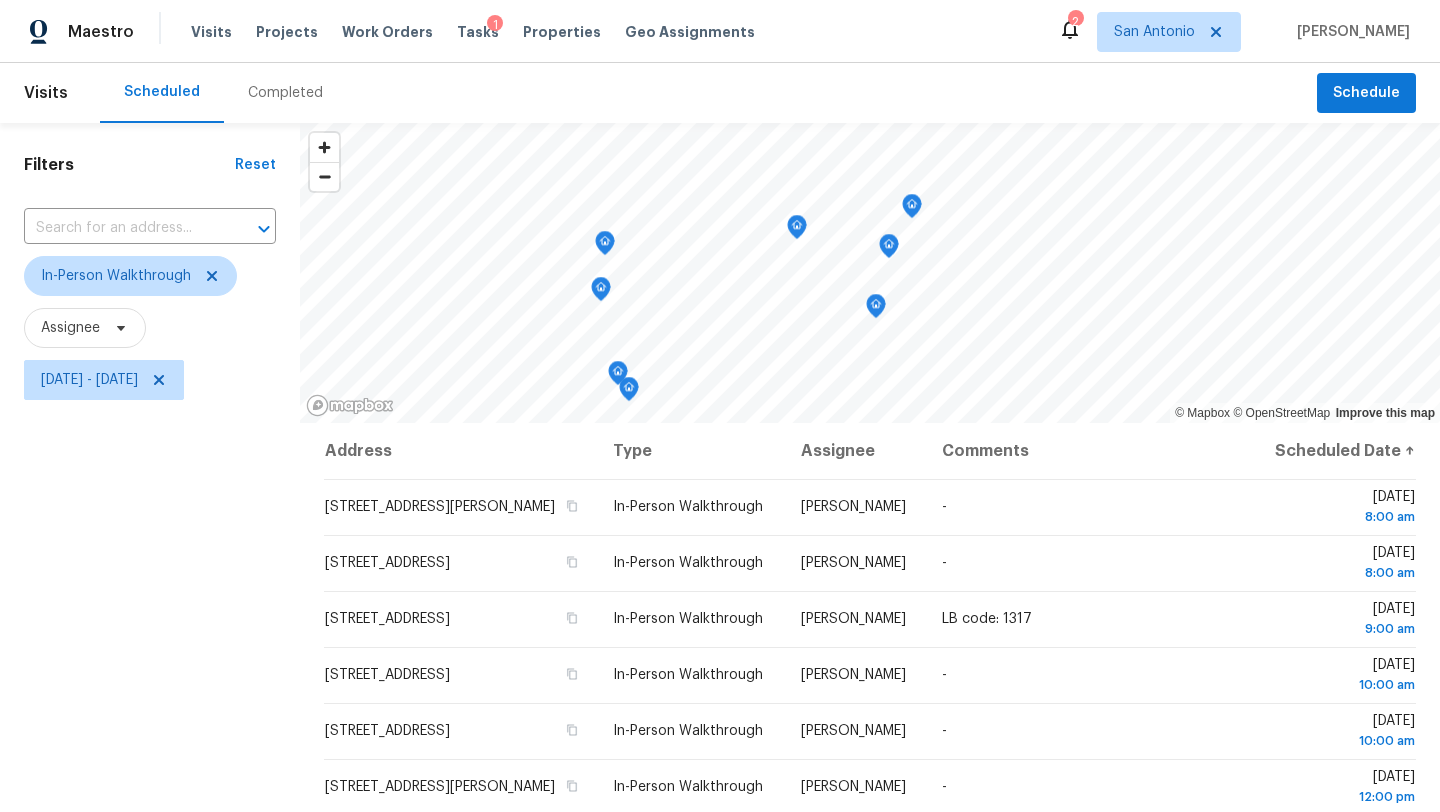 click 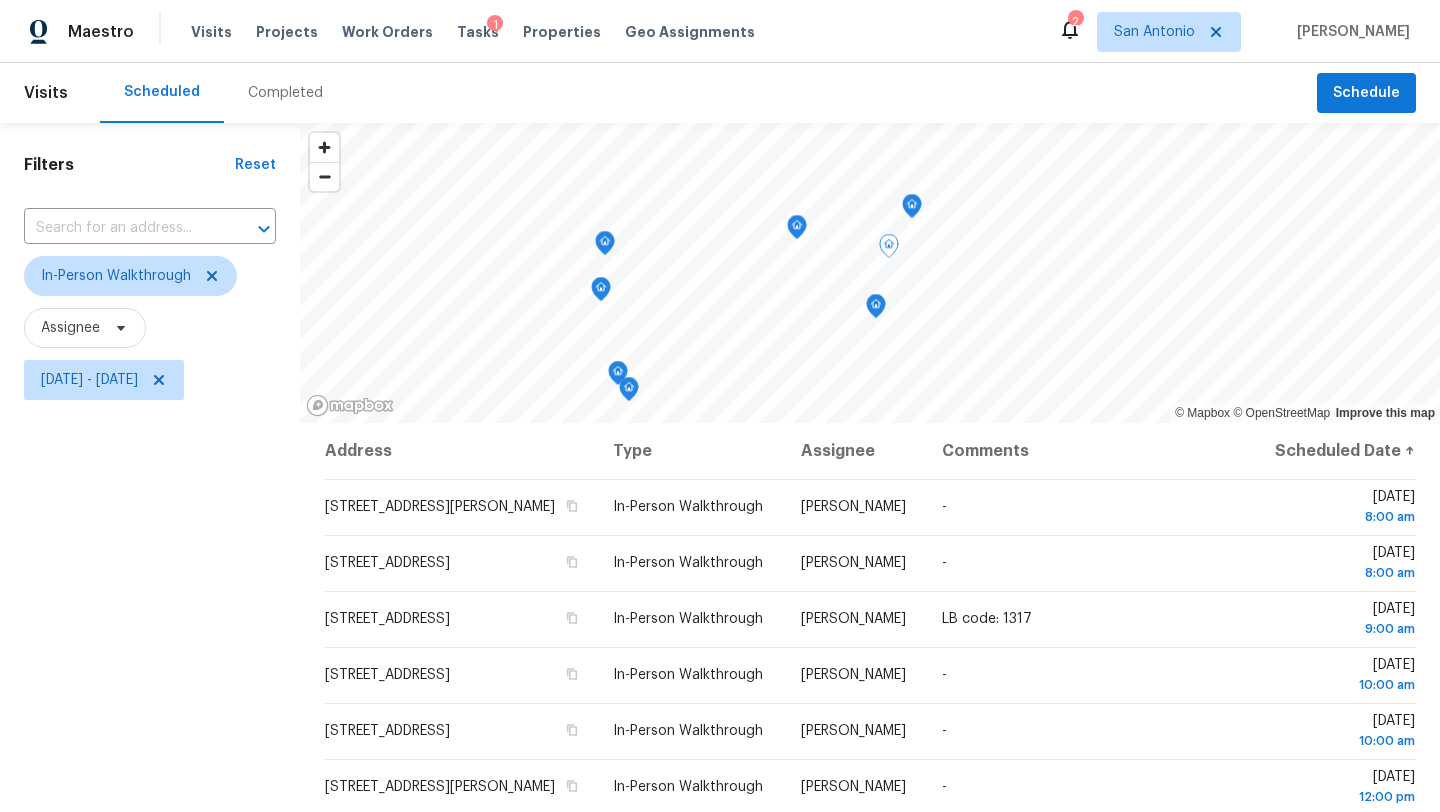 click 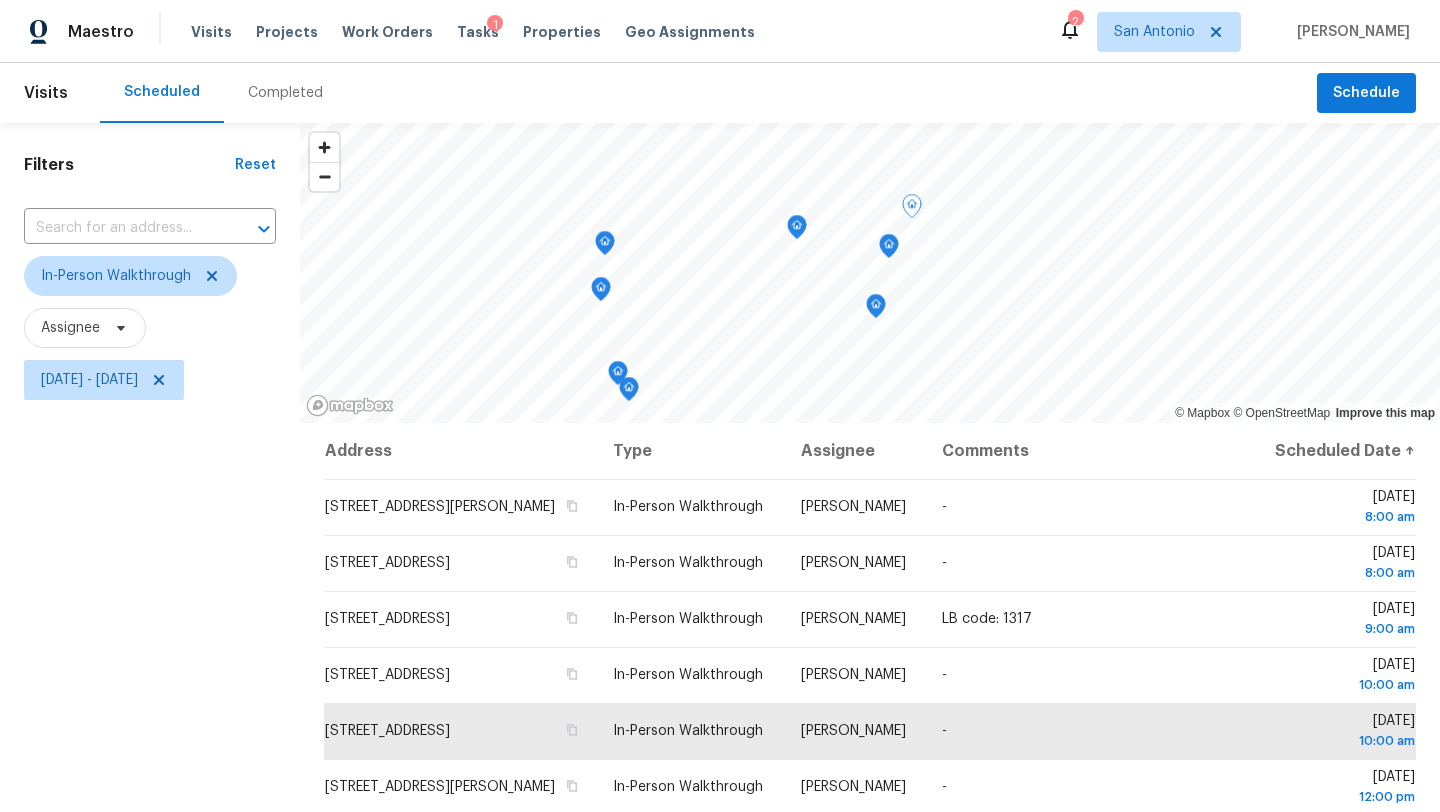 click 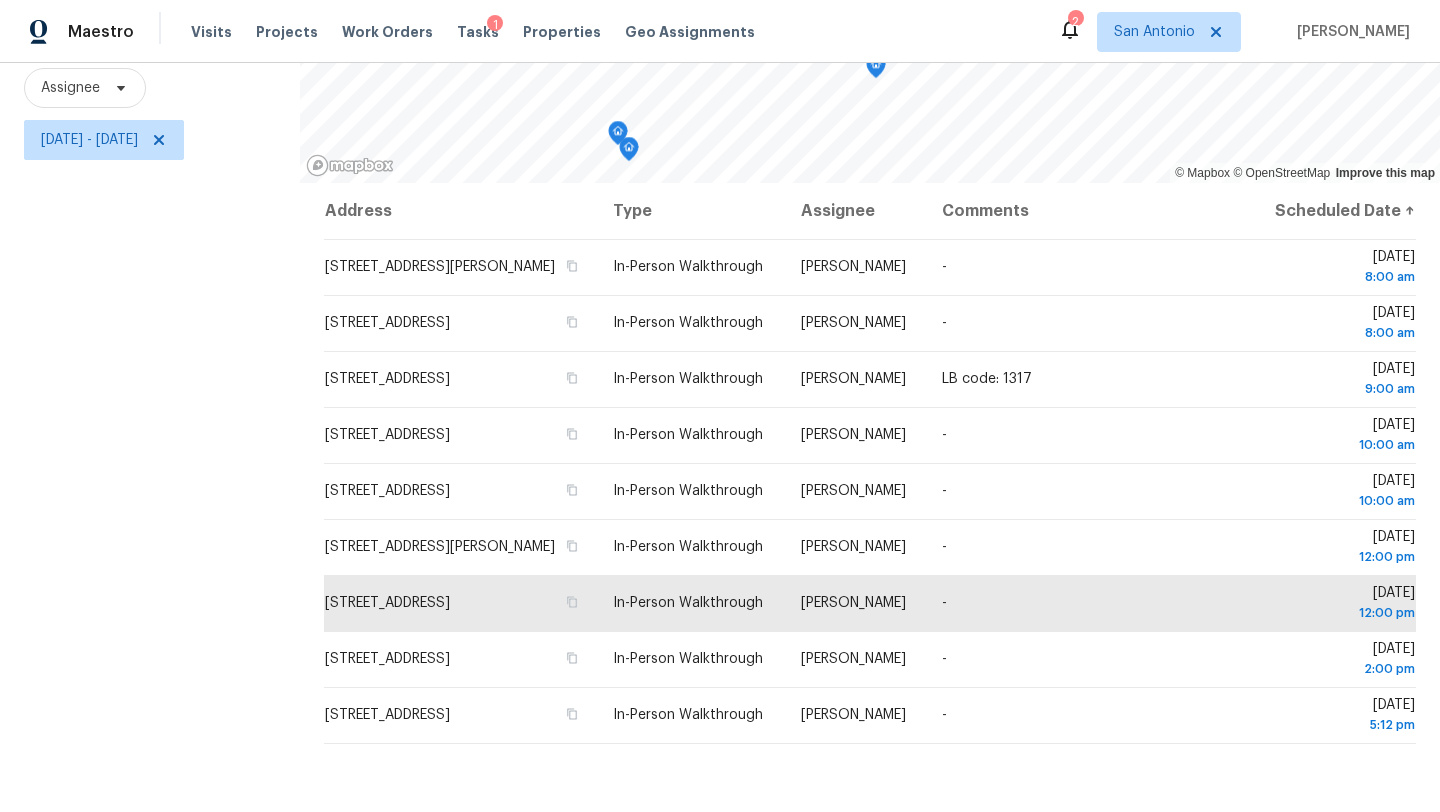 scroll, scrollTop: 260, scrollLeft: 0, axis: vertical 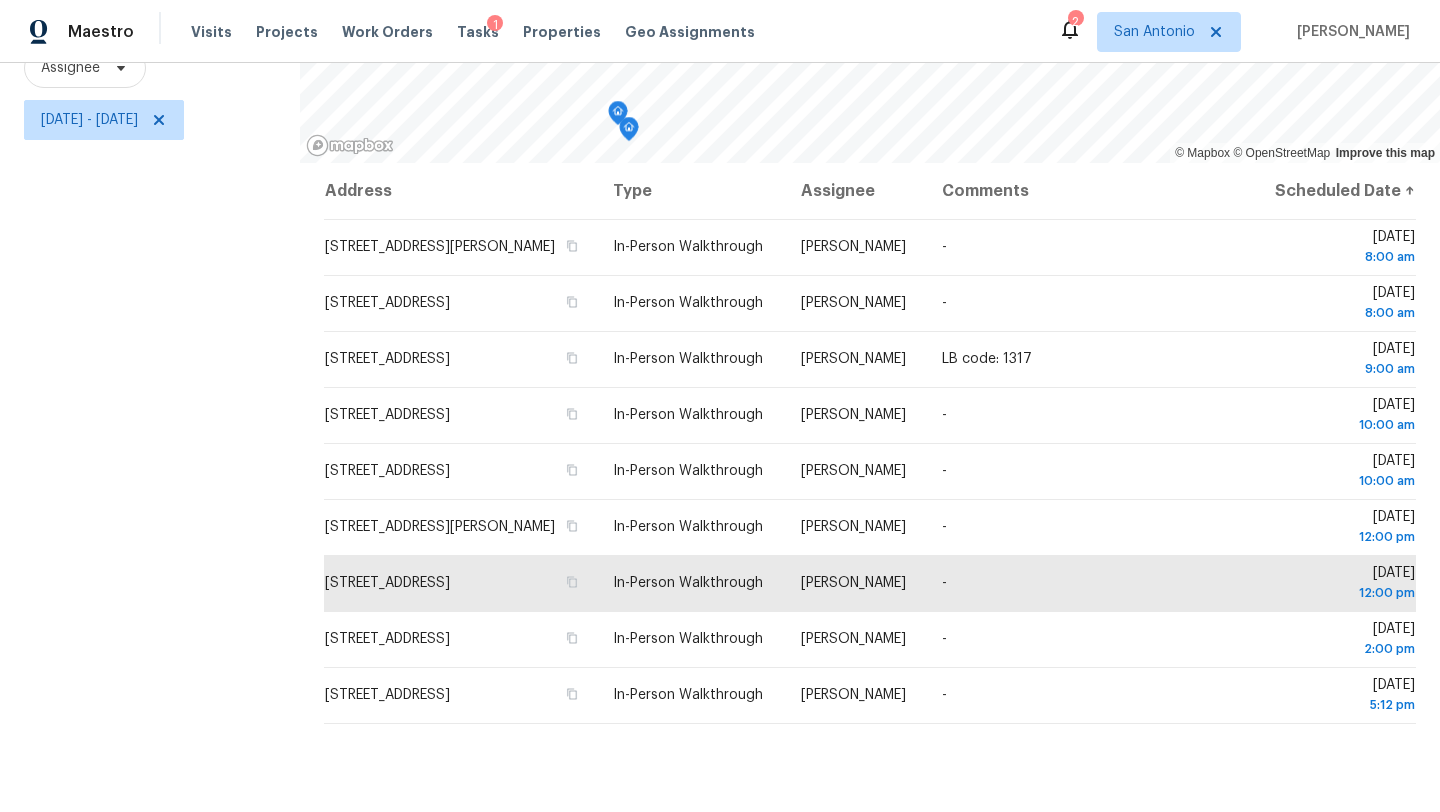 click on "Address Type Assignee Comments Scheduled Date ↑ 149 Lark Hill Rd, Floresville, TX 78114 In-Person Walkthrough Felix Ramos - Wed, Jul 16 8:00 am 2915 Del Mar Way, Converse, TX 78109 In-Person Walkthrough Chris Fuentes - Wed, Jul 16 8:00 am 12007 Silver Hts, San Antonio, TX 78254 In-Person Walkthrough Felix Ramos LB code: 1317 Wed, Jul 16 9:00 am 7558 Toledo Bnd, San Antonio, TX 78252 In-Person Walkthrough Felix Ramos - Wed, Jul 16 10:00 am 215 Rustic Willow, Schertz, TX 78154 In-Person Walkthrough Chris Fuentes - Wed, Jul 16 10:00 am 4318 James Bowie, San Antonio, TX 78253 In-Person Walkthrough Felix Ramos - Wed, Jul 16 12:00 pm 10220 Flatland Trl, Converse, TX 78109 In-Person Walkthrough Chris Fuentes - Wed, Jul 16 12:00 pm 5862 Wildcat Cyn, San Antonio, TX 78252 In-Person Walkthrough Felix Ramos - Wed, Jul 16 2:00 pm 12106 Orchid Blossom St, San Antonio, TX 78247 In-Person Walkthrough Sheila Cooksey - Wed, Jul 16 5:12 pm" at bounding box center (870, 488) 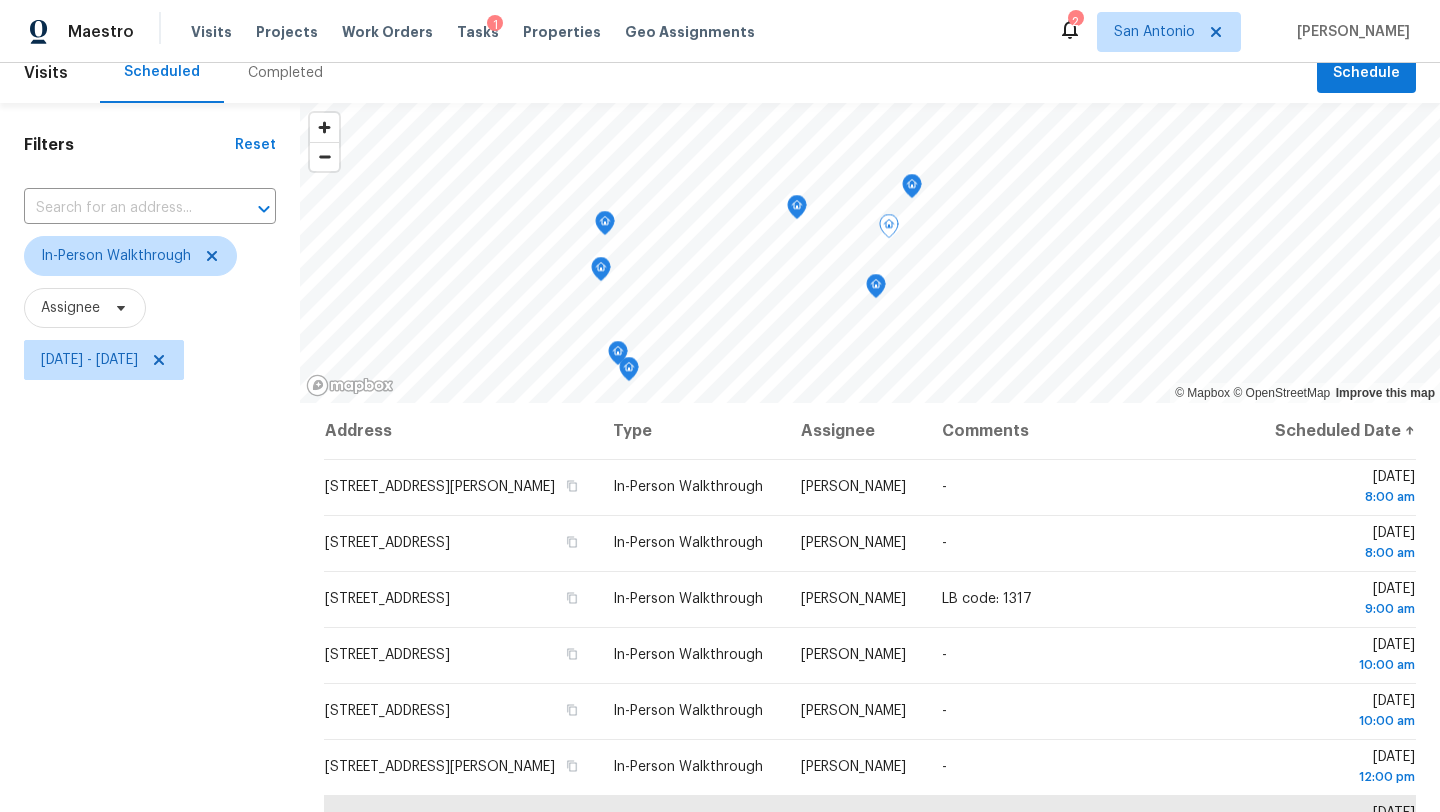 scroll, scrollTop: 14, scrollLeft: 0, axis: vertical 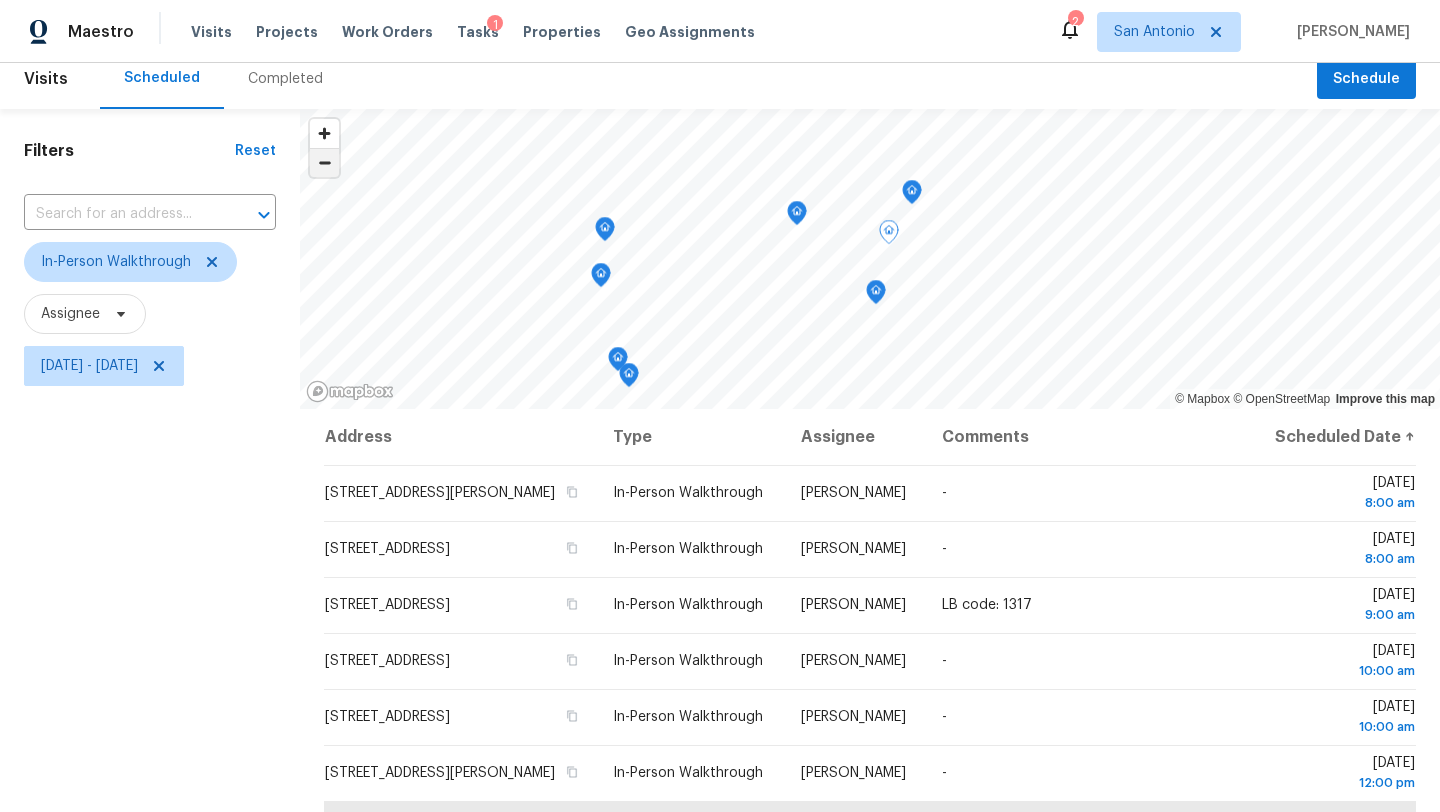 click at bounding box center (324, 163) 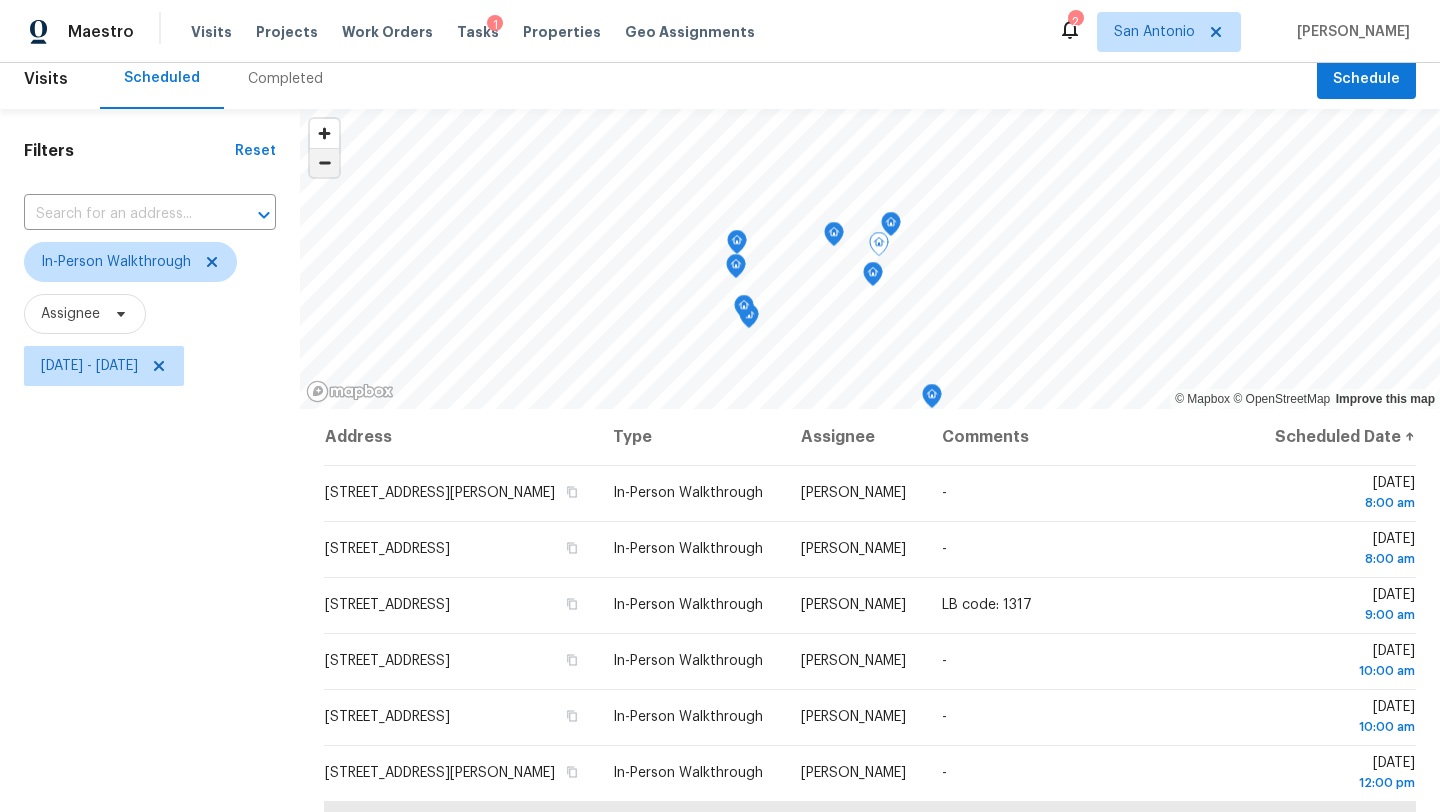 click at bounding box center [324, 163] 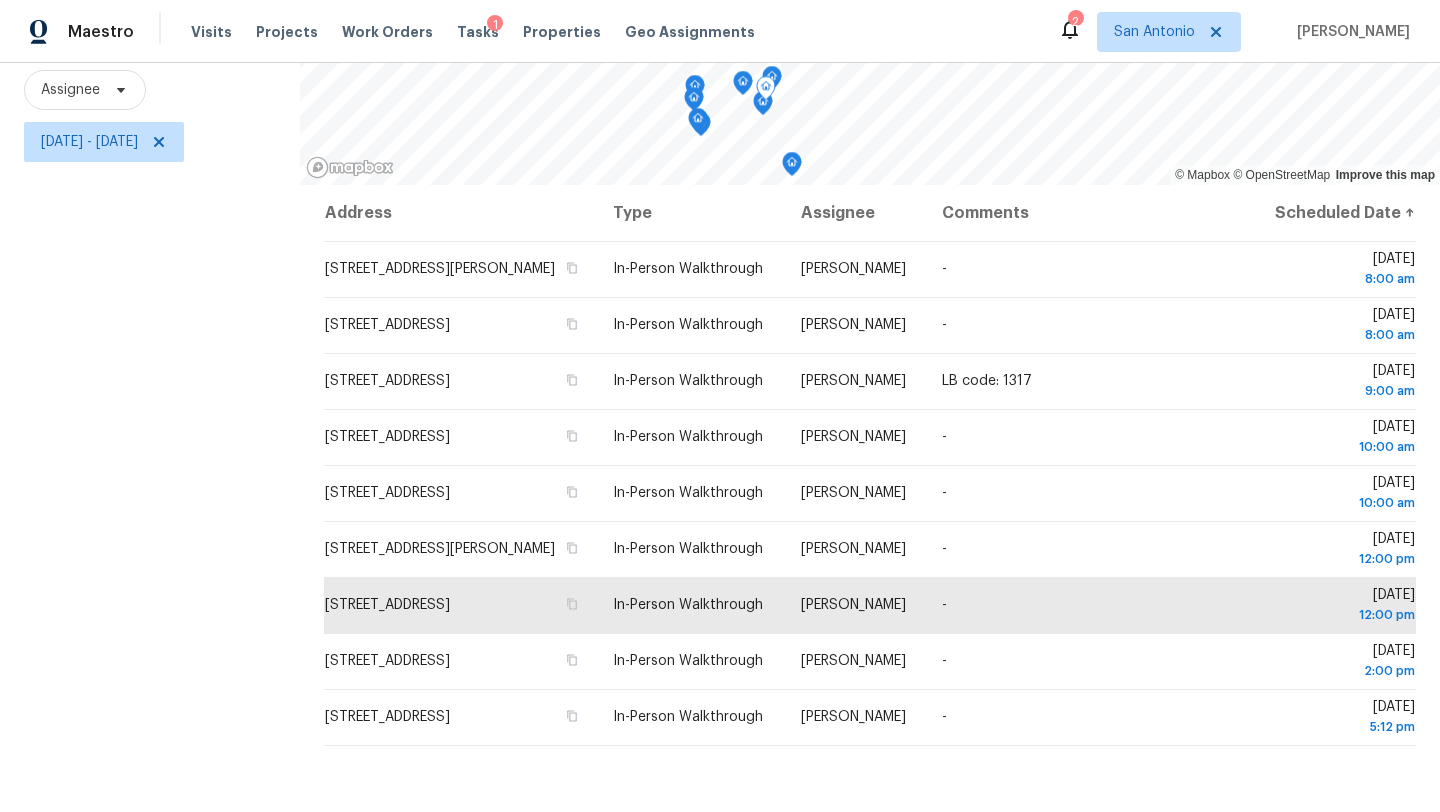 scroll, scrollTop: 235, scrollLeft: 0, axis: vertical 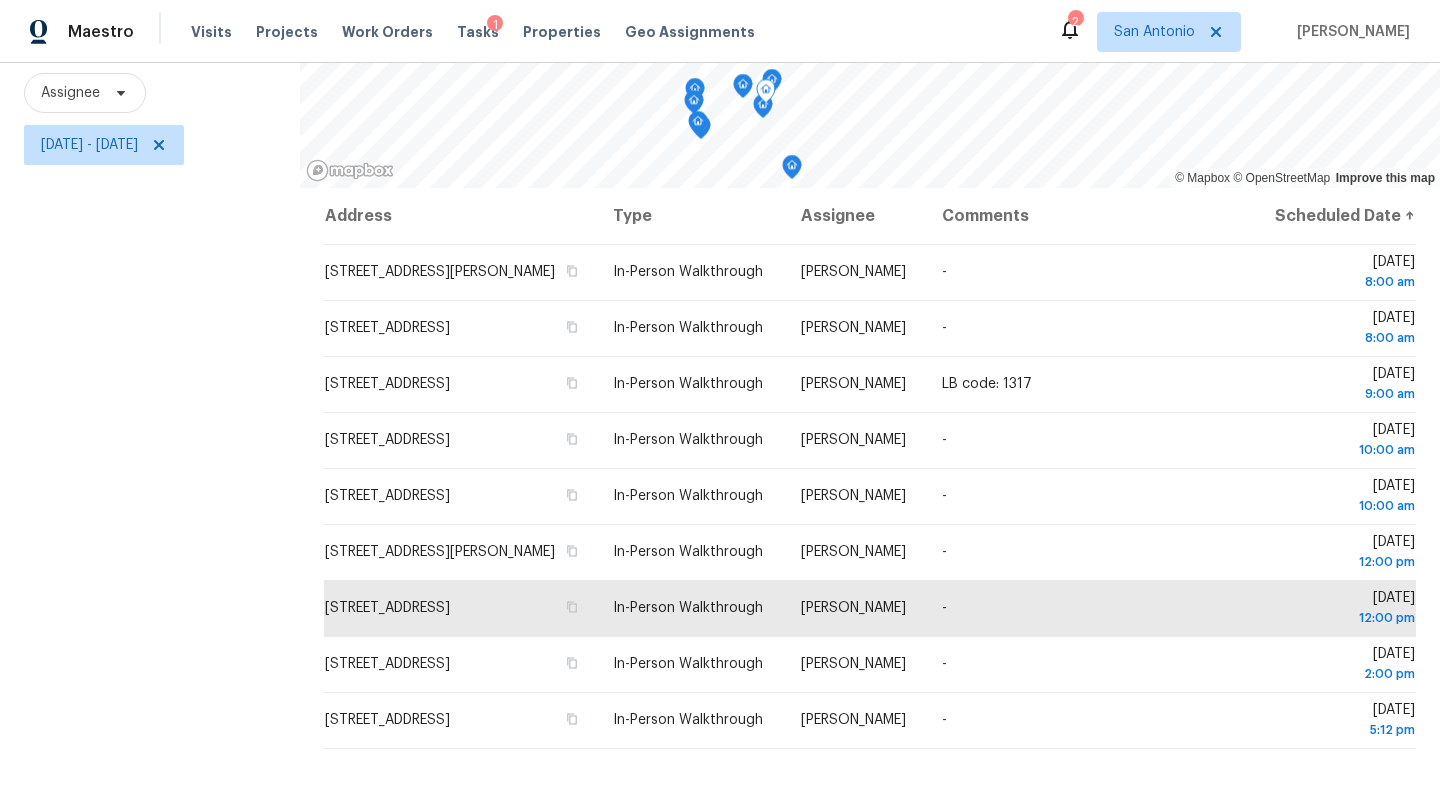 drag, startPoint x: 155, startPoint y: 388, endPoint x: 155, endPoint y: 425, distance: 37 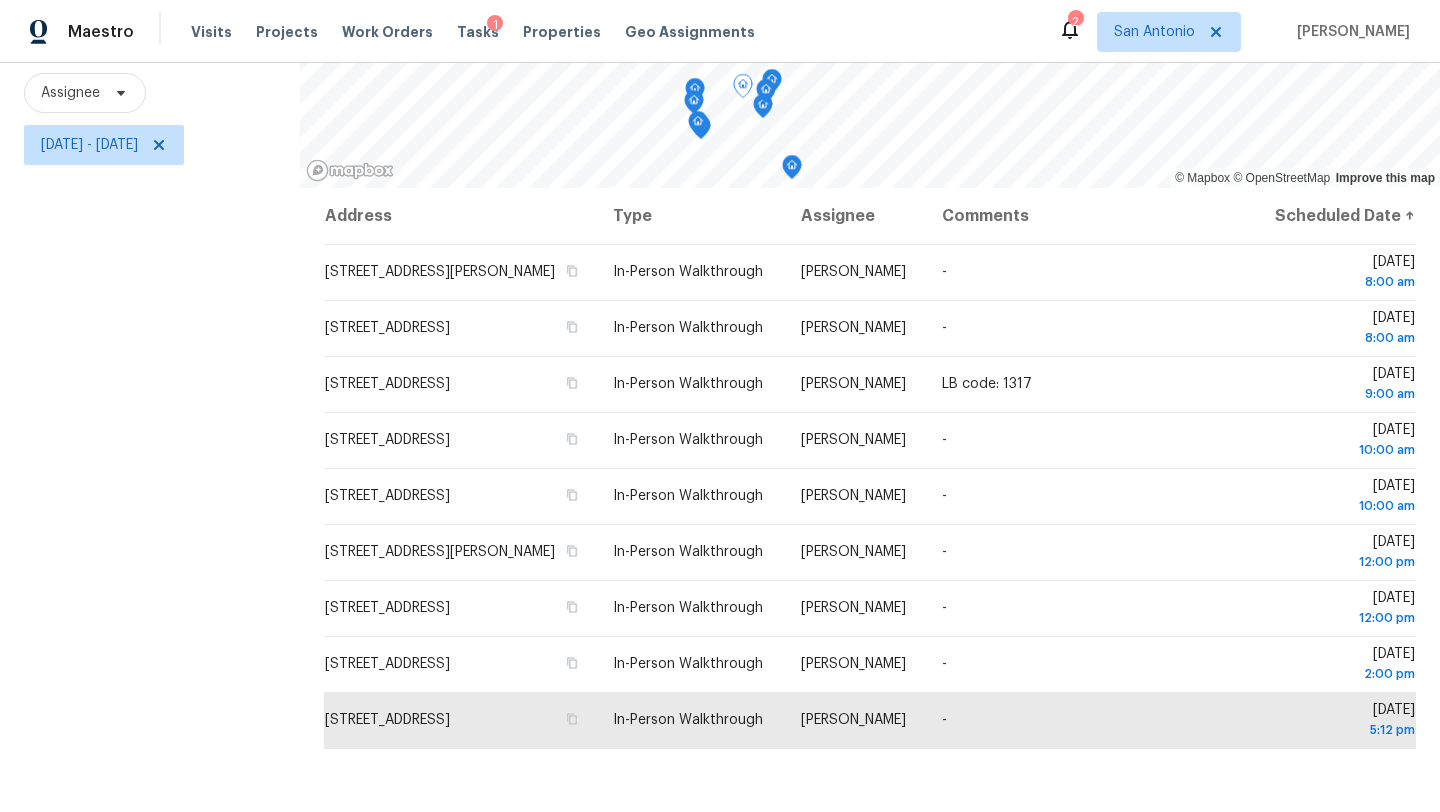 click 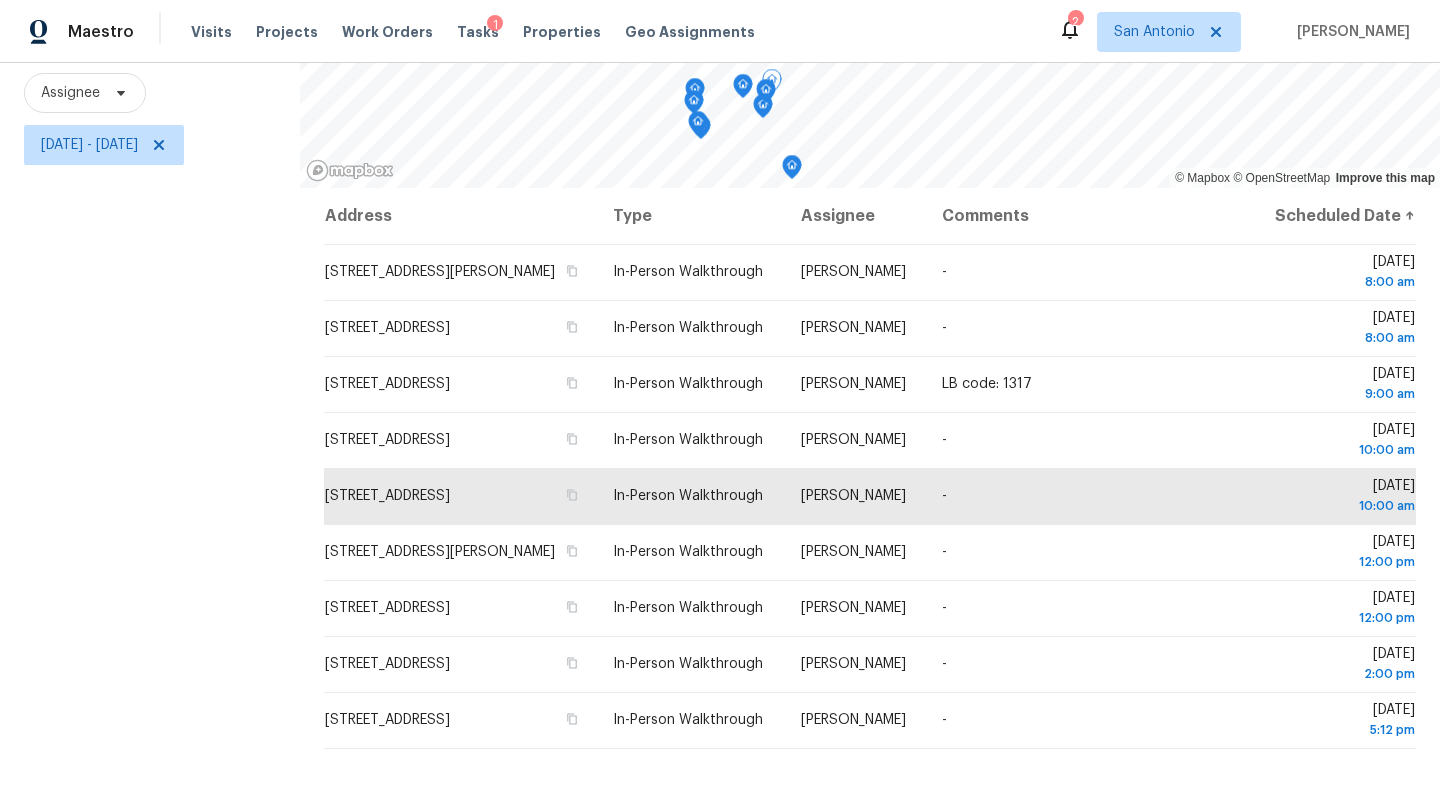 click 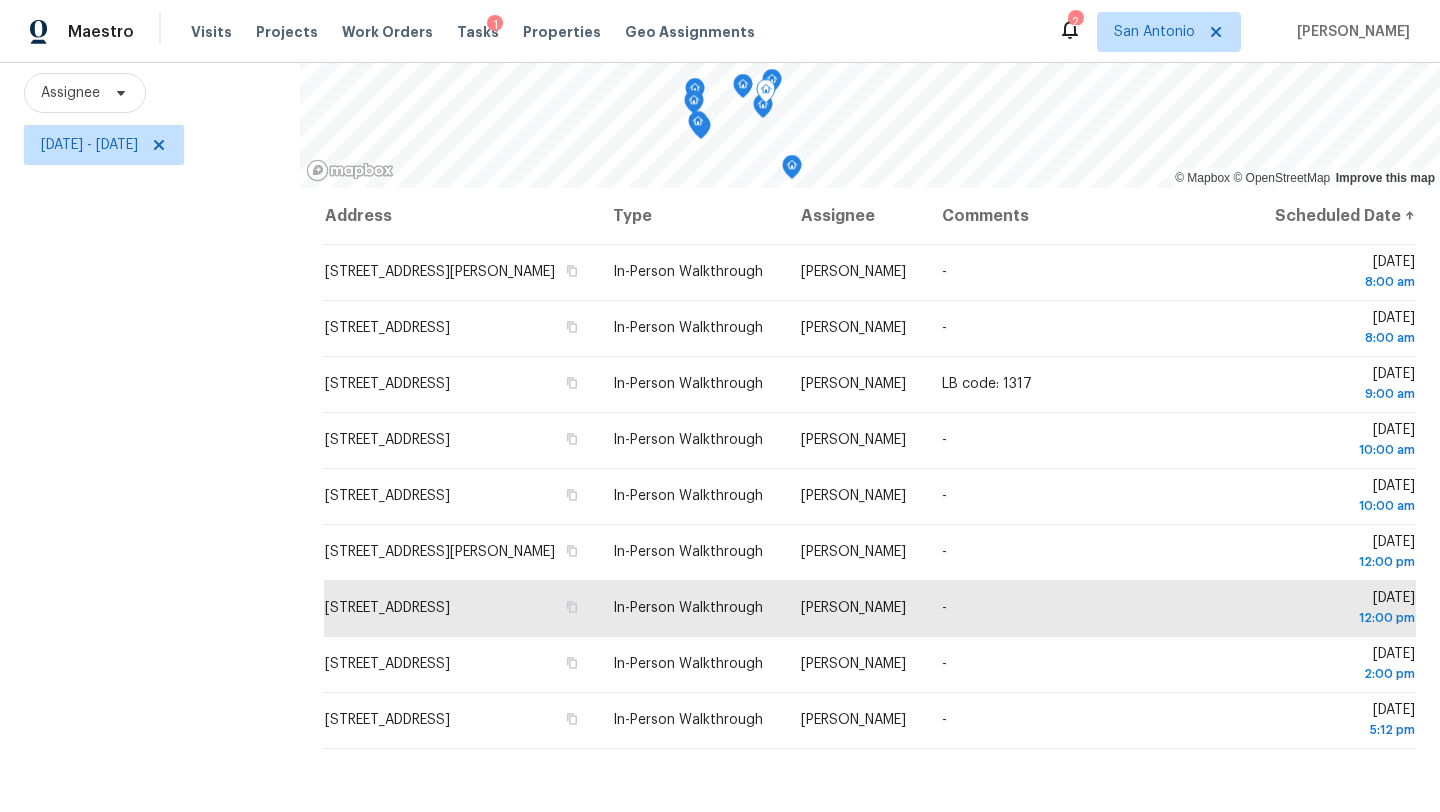 click 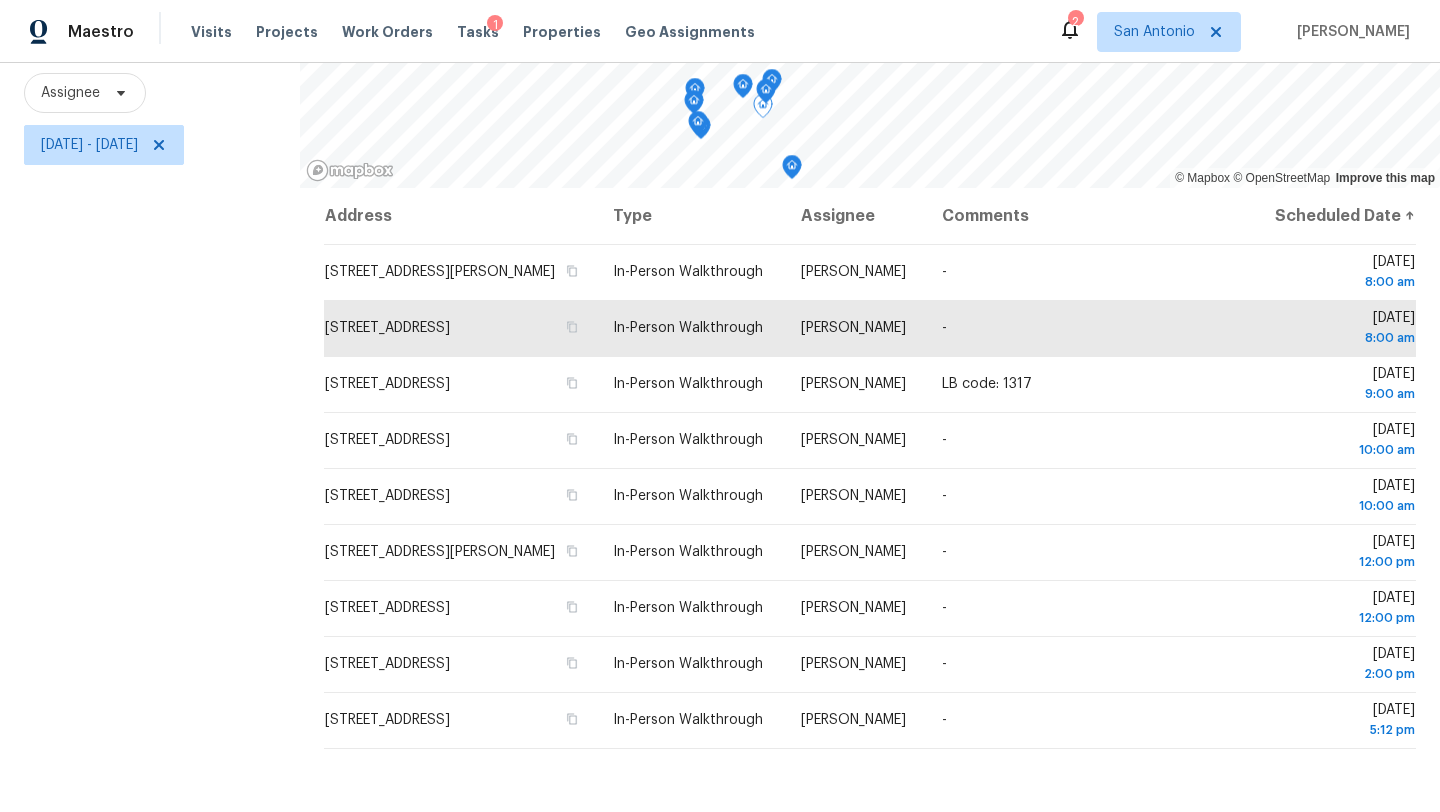 click 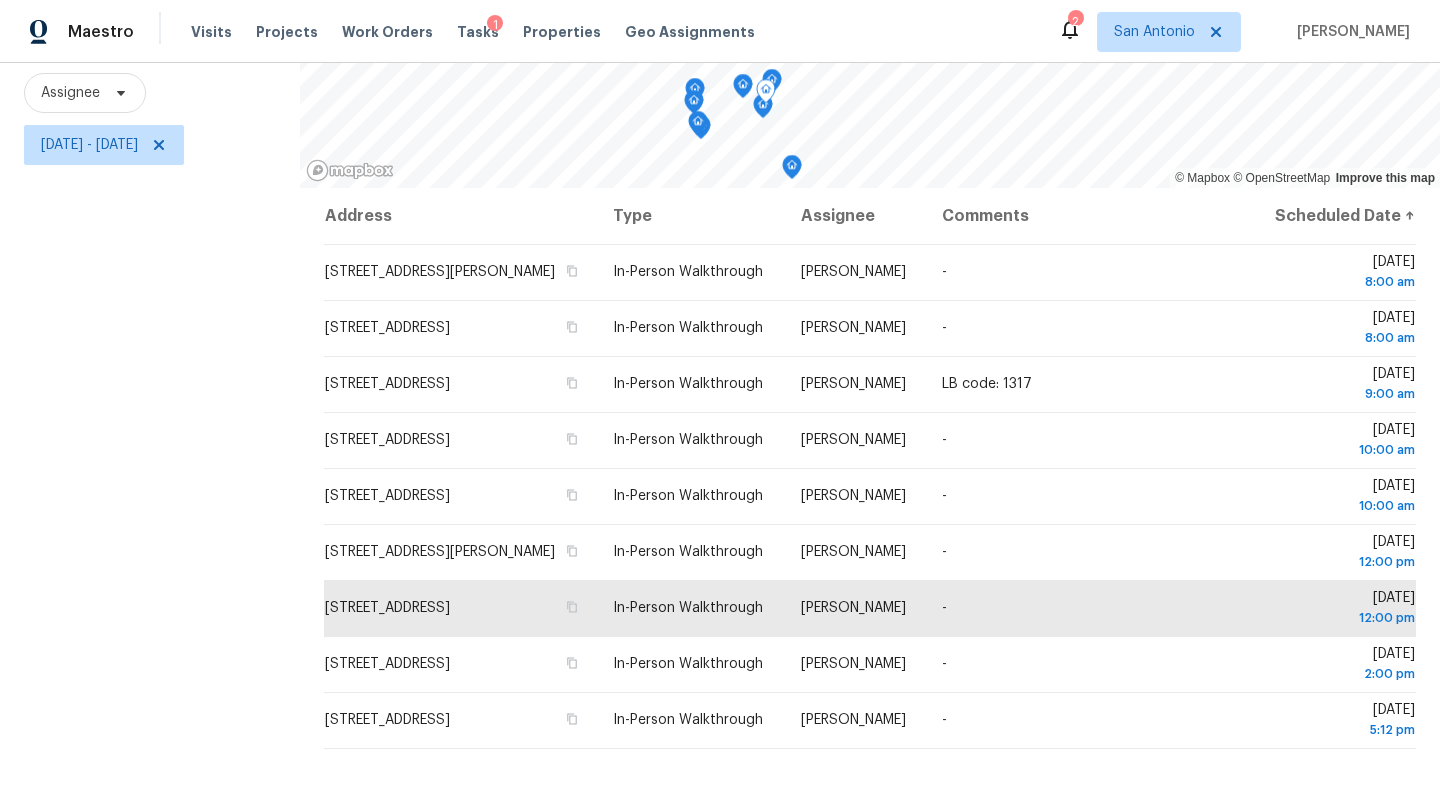 click 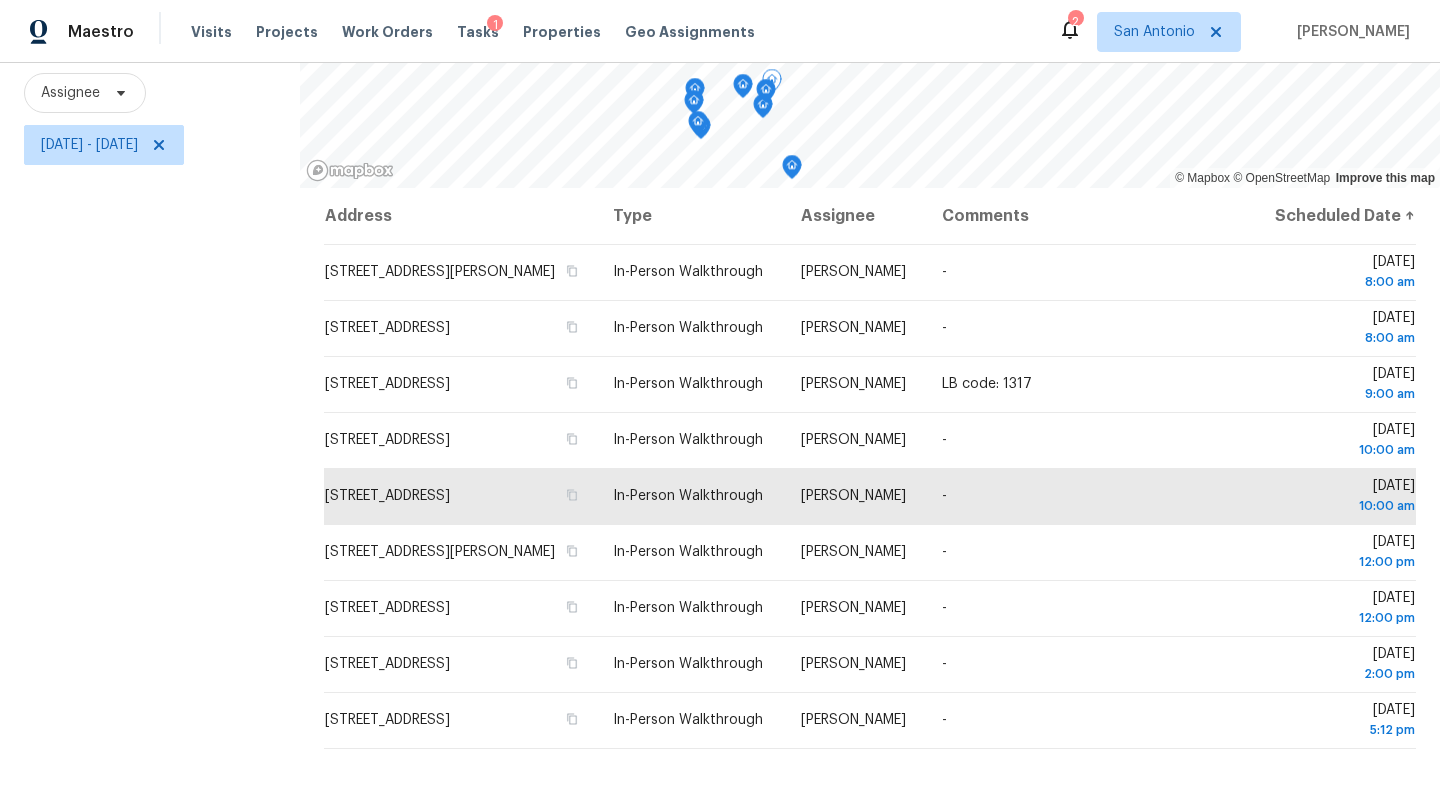 click 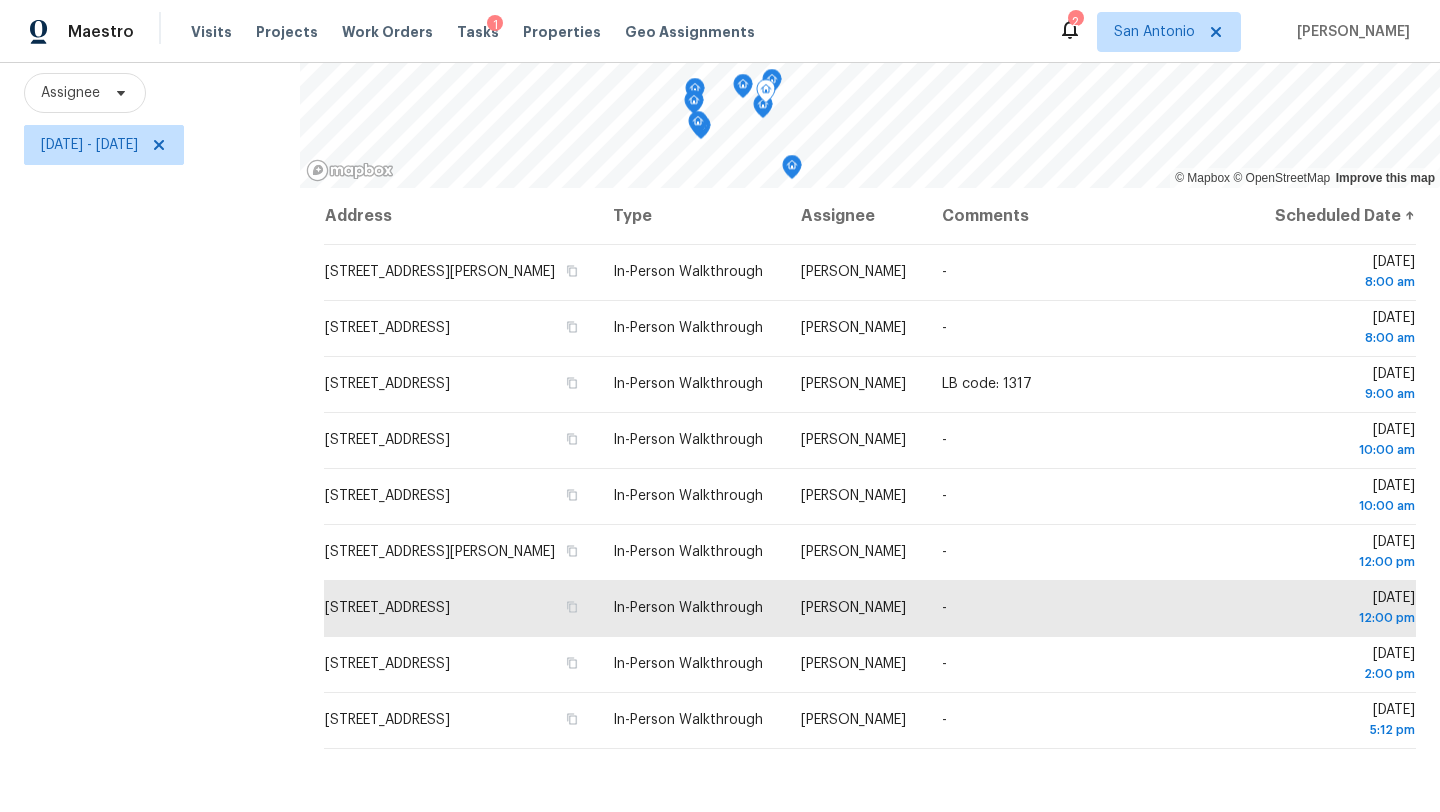 click at bounding box center (766, 94) 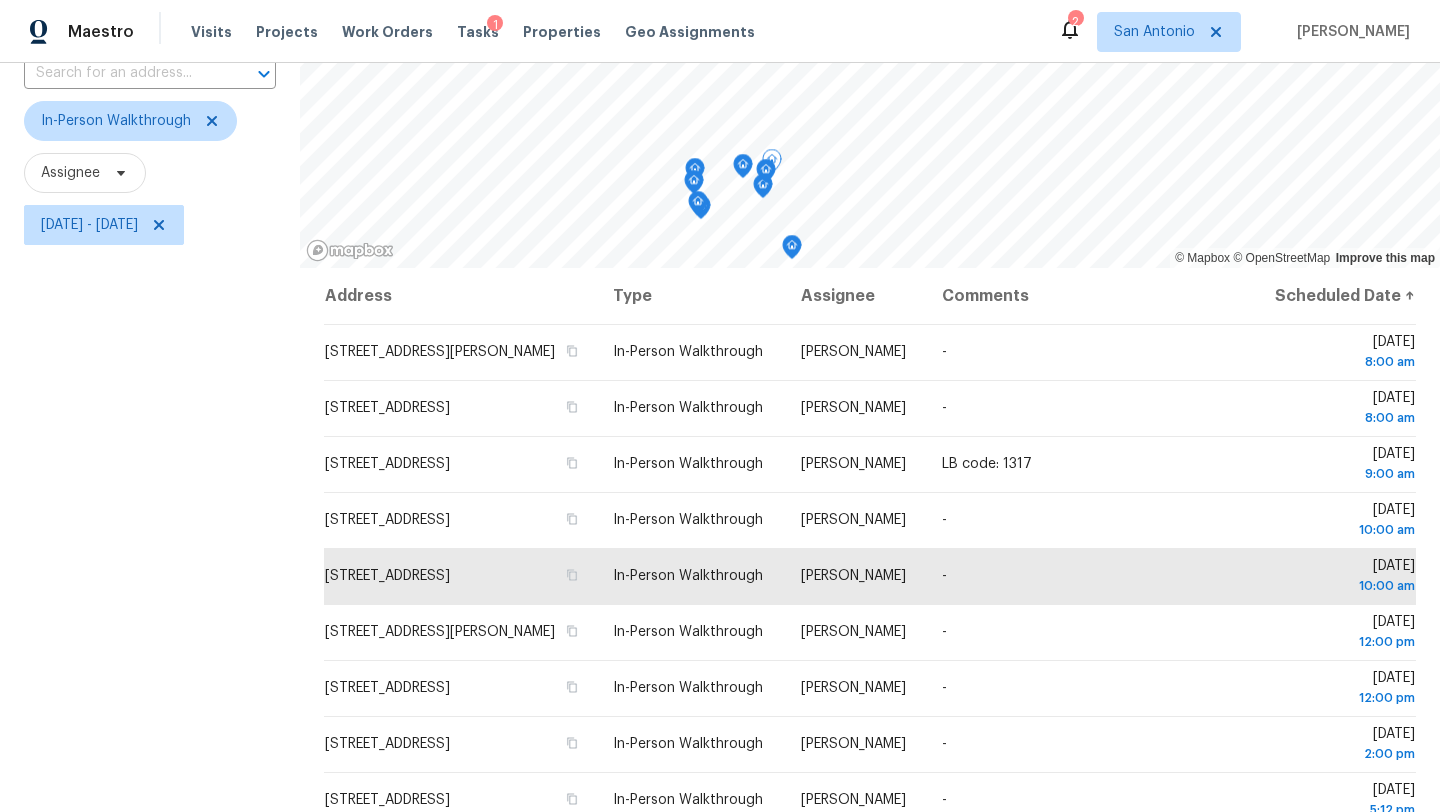 scroll, scrollTop: 260, scrollLeft: 0, axis: vertical 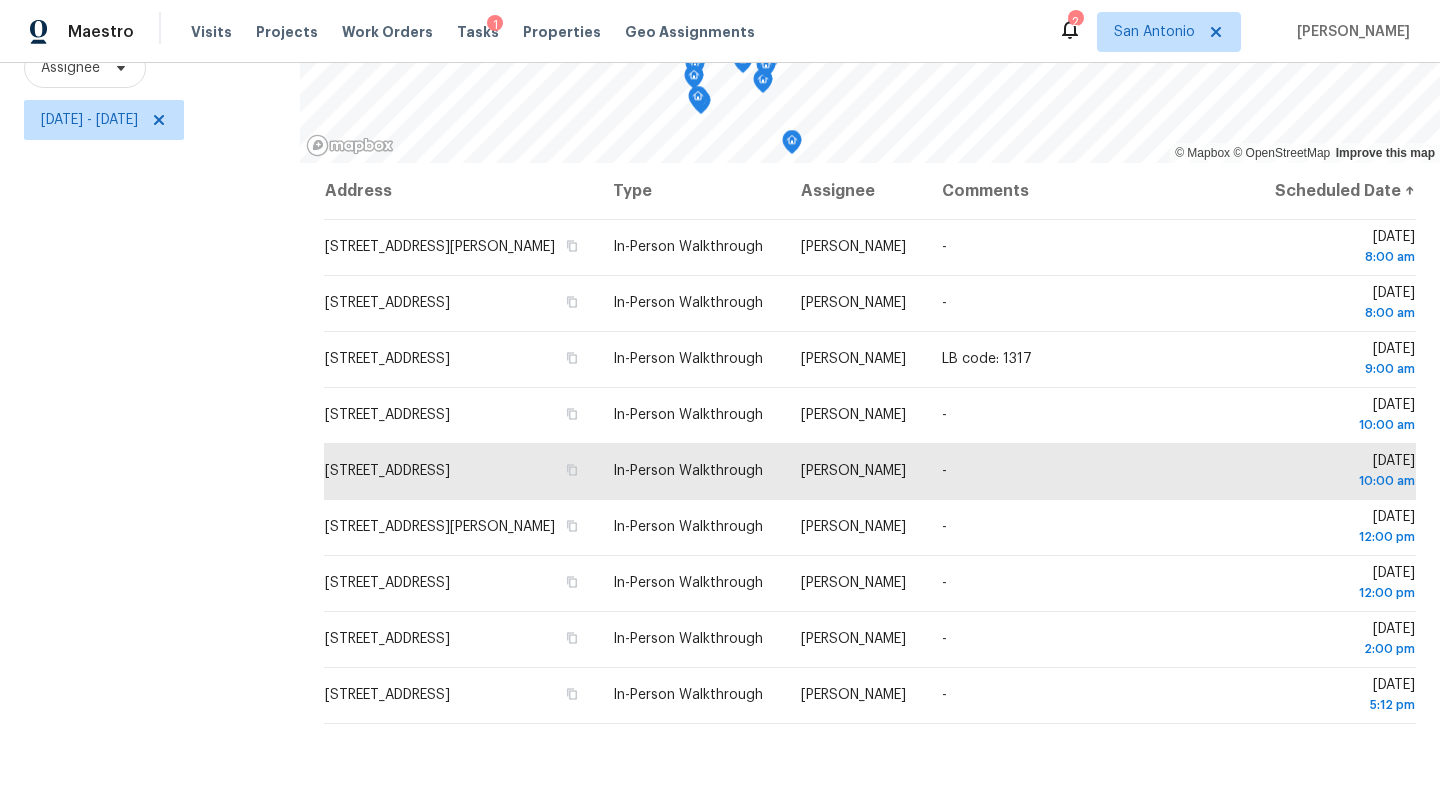 click on "Address Type Assignee Comments Scheduled Date ↑ 149 Lark Hill Rd, Floresville, TX 78114 In-Person Walkthrough Felix Ramos - Wed, Jul 16 8:00 am 2915 Del Mar Way, Converse, TX 78109 In-Person Walkthrough Chris Fuentes - Wed, Jul 16 8:00 am 12007 Silver Hts, San Antonio, TX 78254 In-Person Walkthrough Felix Ramos LB code: 1317 Wed, Jul 16 9:00 am 7558 Toledo Bnd, San Antonio, TX 78252 In-Person Walkthrough Felix Ramos - Wed, Jul 16 10:00 am 215 Rustic Willow, Schertz, TX 78154 In-Person Walkthrough Chris Fuentes - Wed, Jul 16 10:00 am 4318 James Bowie, San Antonio, TX 78253 In-Person Walkthrough Felix Ramos - Wed, Jul 16 12:00 pm 10220 Flatland Trl, Converse, TX 78109 In-Person Walkthrough Chris Fuentes - Wed, Jul 16 12:00 pm 5862 Wildcat Cyn, San Antonio, TX 78252 In-Person Walkthrough Felix Ramos - Wed, Jul 16 2:00 pm 12106 Orchid Blossom St, San Antonio, TX 78247 In-Person Walkthrough Sheila Cooksey - Wed, Jul 16 5:12 pm" at bounding box center [870, 488] 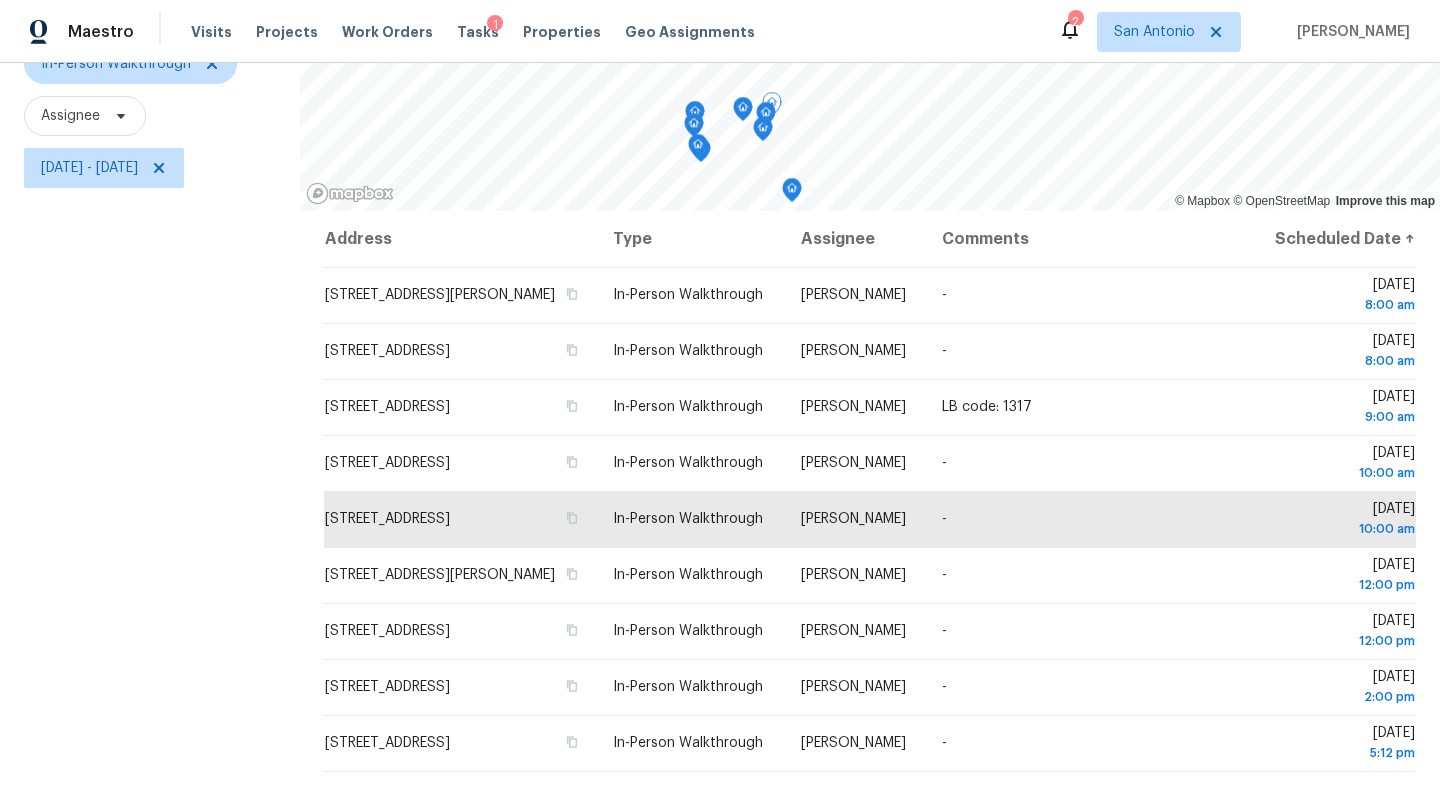 scroll, scrollTop: 211, scrollLeft: 0, axis: vertical 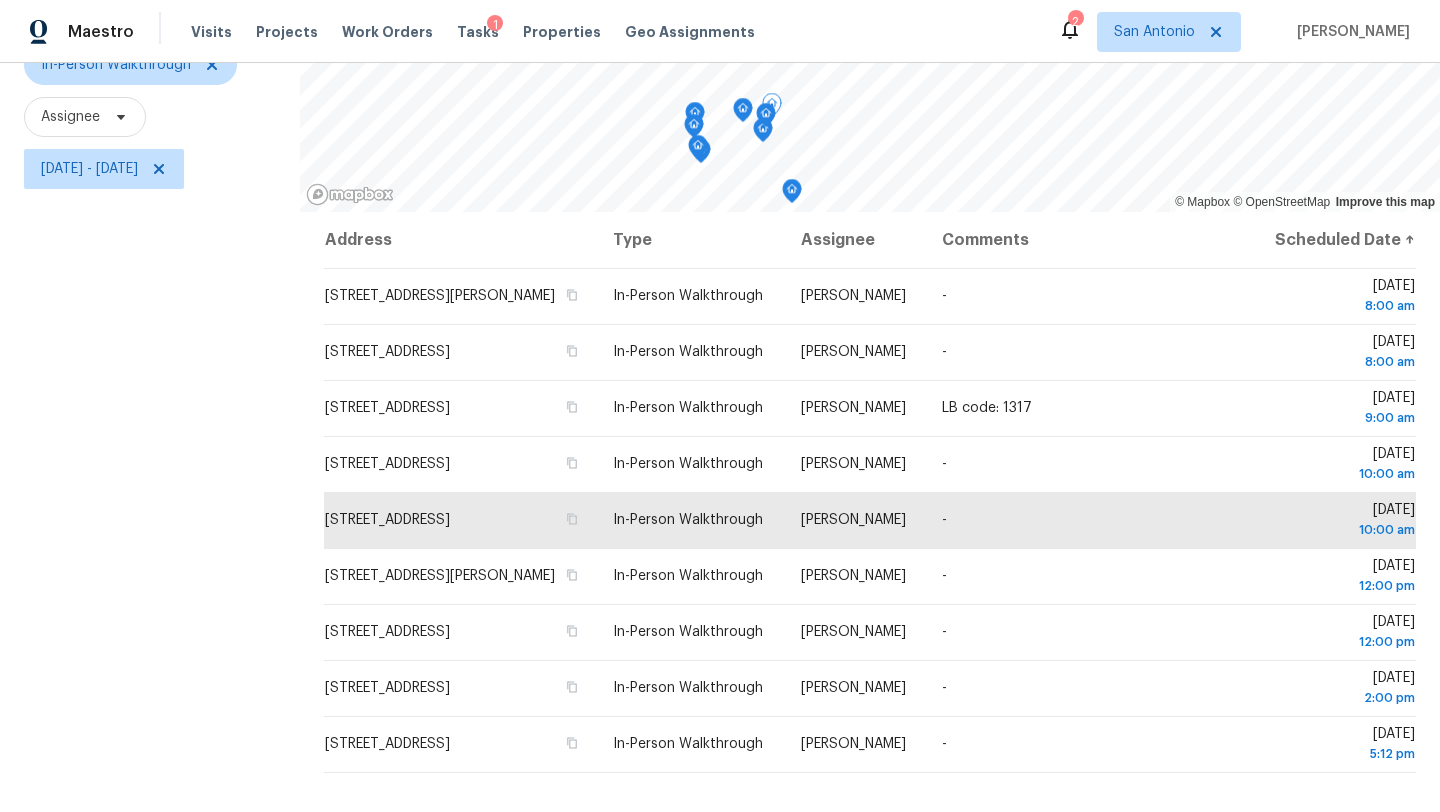 click 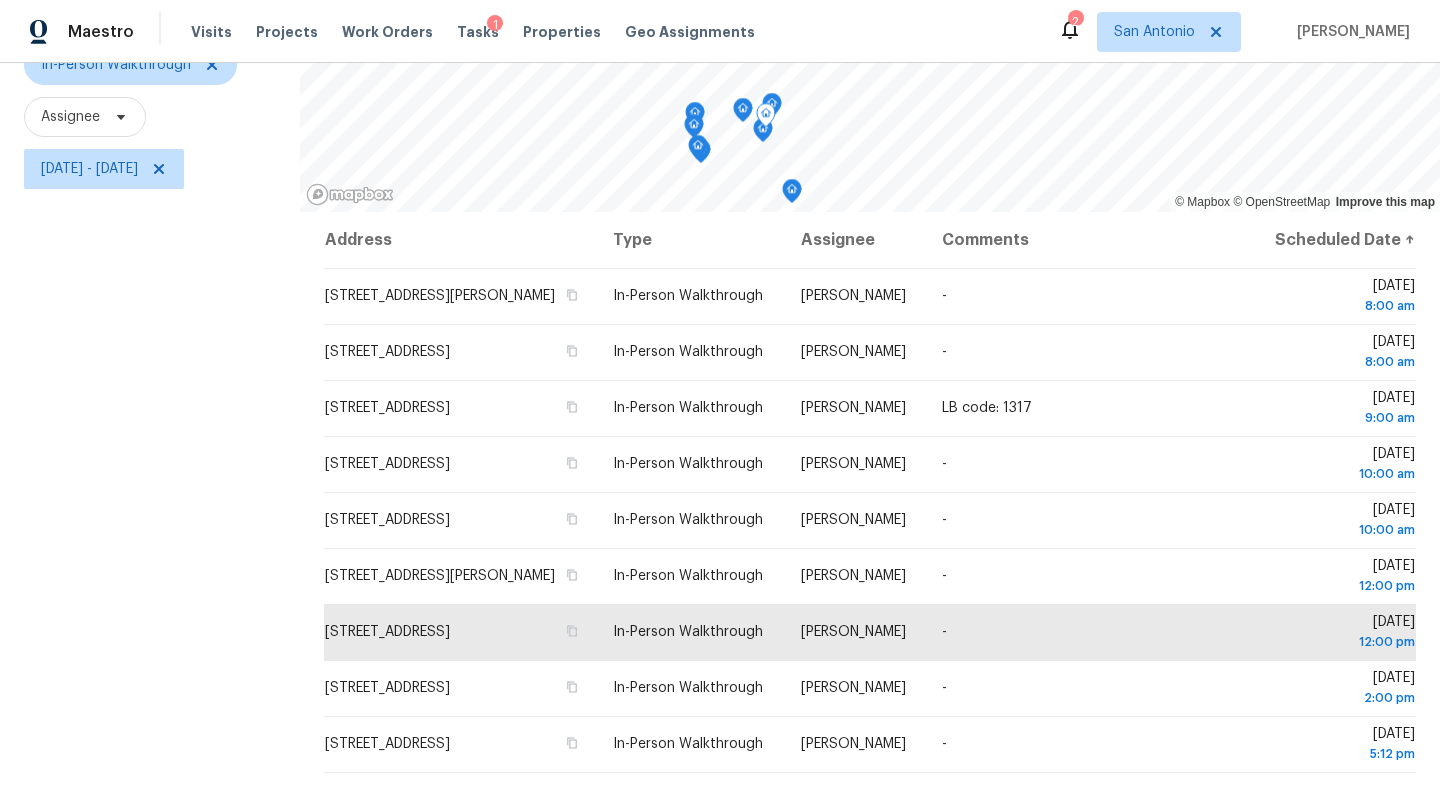 click 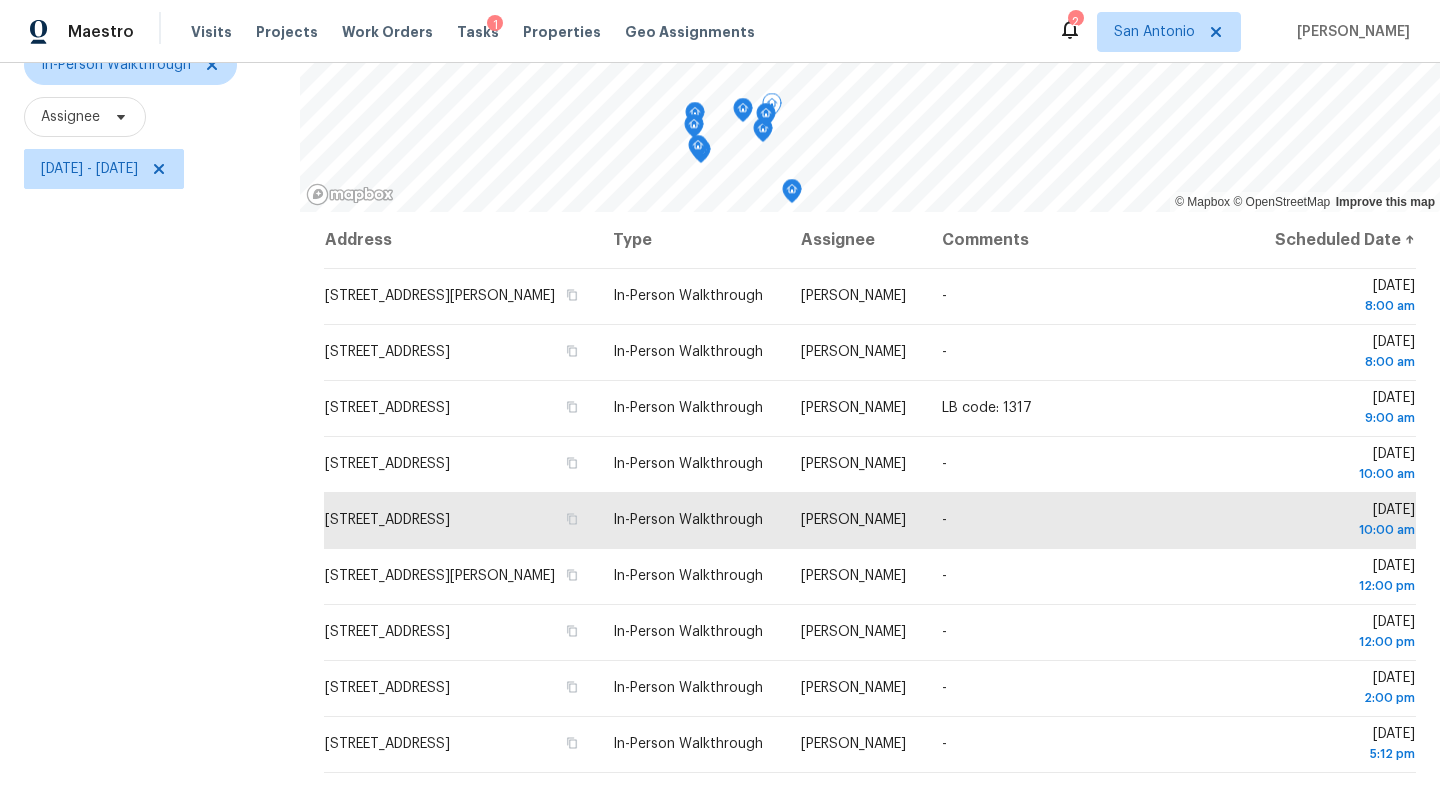 click 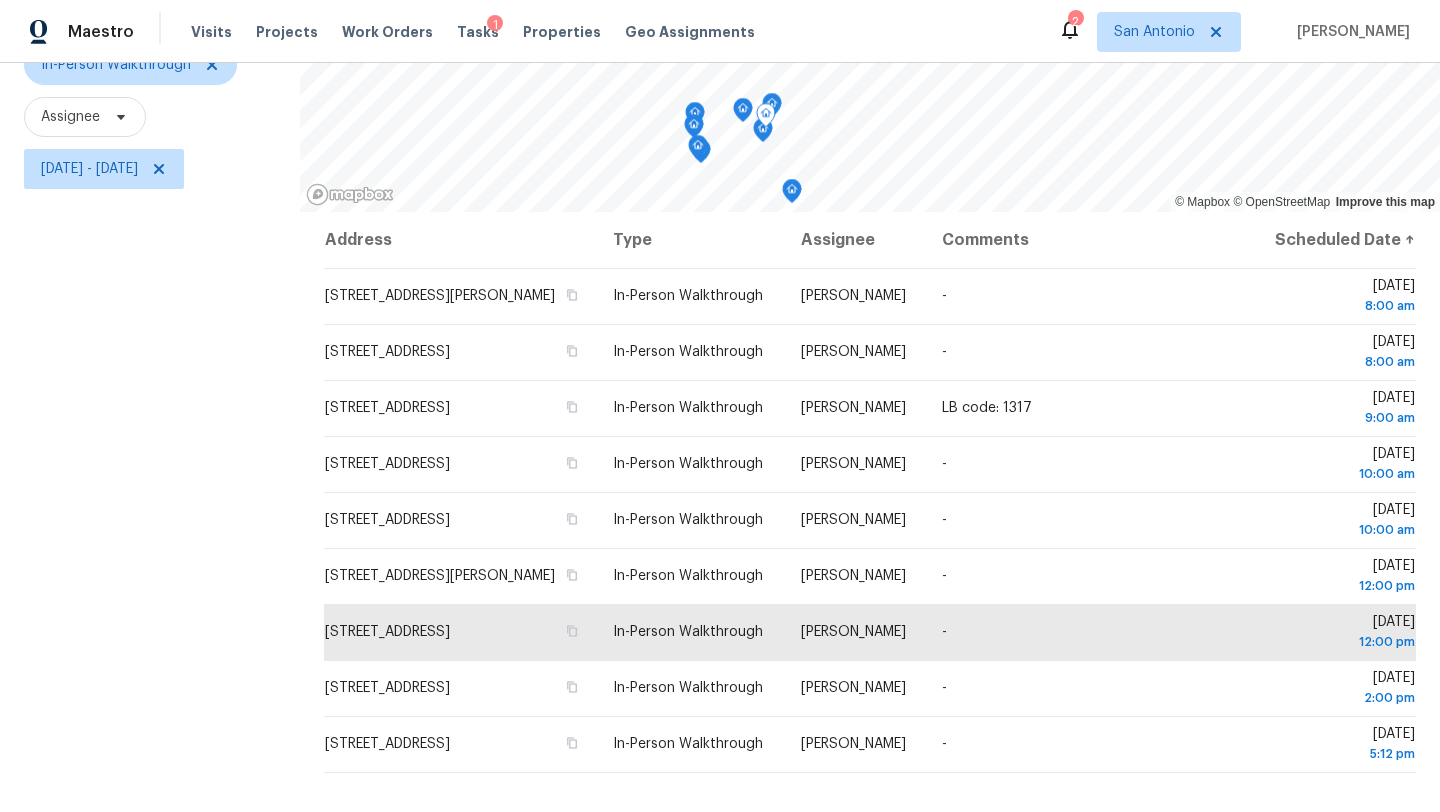 click 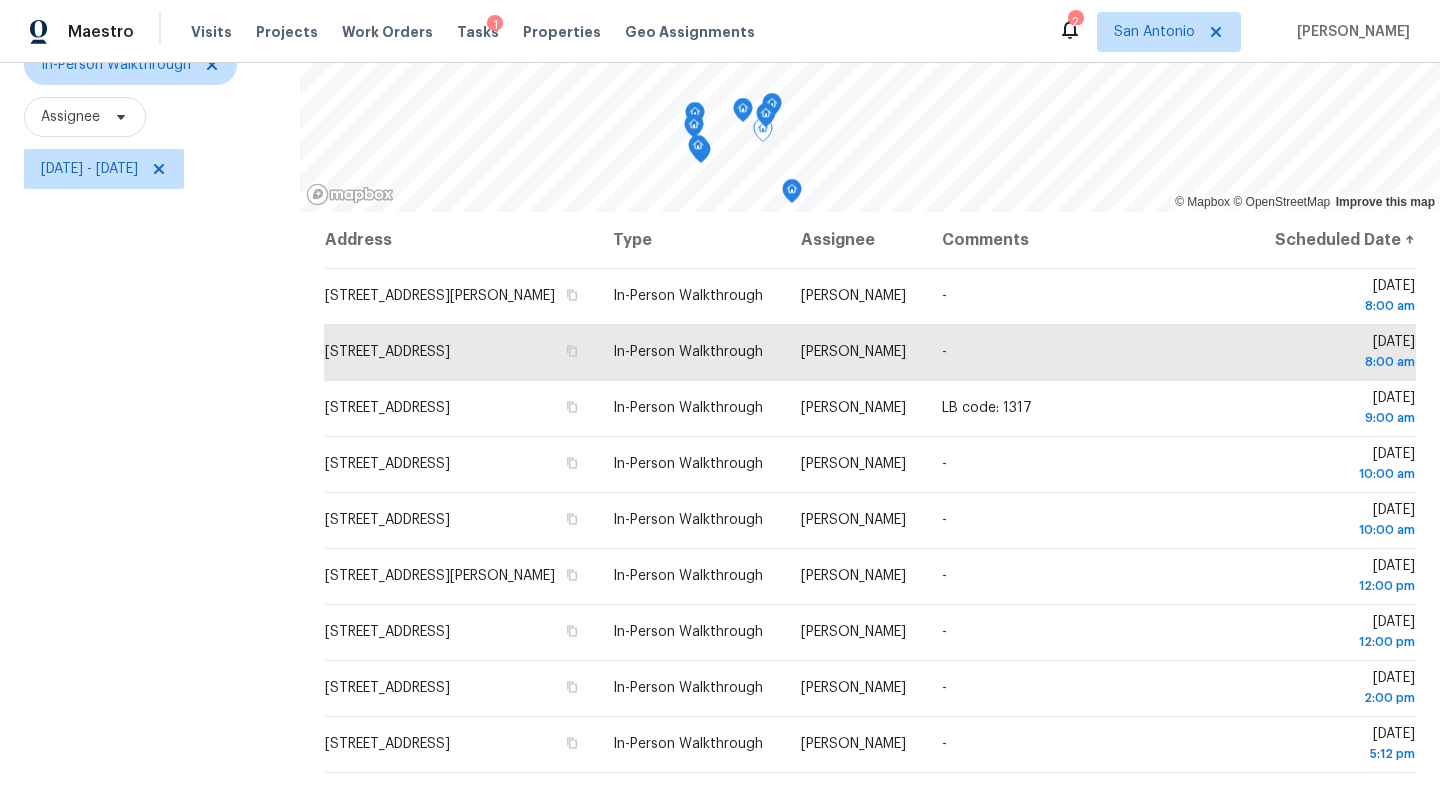 click 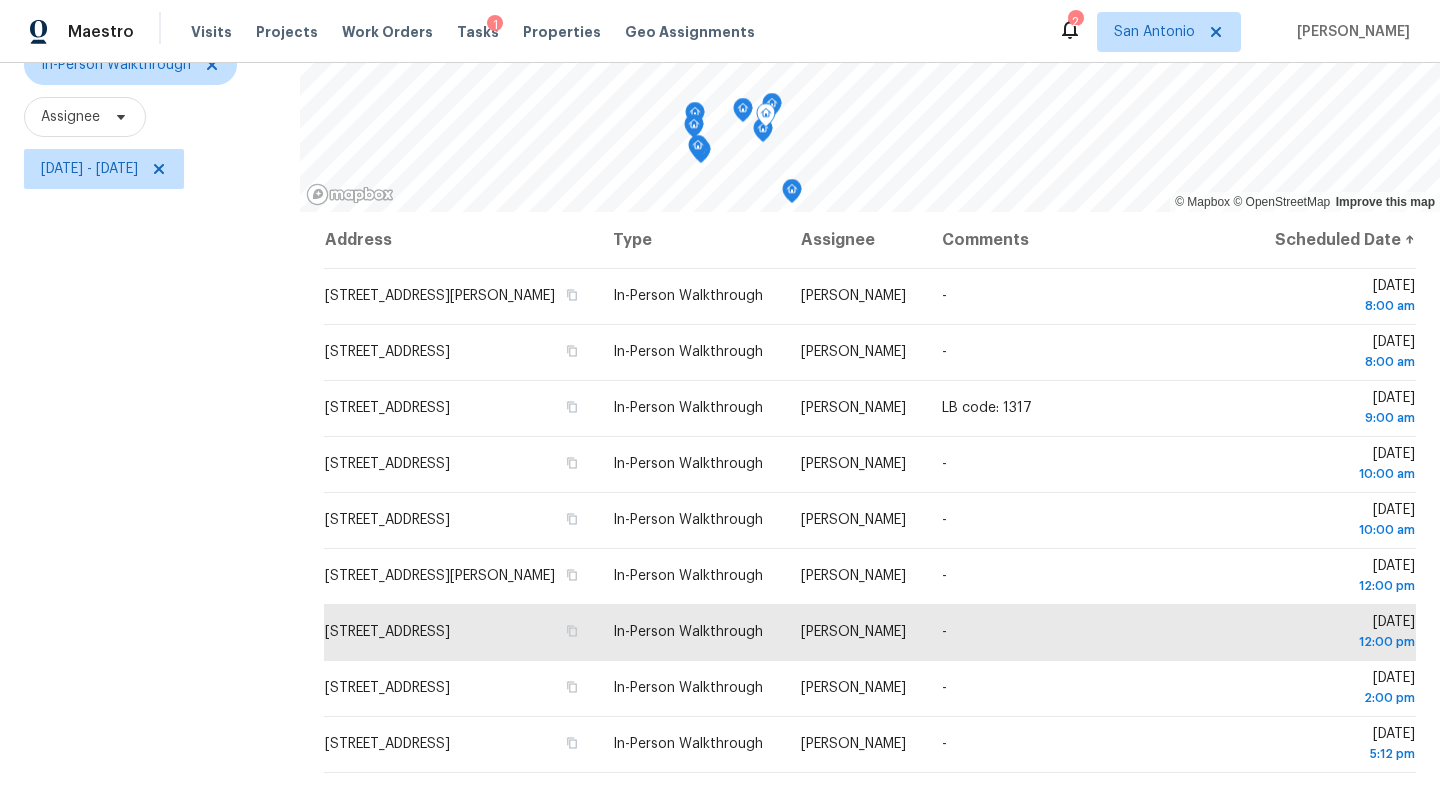click 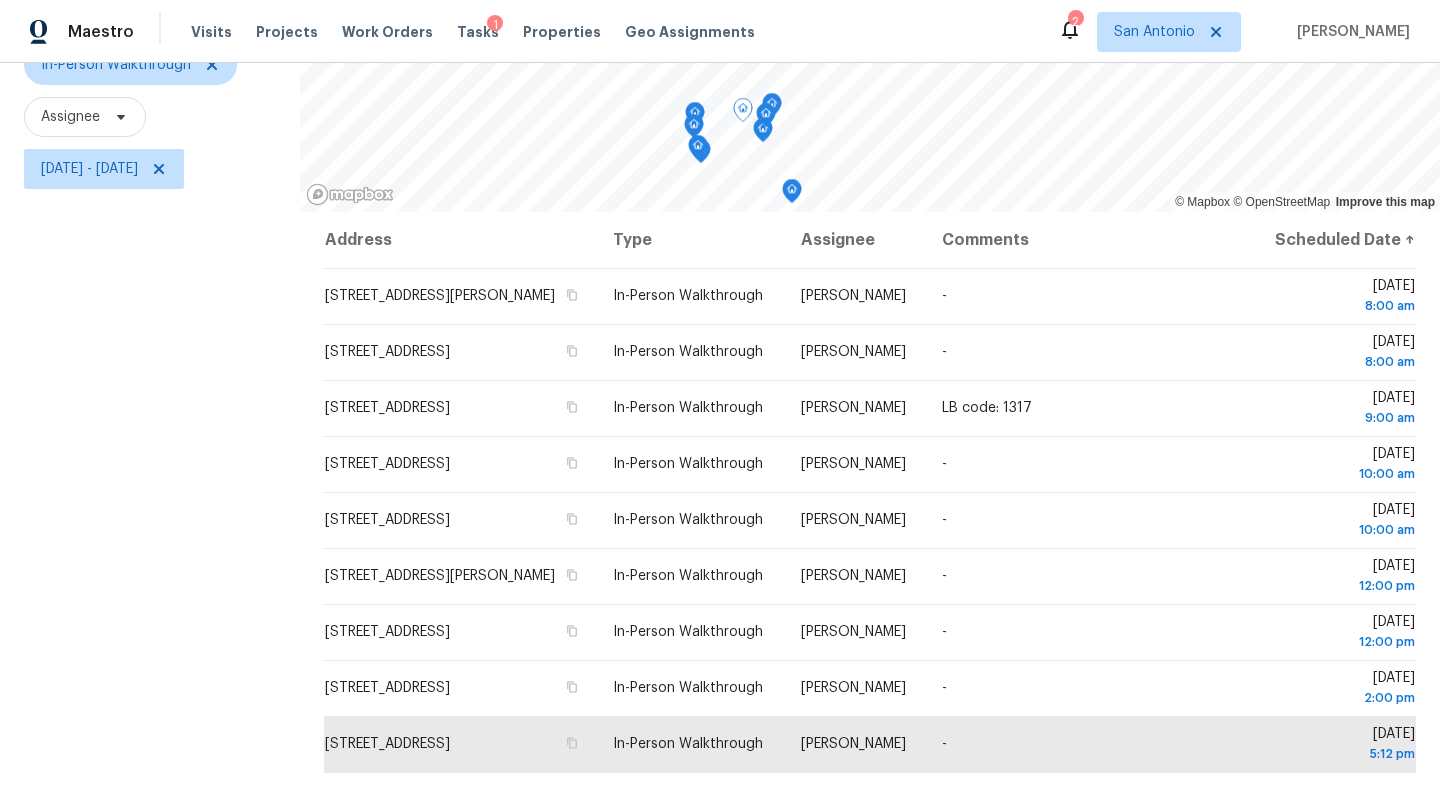 click 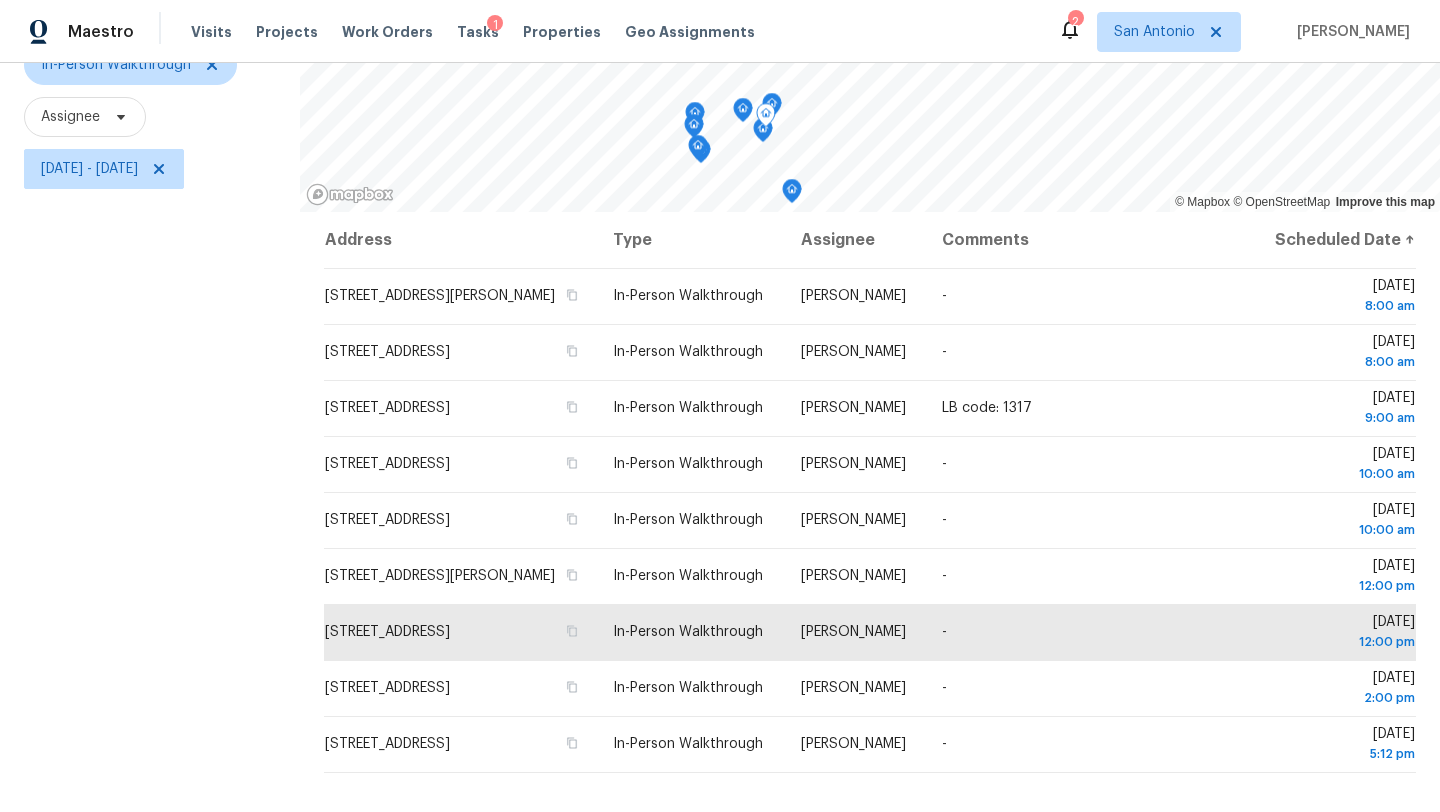 click 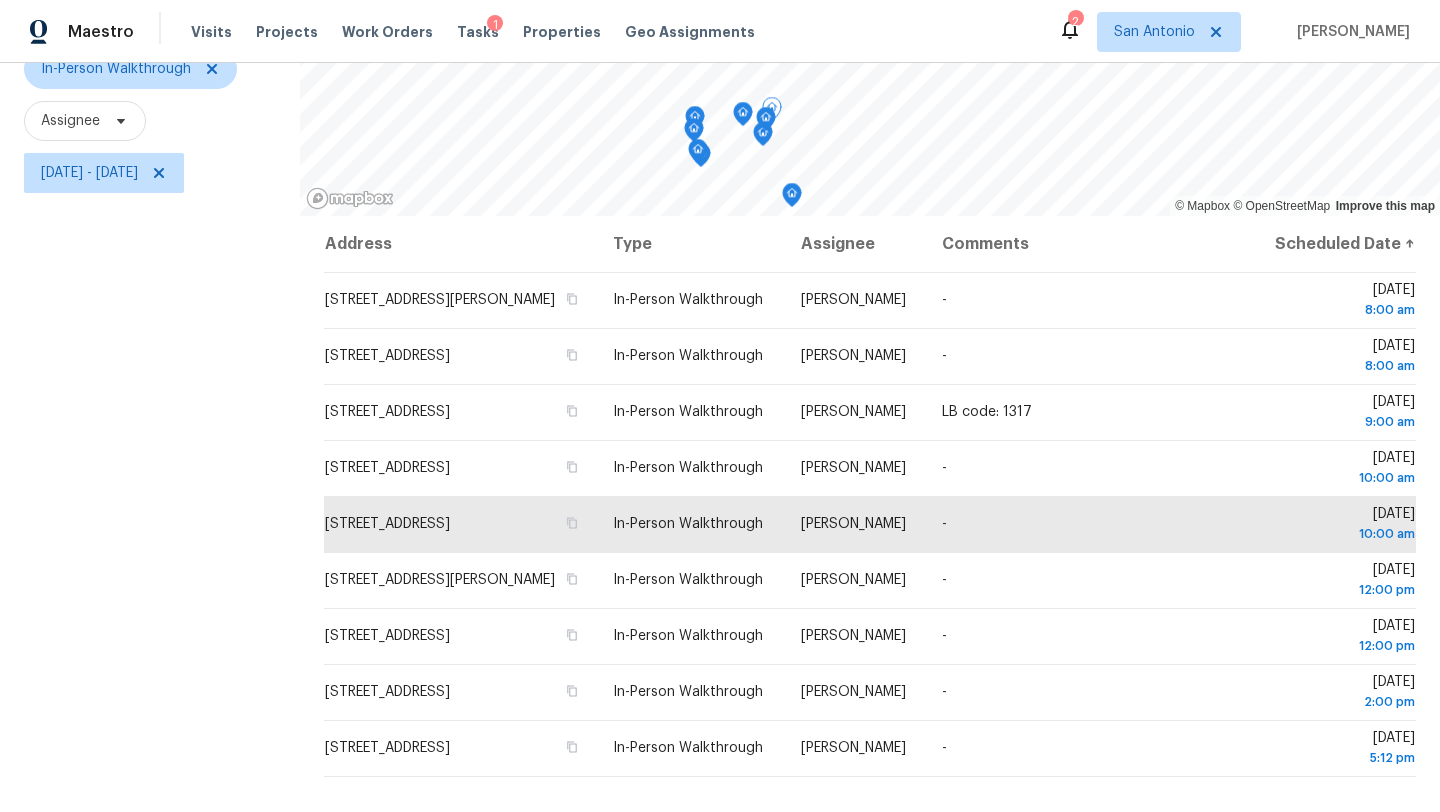 scroll, scrollTop: 260, scrollLeft: 0, axis: vertical 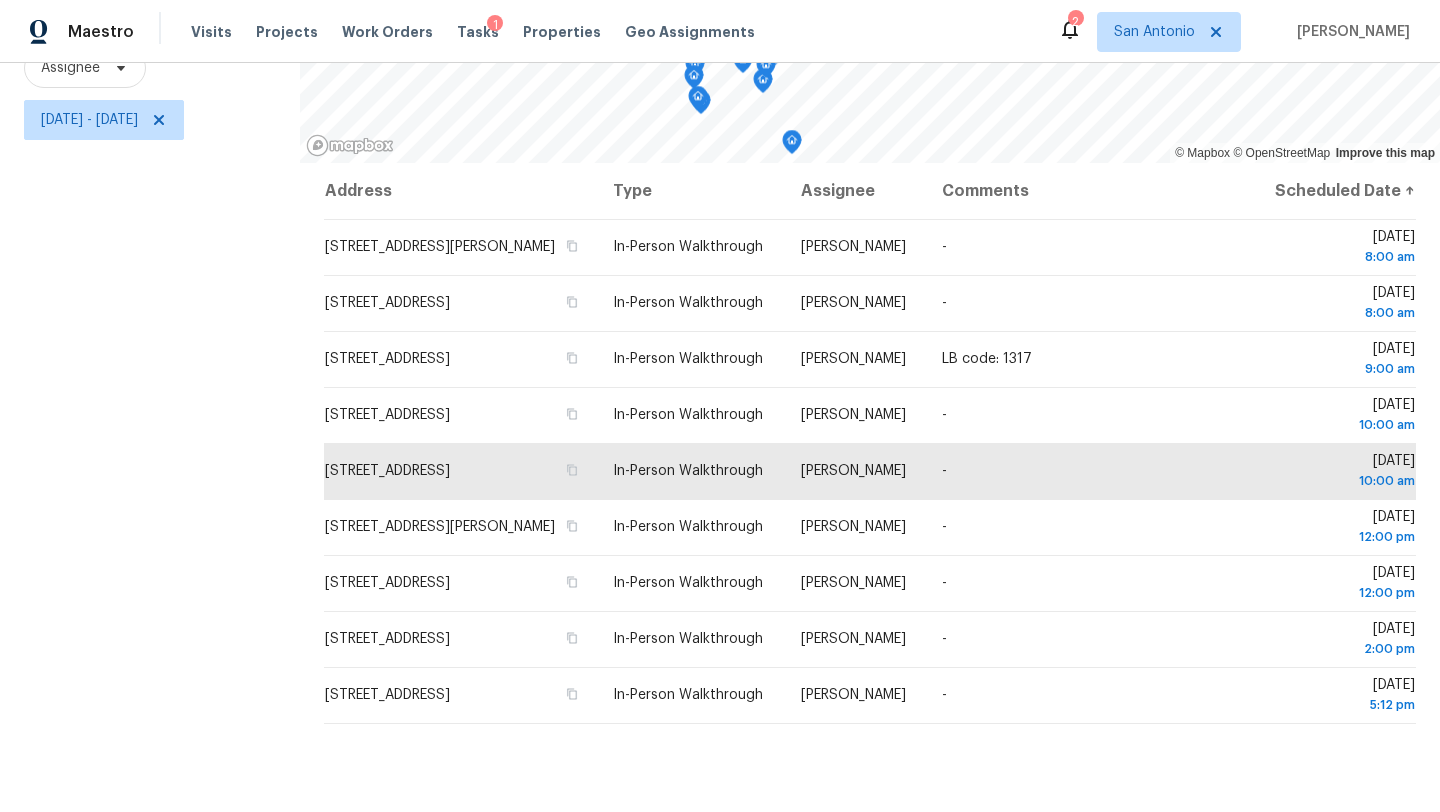 click on "Filters Reset ​ In-Person Walkthrough Assignee Wed, Jul 16 - Wed, Jul 16" at bounding box center (150, 338) 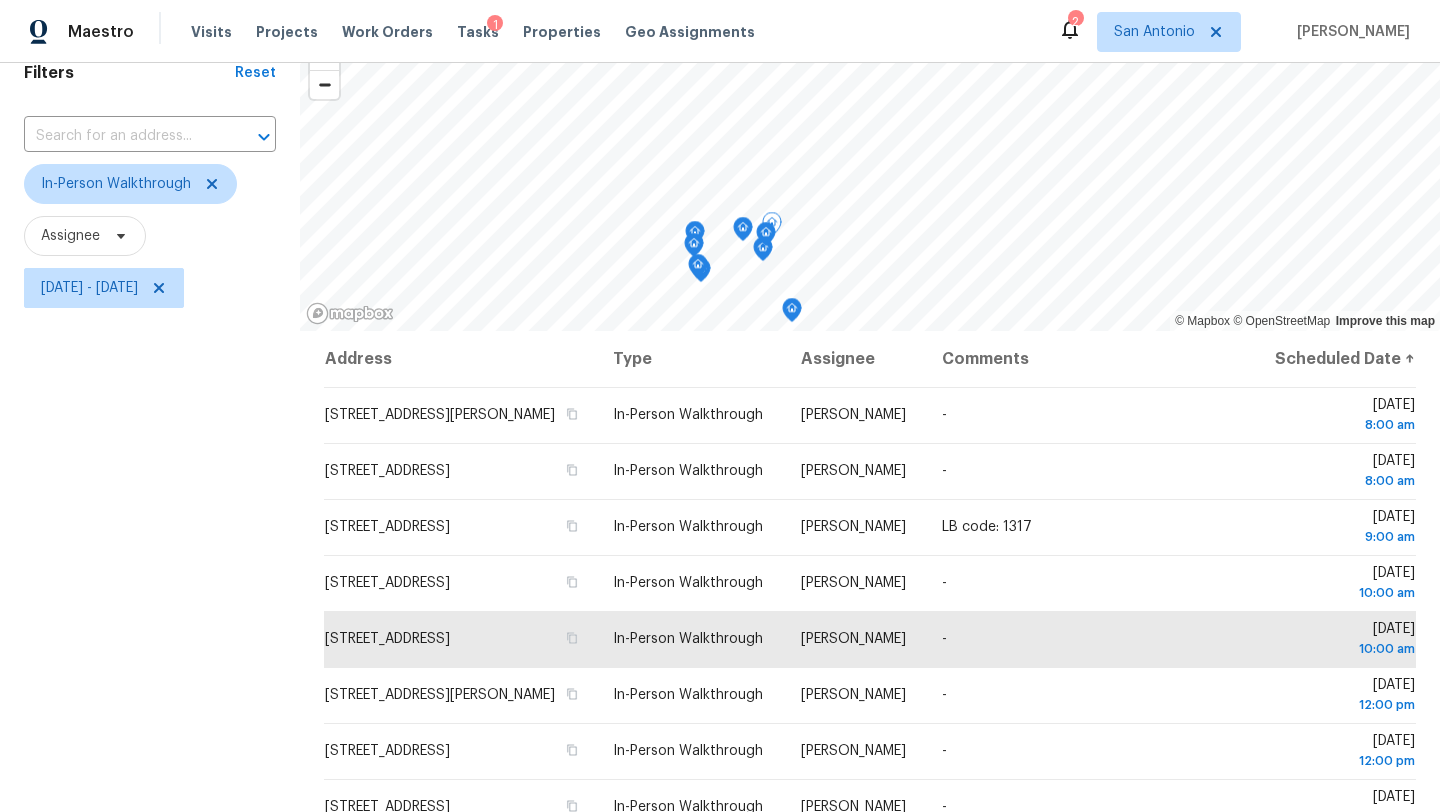 scroll, scrollTop: 87, scrollLeft: 0, axis: vertical 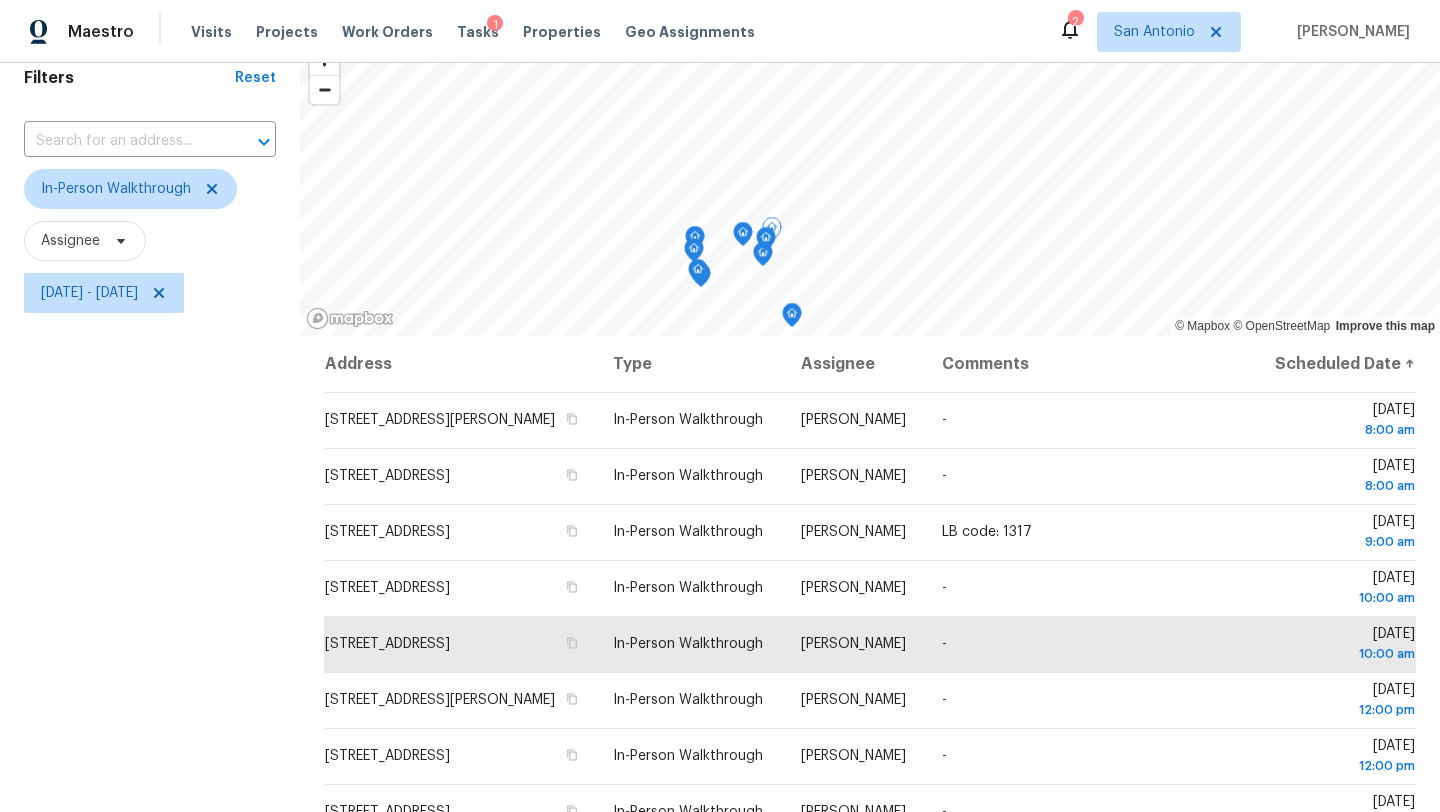 click 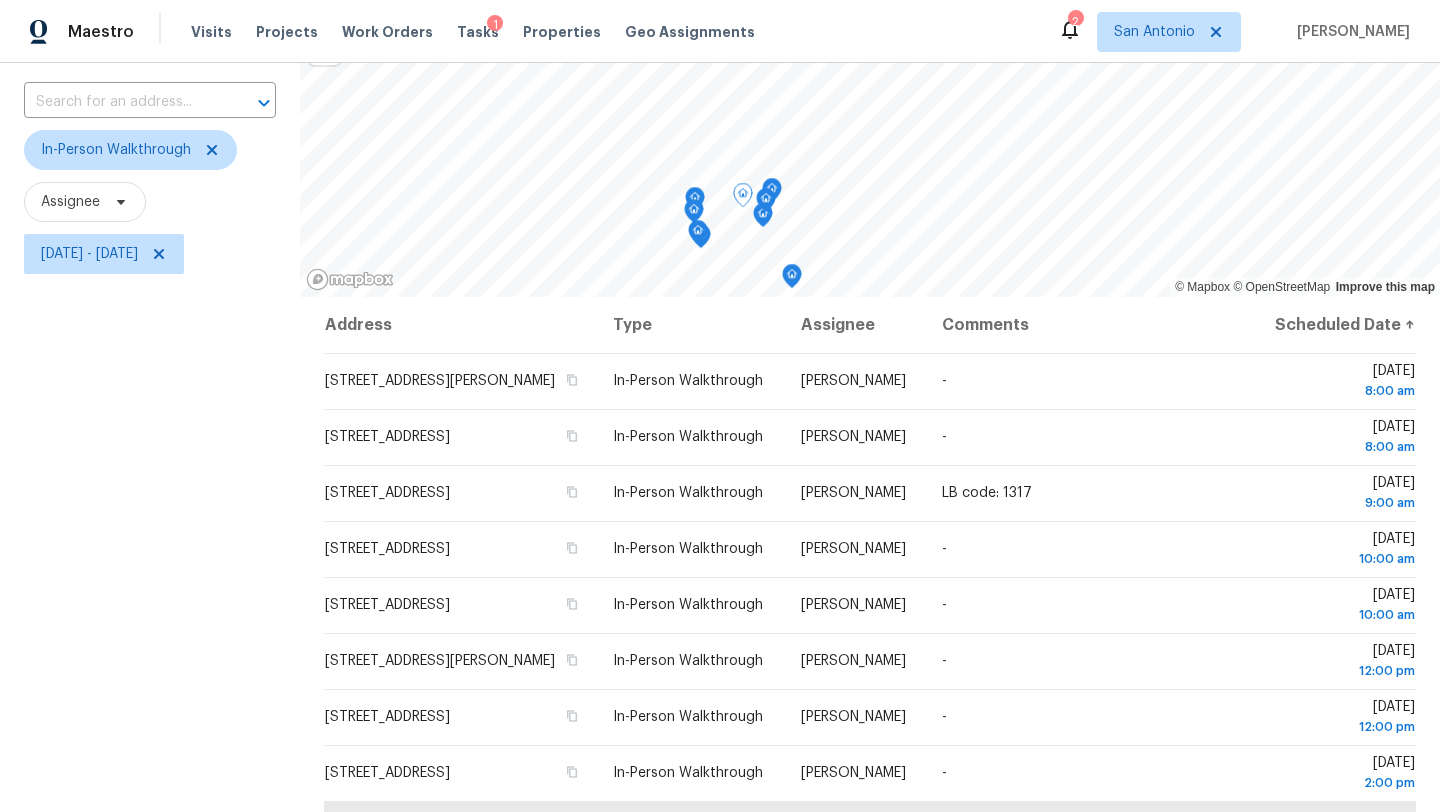 scroll, scrollTop: 131, scrollLeft: 0, axis: vertical 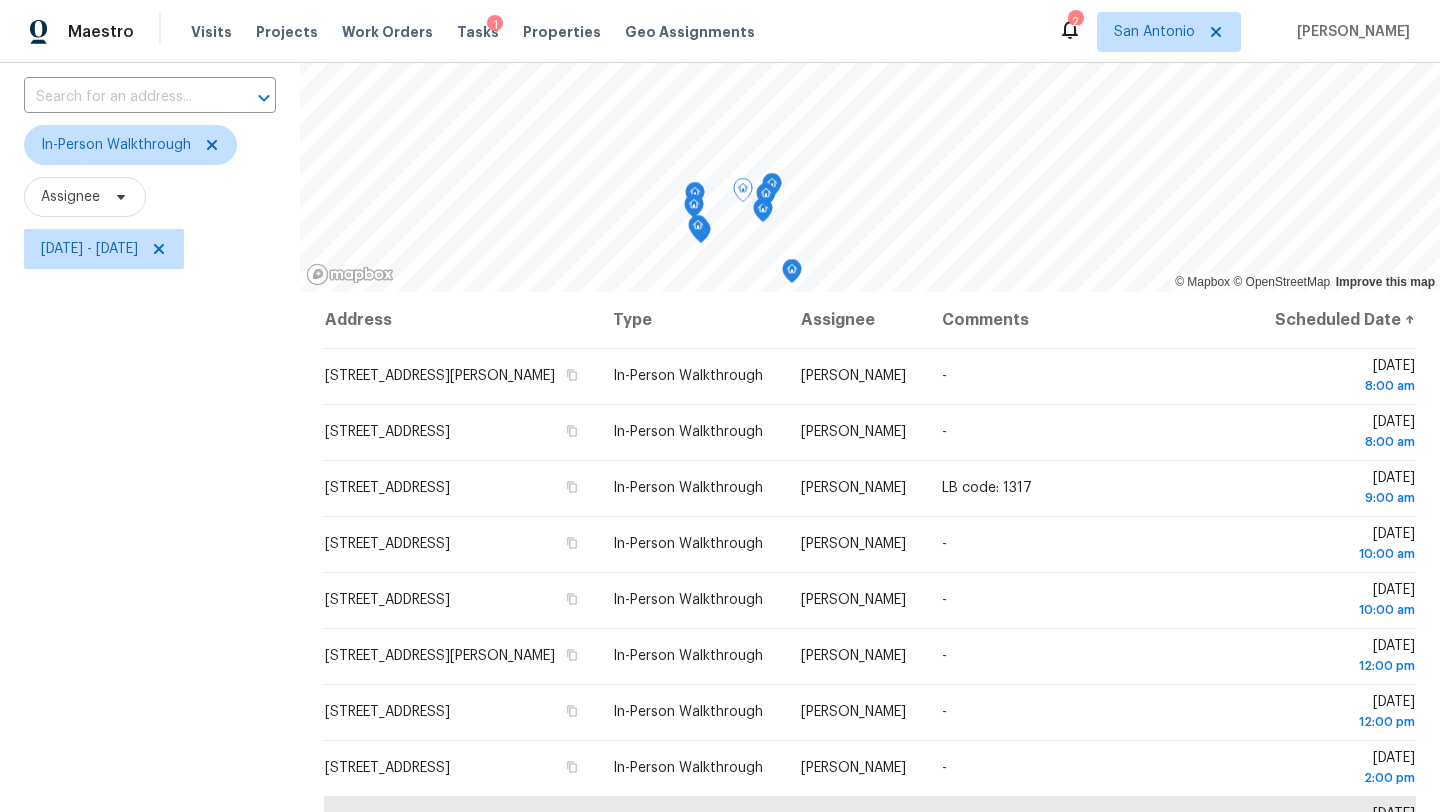 click 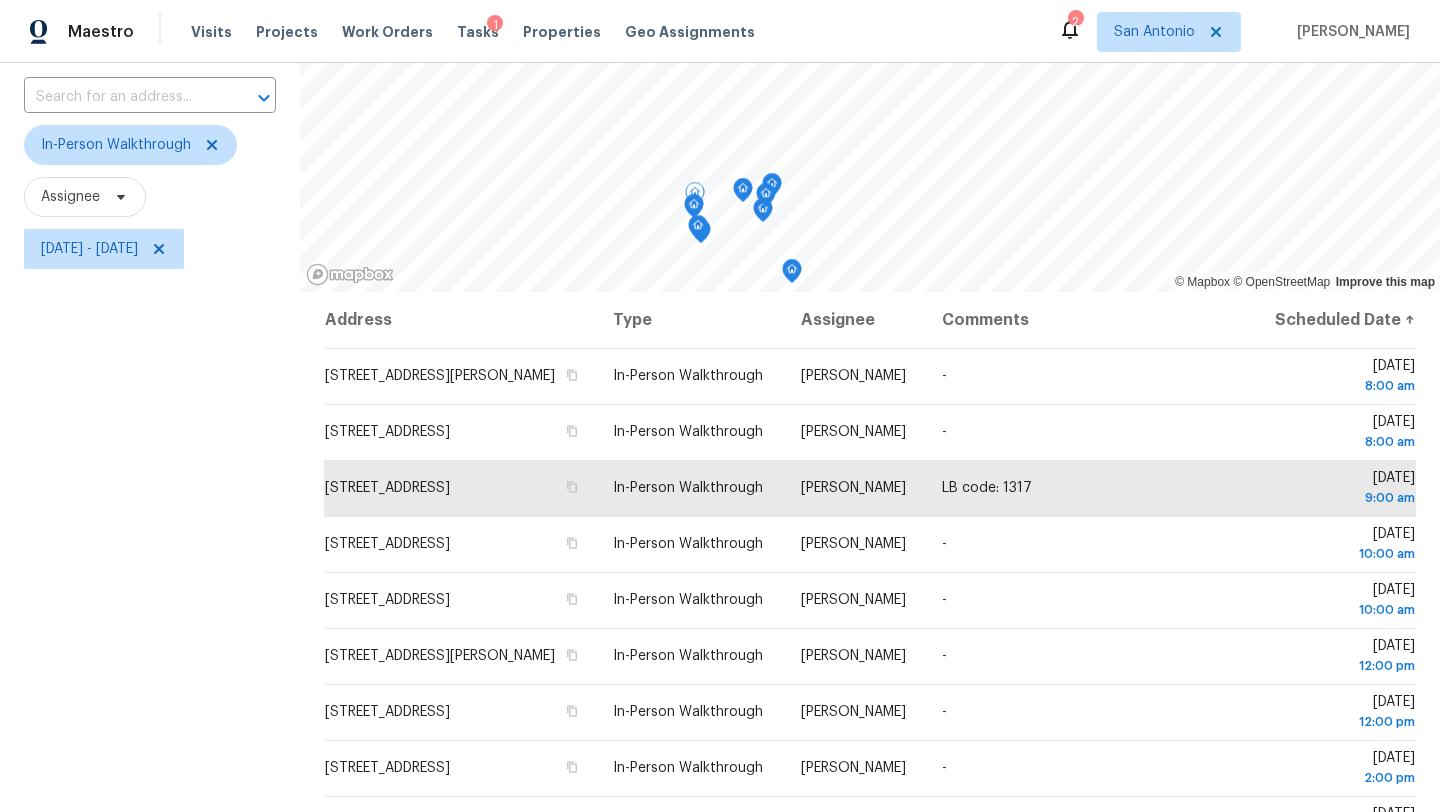 click 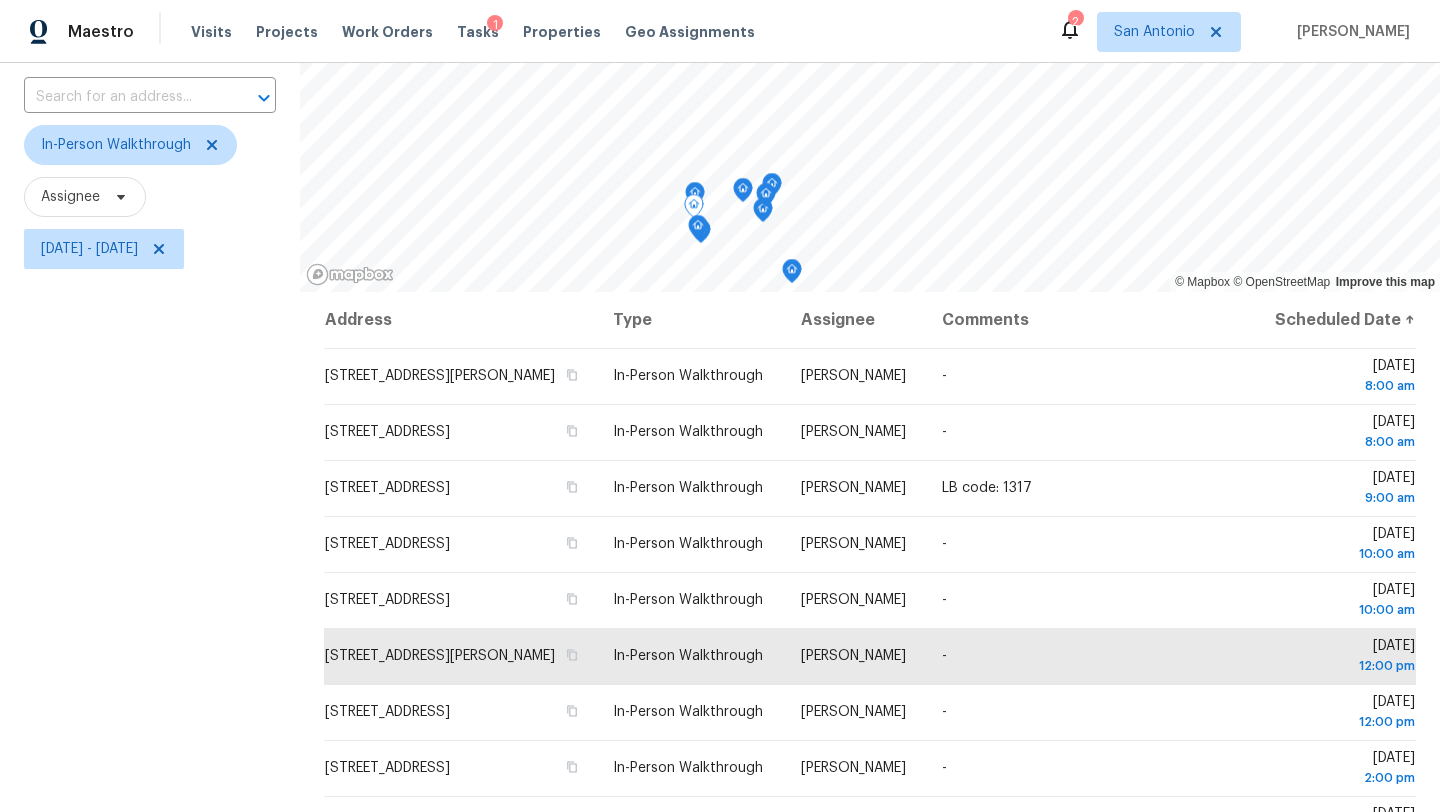 click 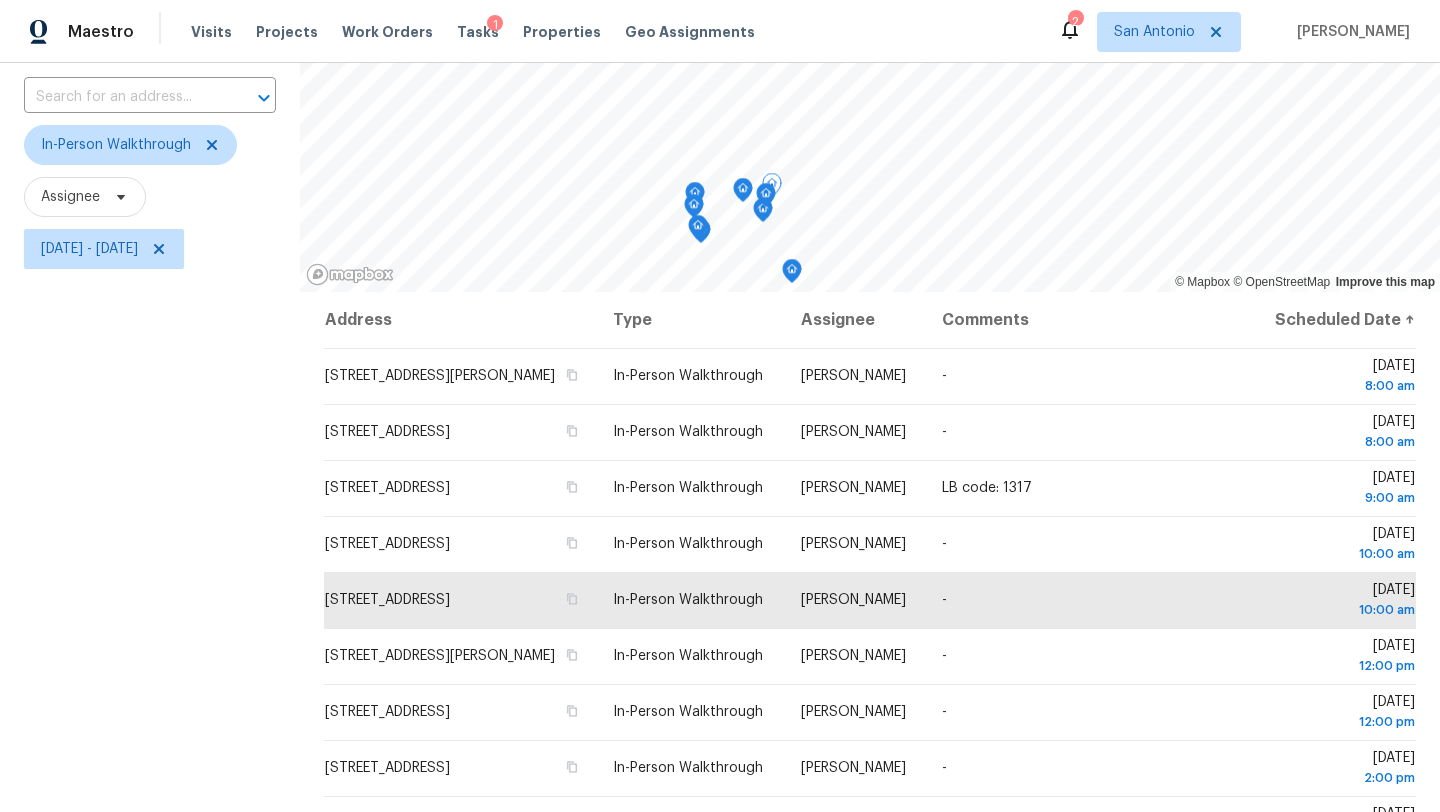 click 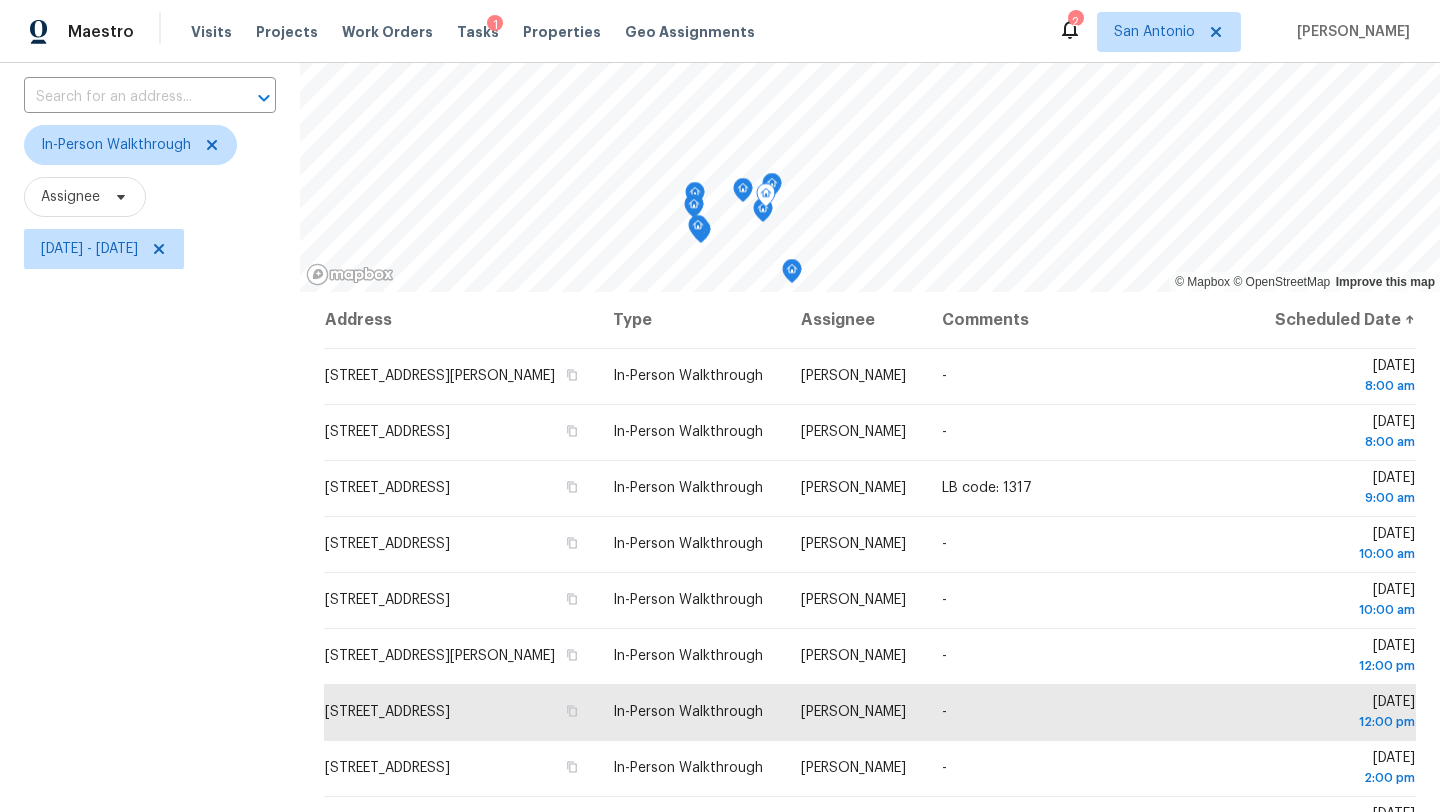 click 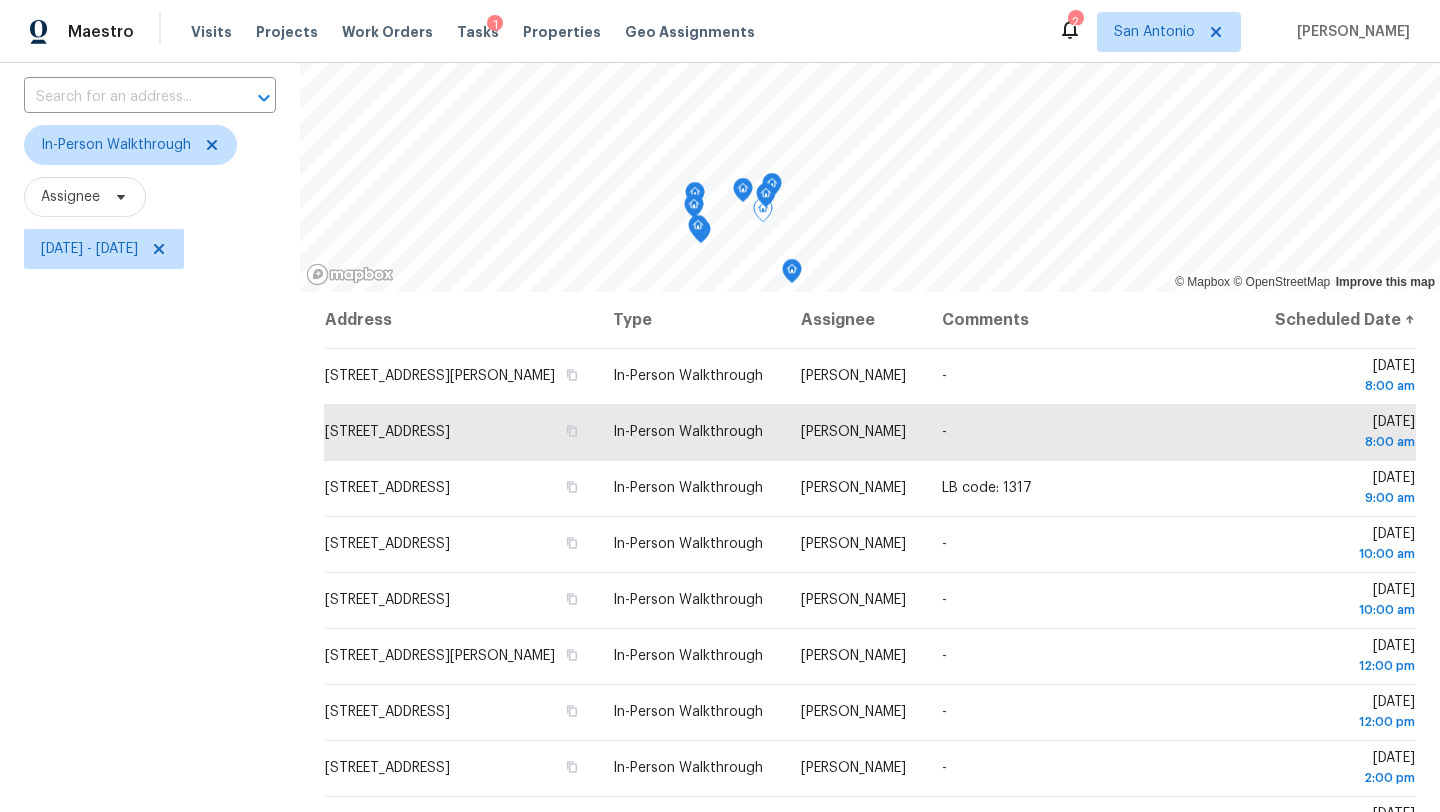 click 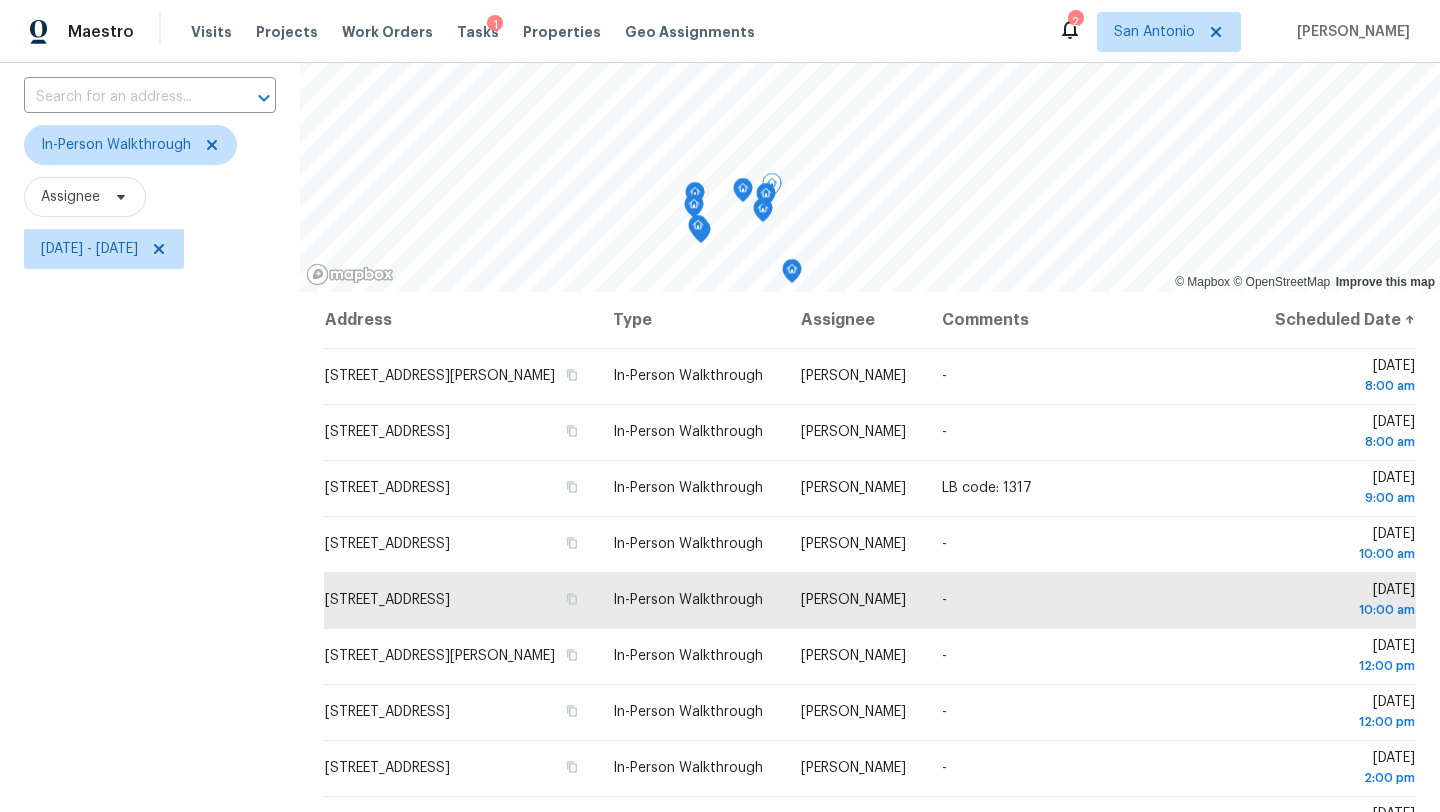 click 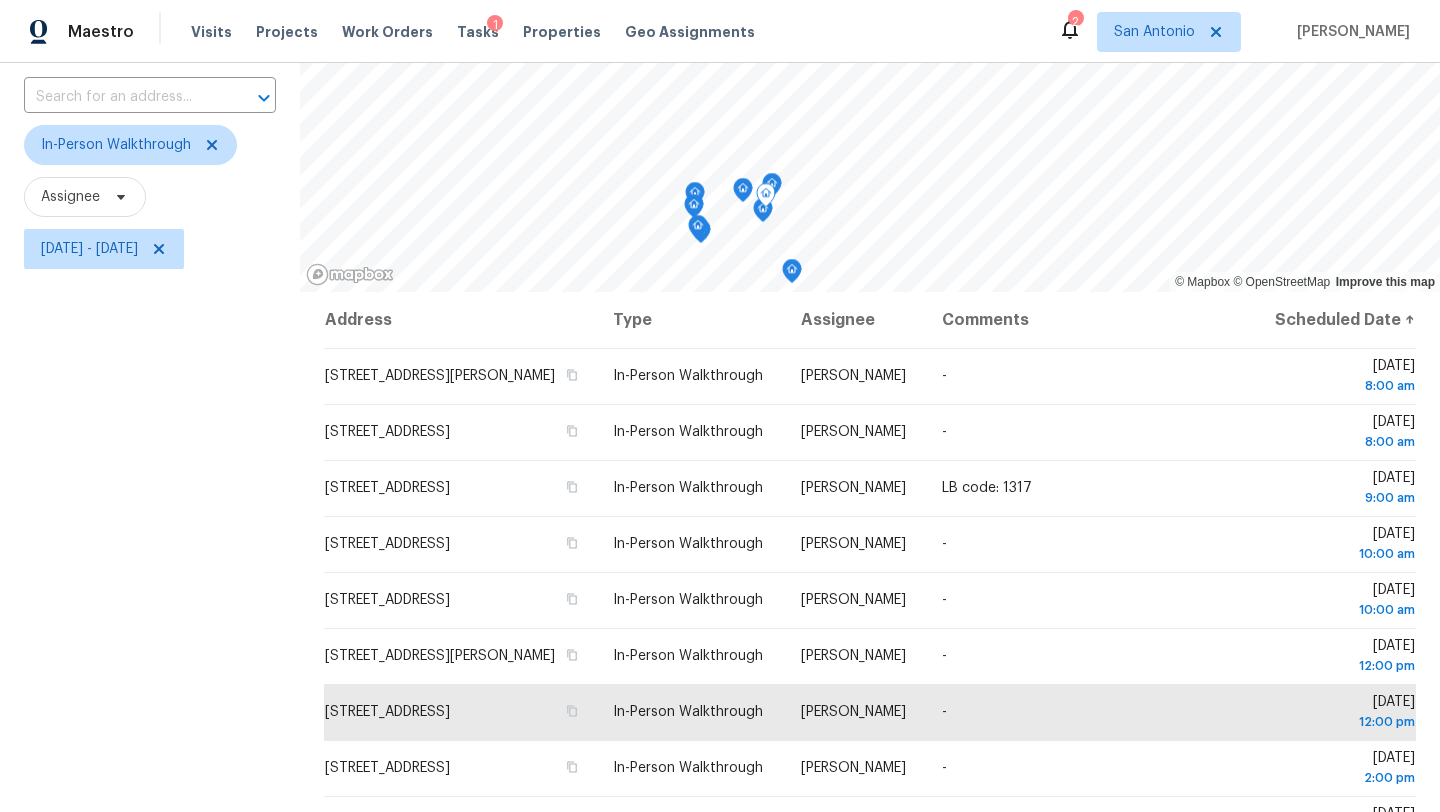 click at bounding box center (766, 198) 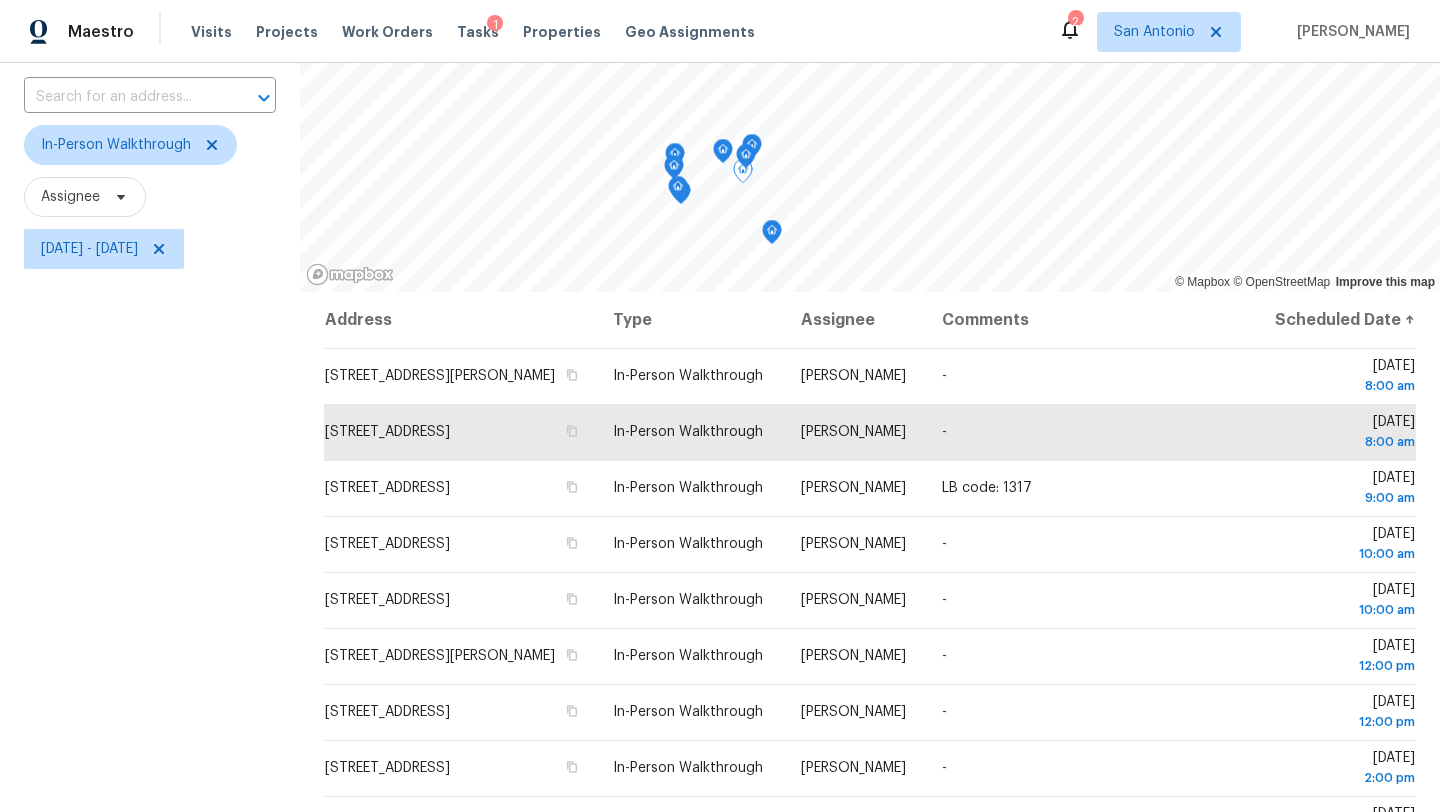 click 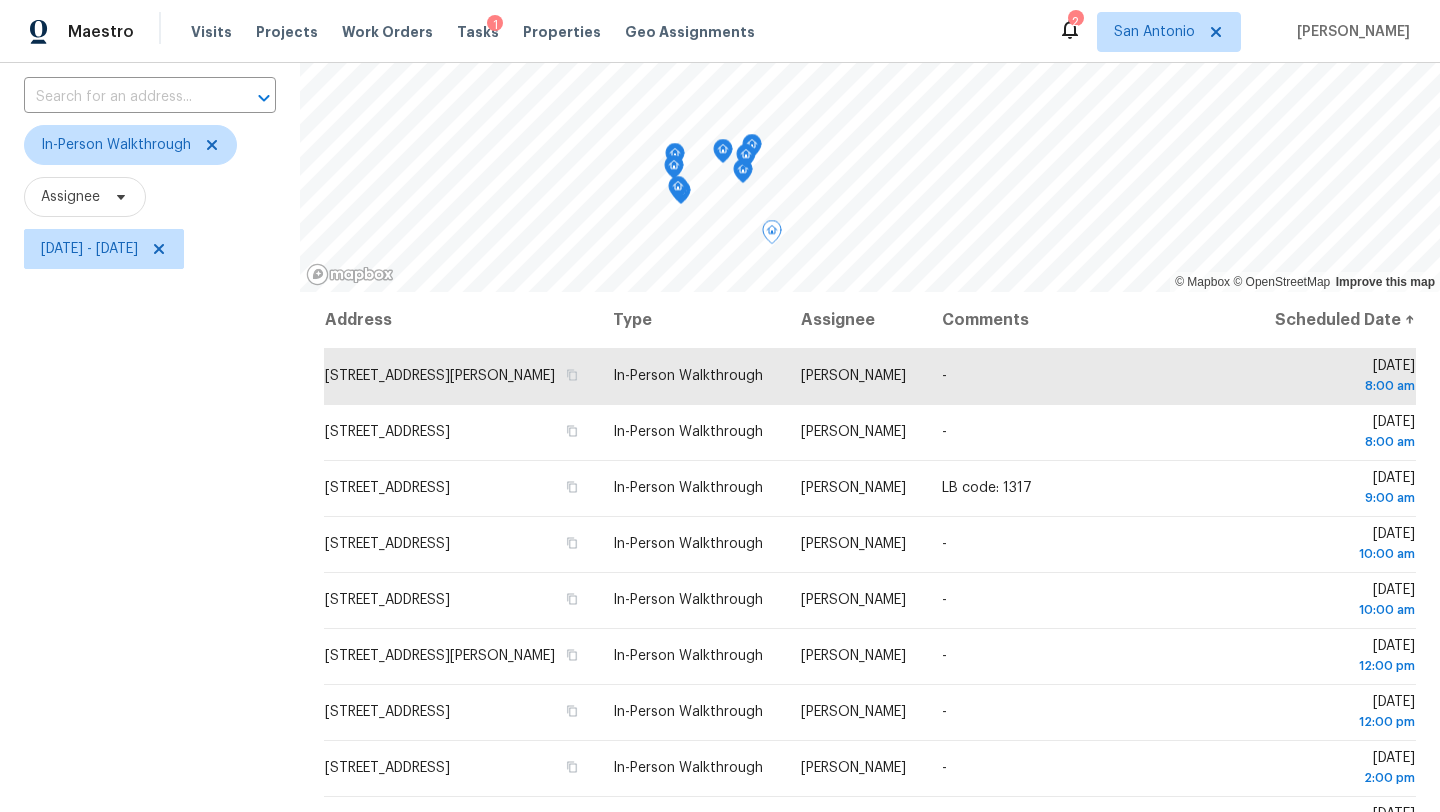click 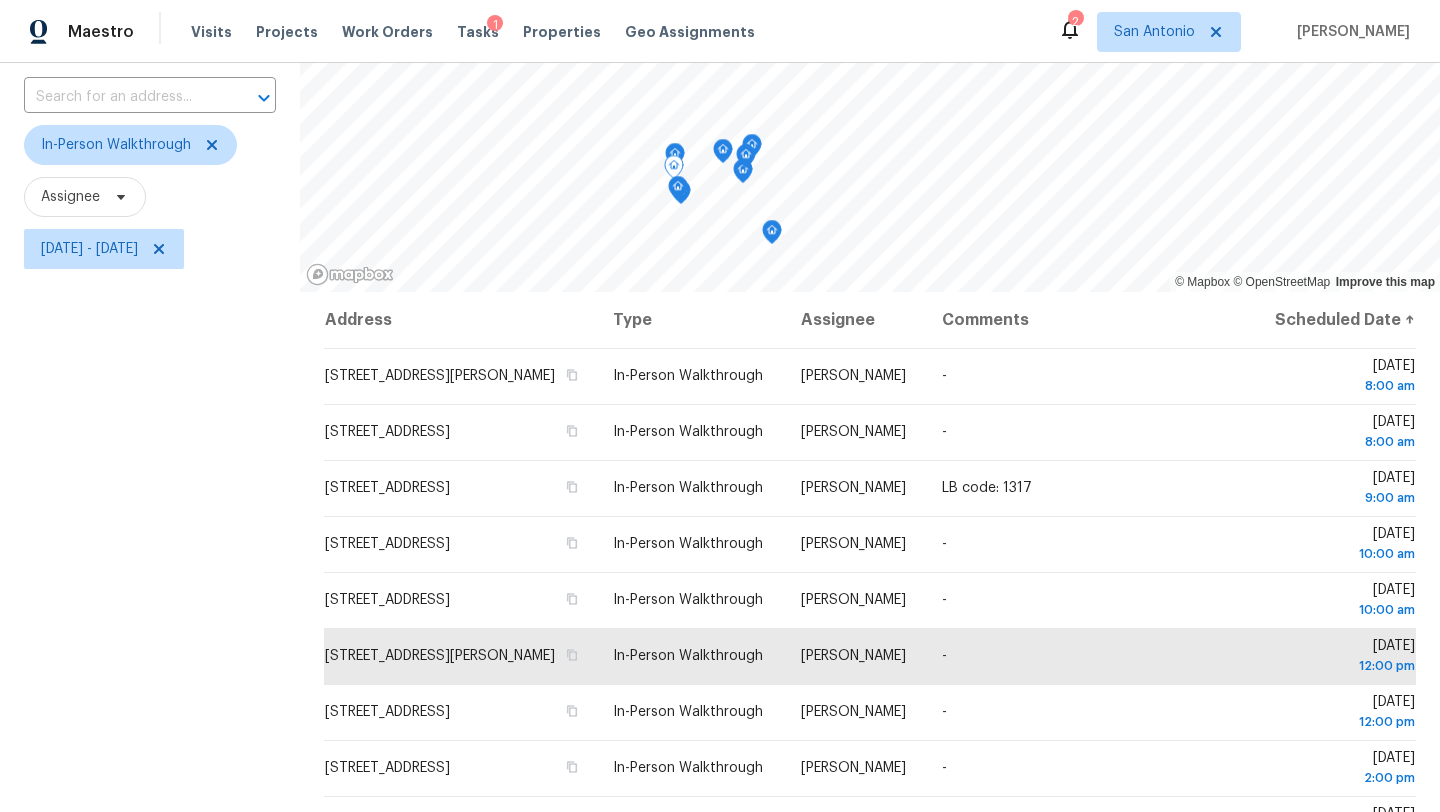 click 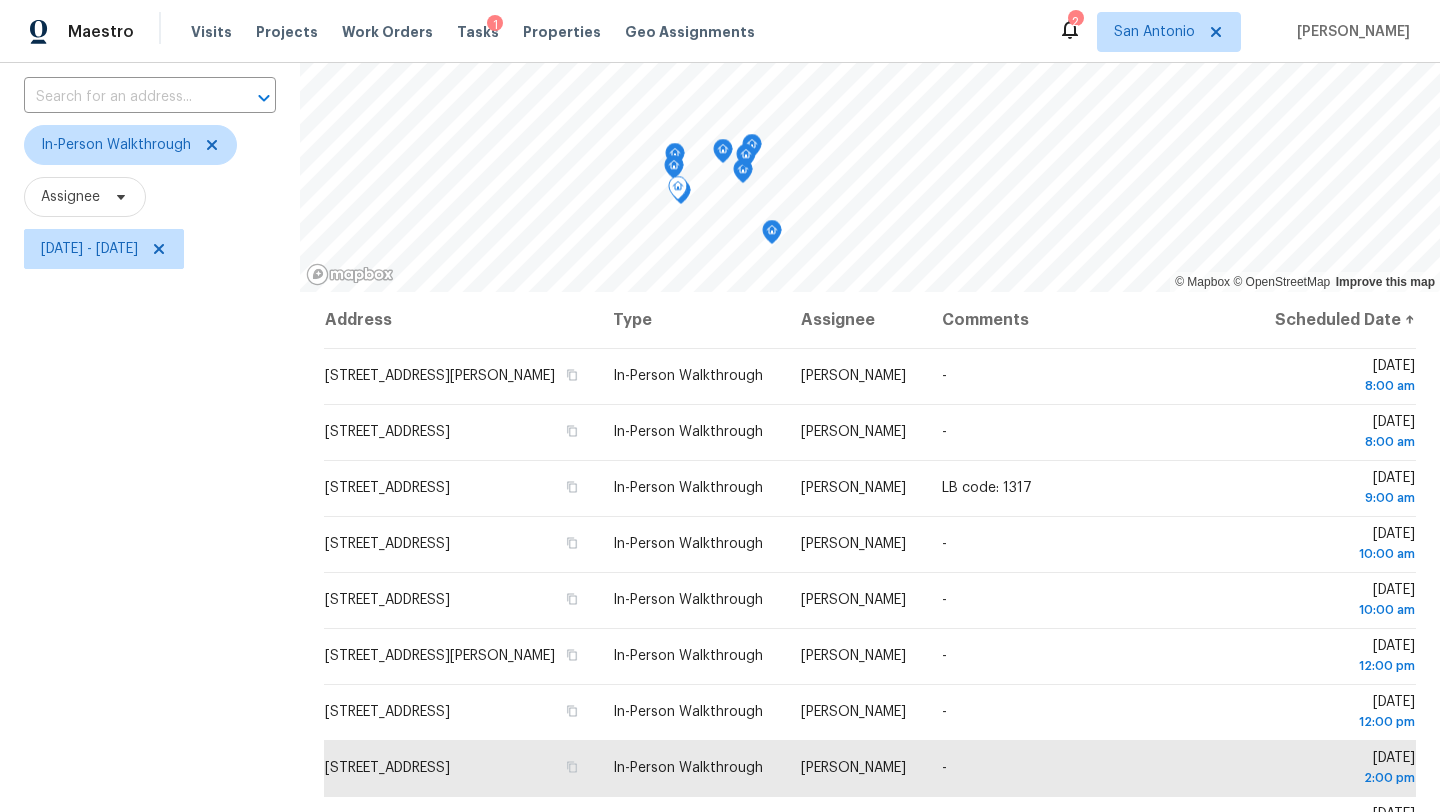 click at bounding box center (678, 191) 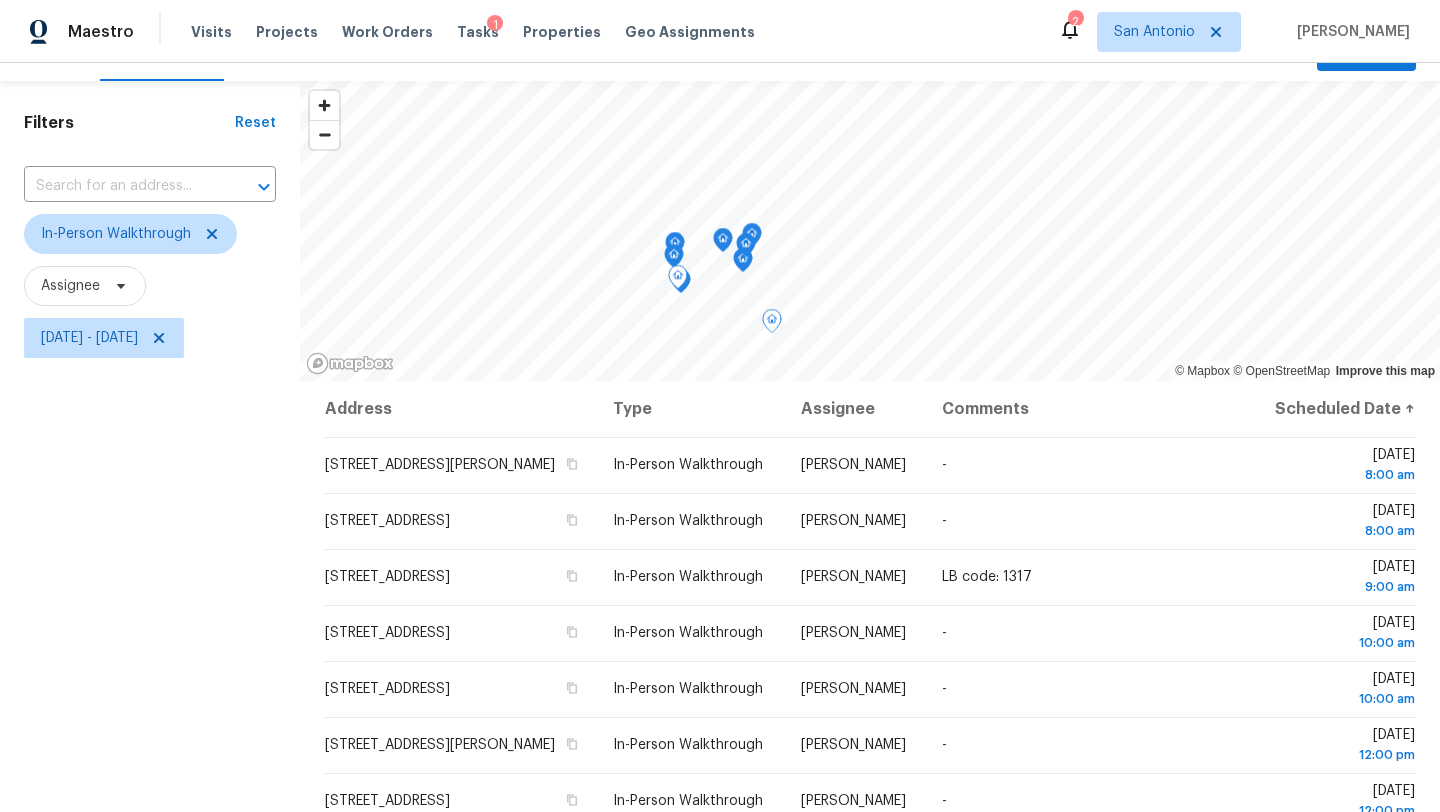 scroll, scrollTop: 260, scrollLeft: 0, axis: vertical 